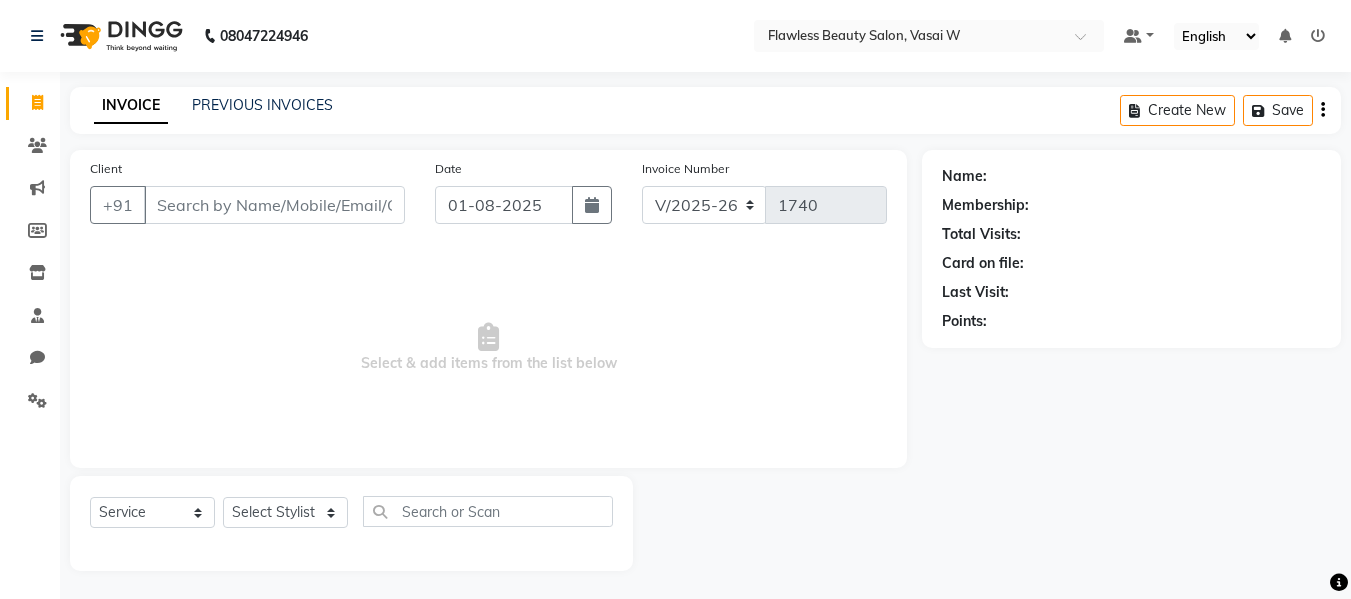 select on "8090" 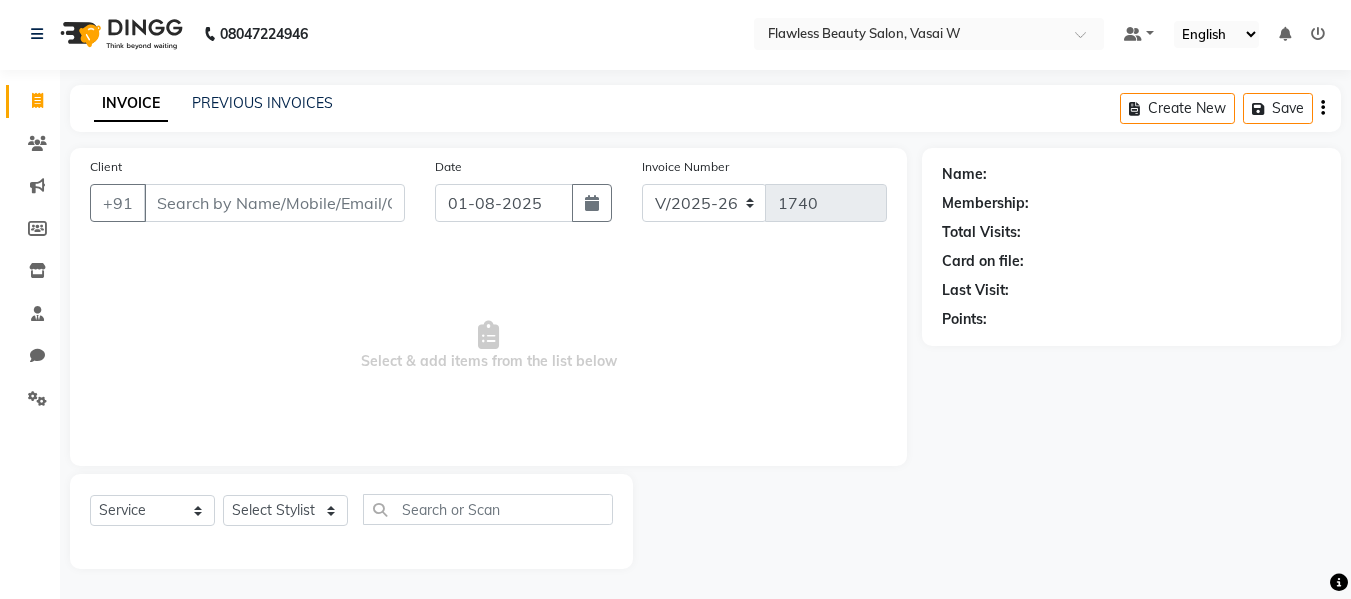 scroll, scrollTop: 0, scrollLeft: 0, axis: both 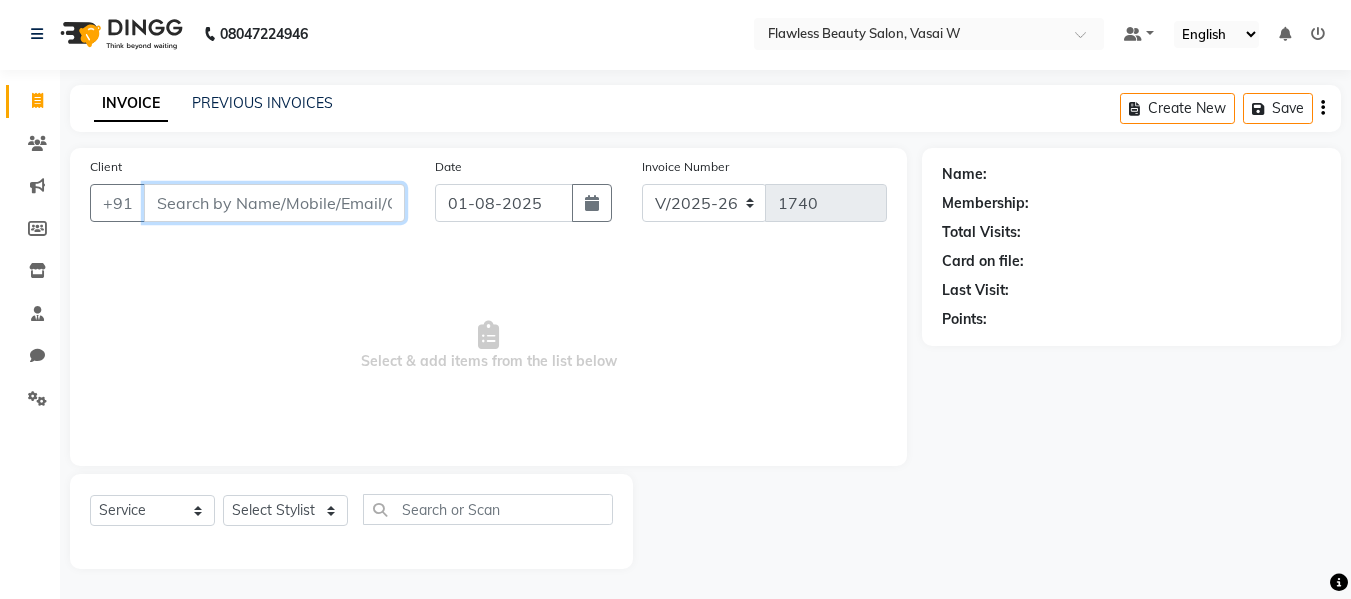 click on "Client" at bounding box center [274, 203] 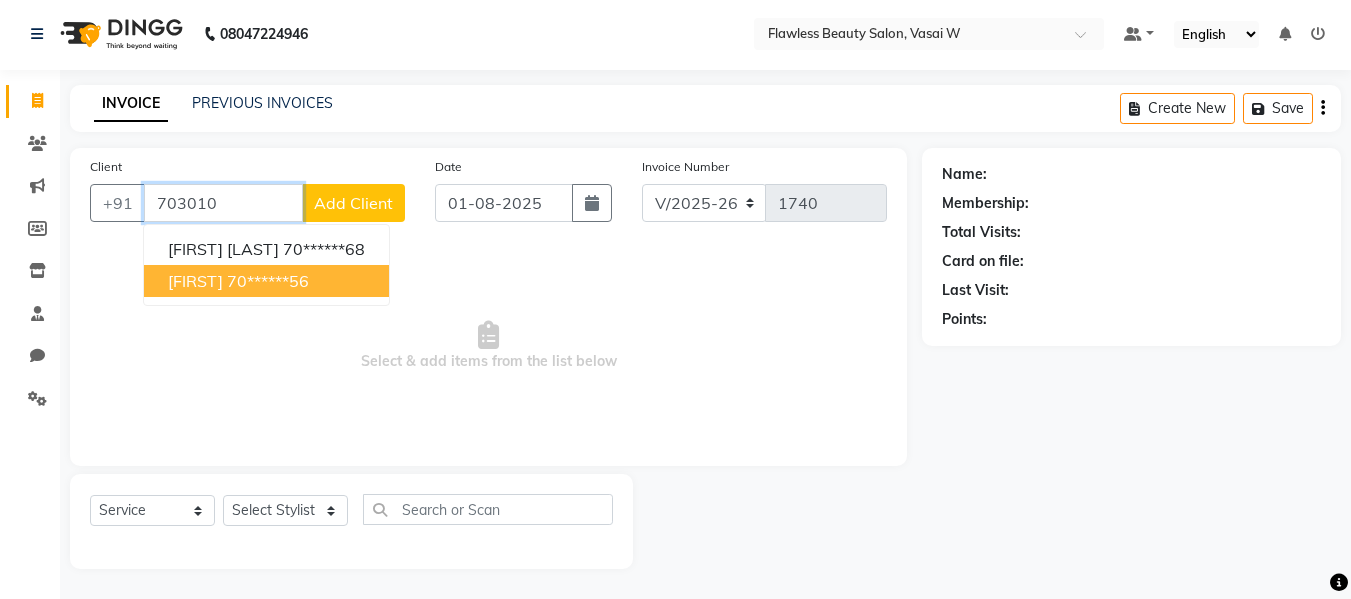 click on "70******56" at bounding box center (268, 281) 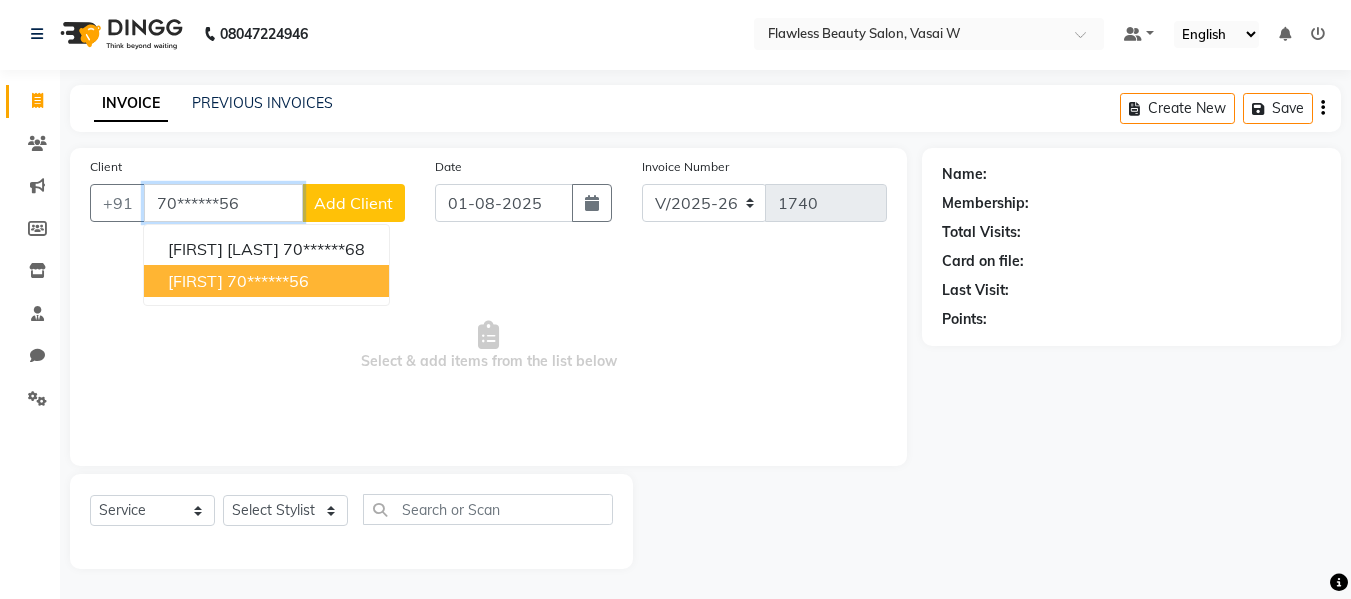 type on "70******56" 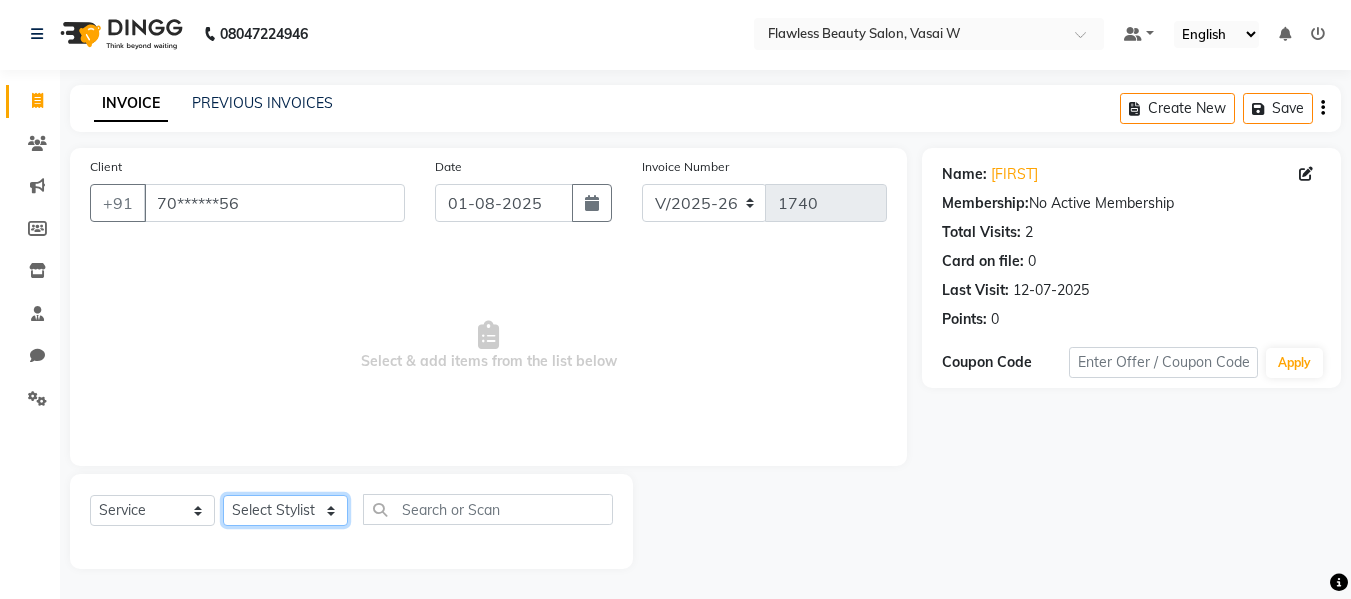 drag, startPoint x: 328, startPoint y: 500, endPoint x: 315, endPoint y: 445, distance: 56.515484 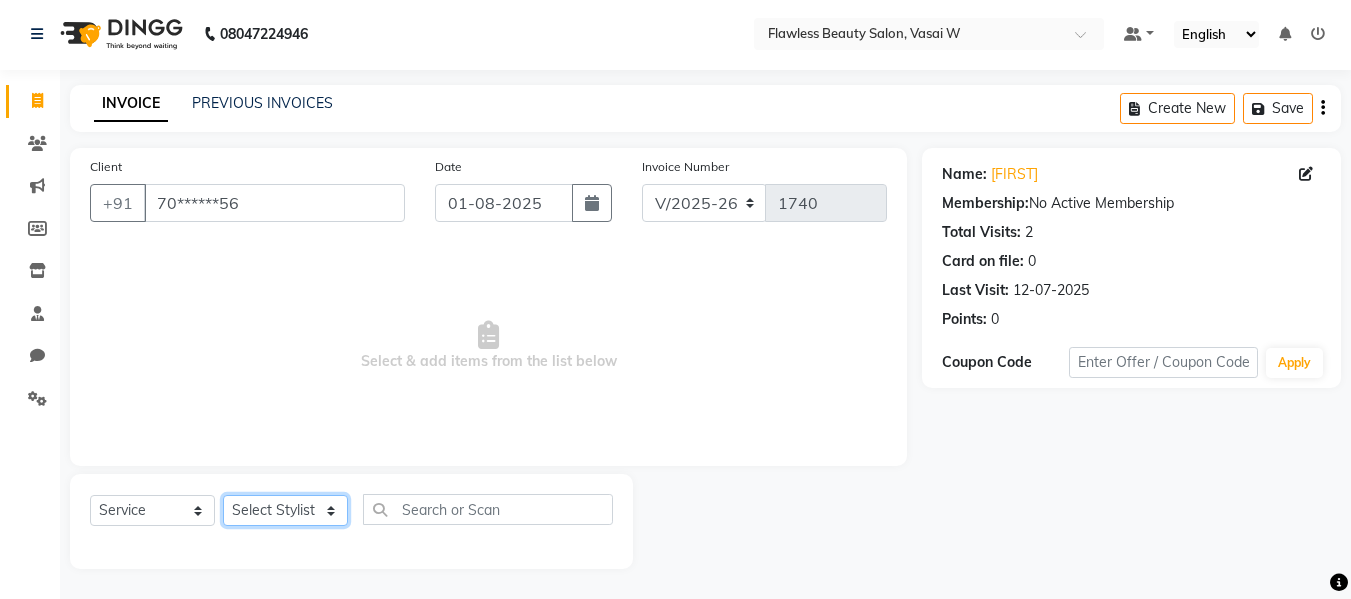 select on "76405" 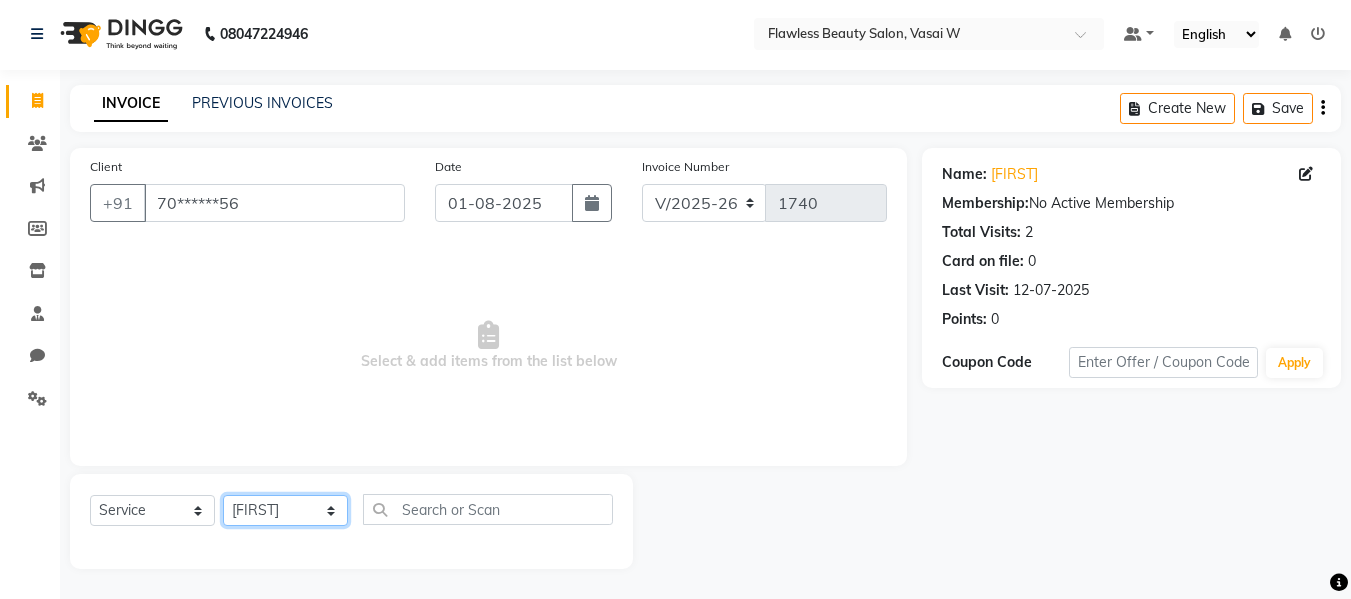 click on "Select Stylist [FIRST] [FIRST] [FIRST] [LAST] [FIRST] [FIRST] [FIRST] [FIRST] [FIRST] [FIRST]" 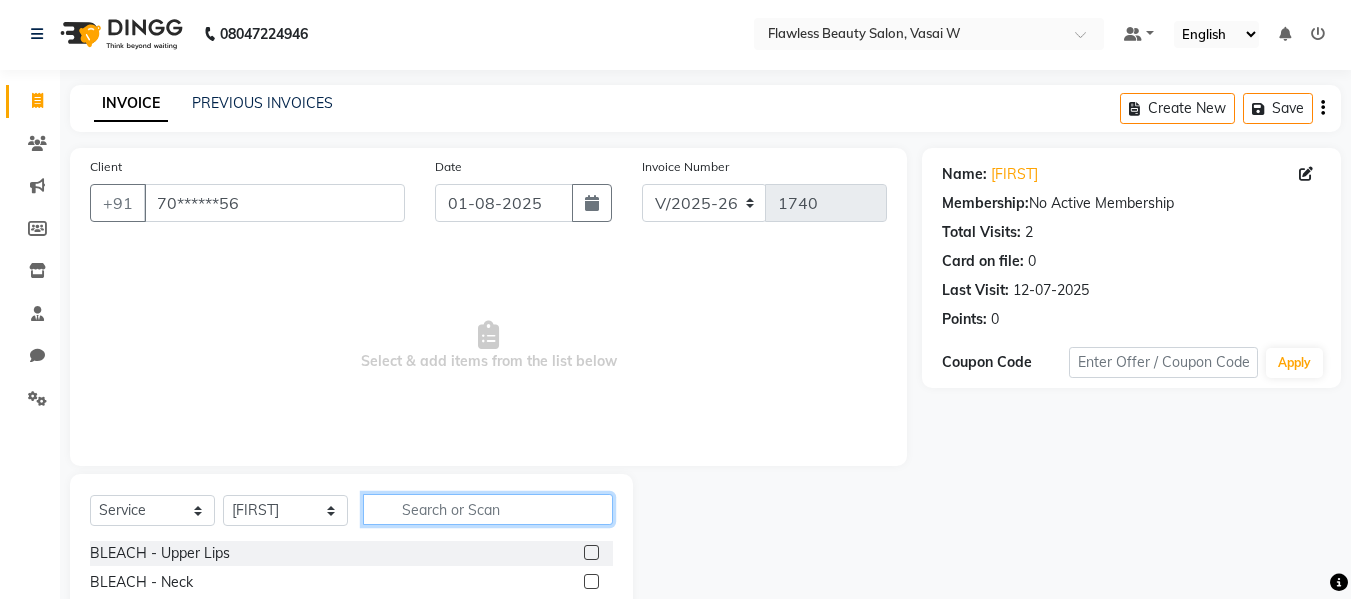click 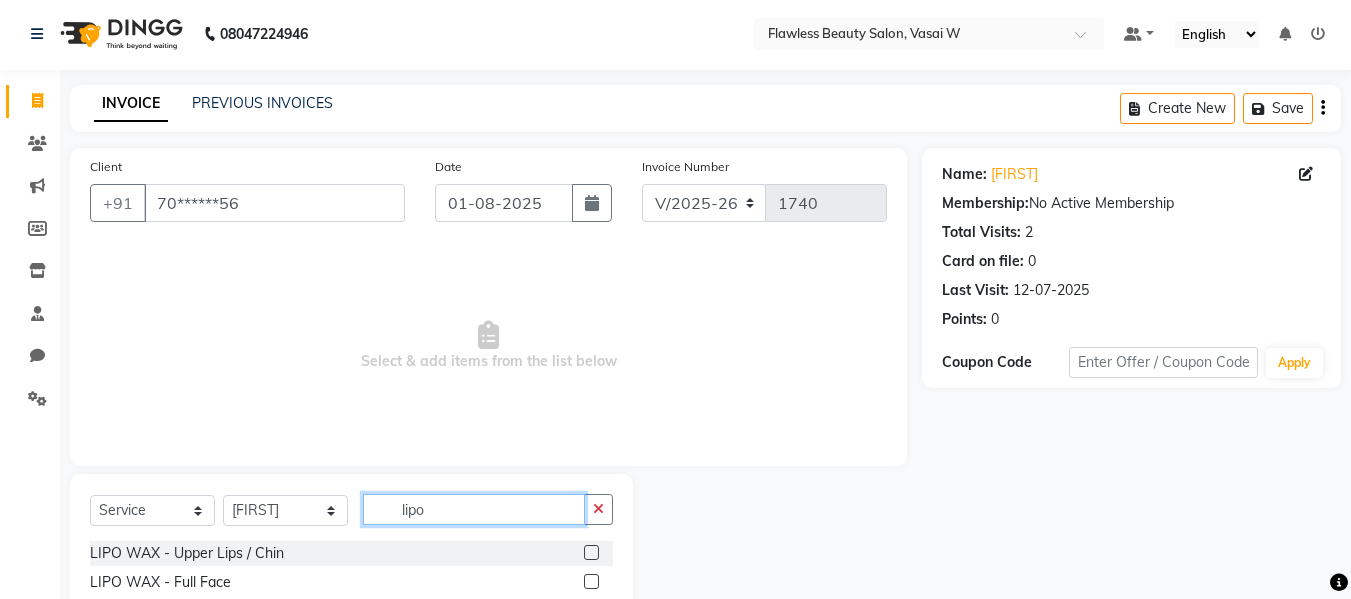 scroll, scrollTop: 202, scrollLeft: 0, axis: vertical 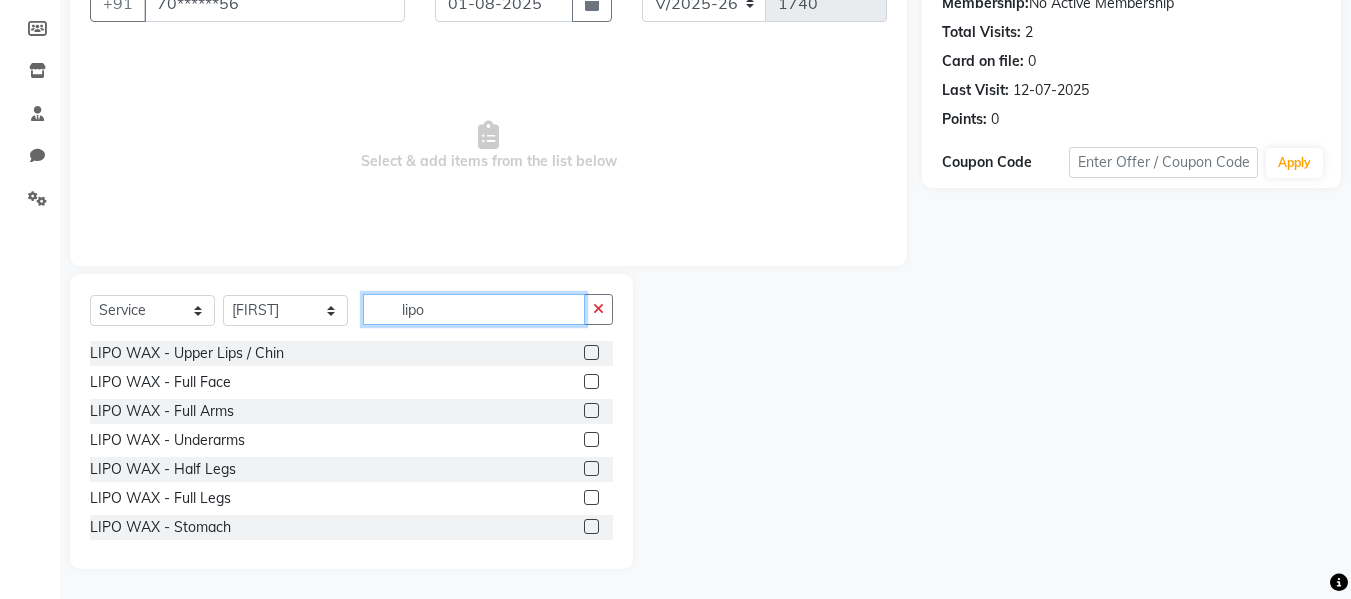 type on "lipo" 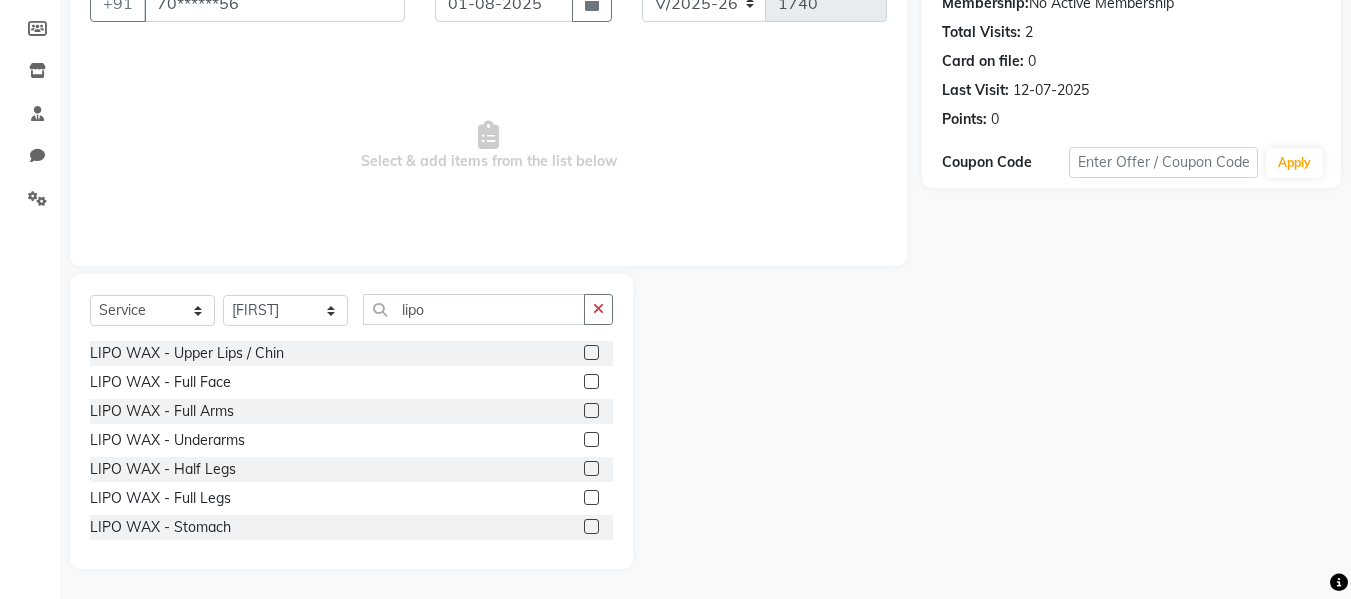 click 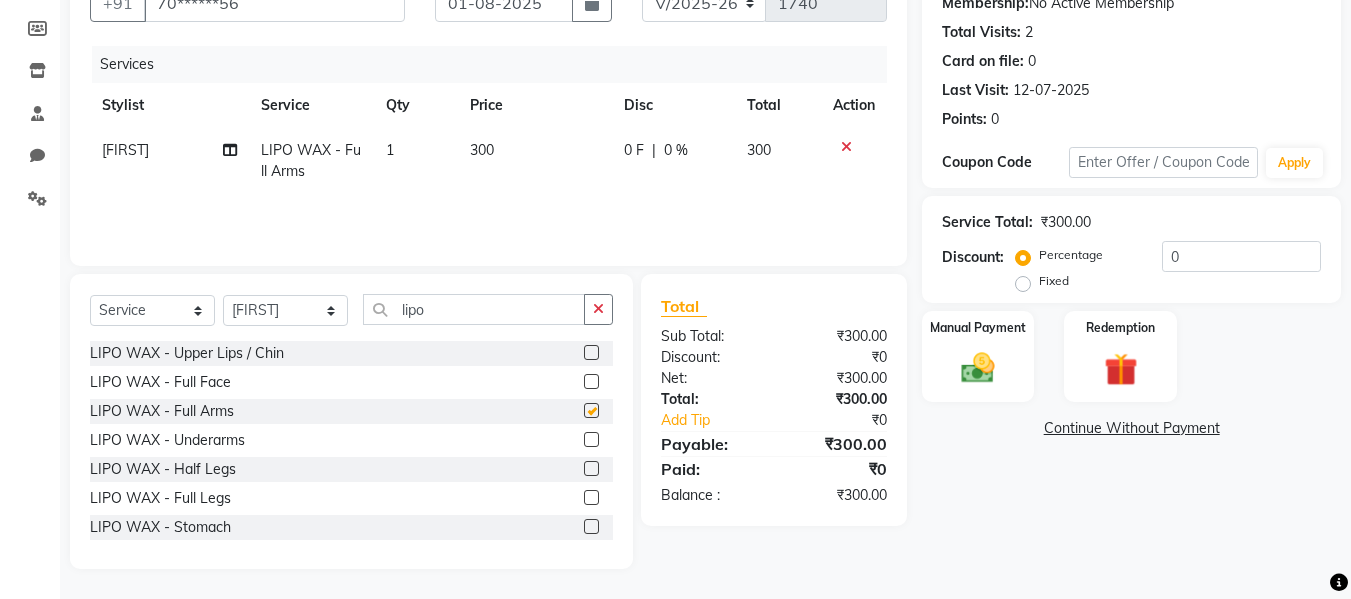 checkbox on "false" 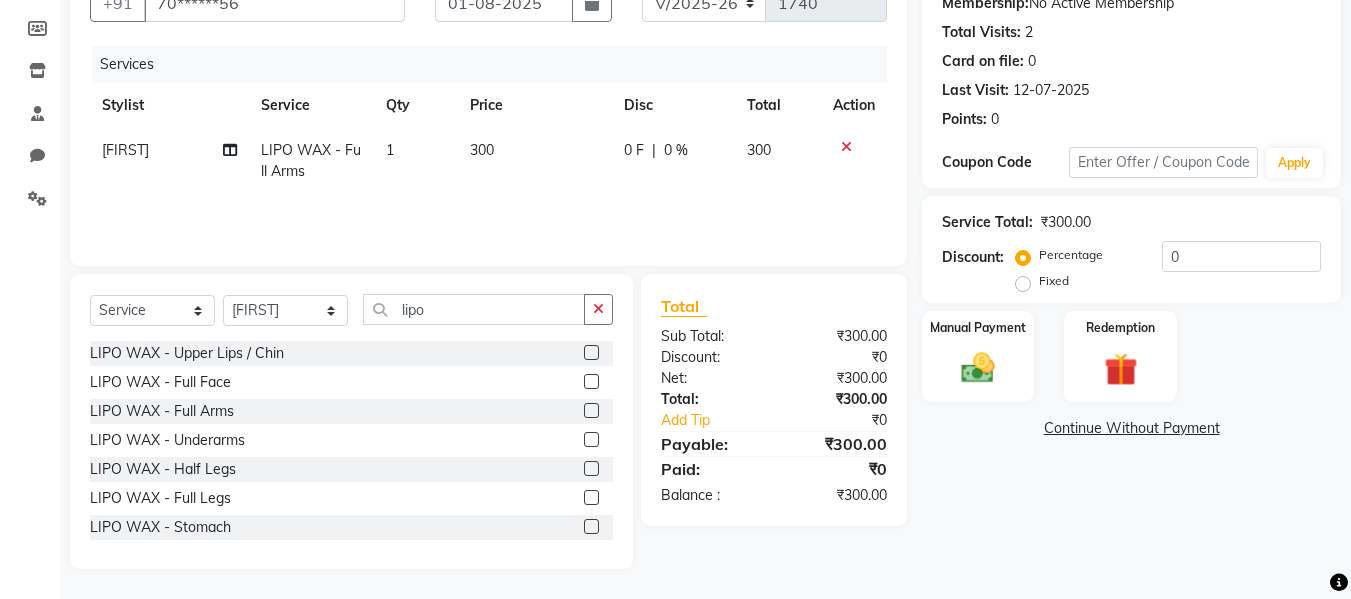 click 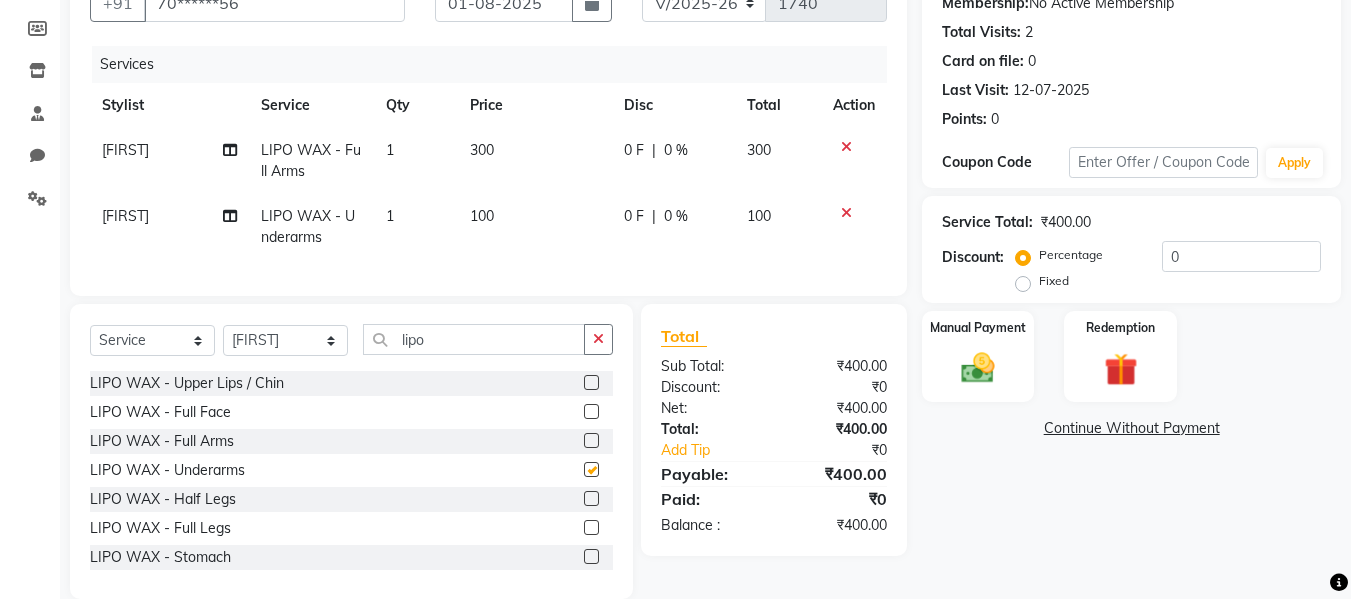 checkbox on "false" 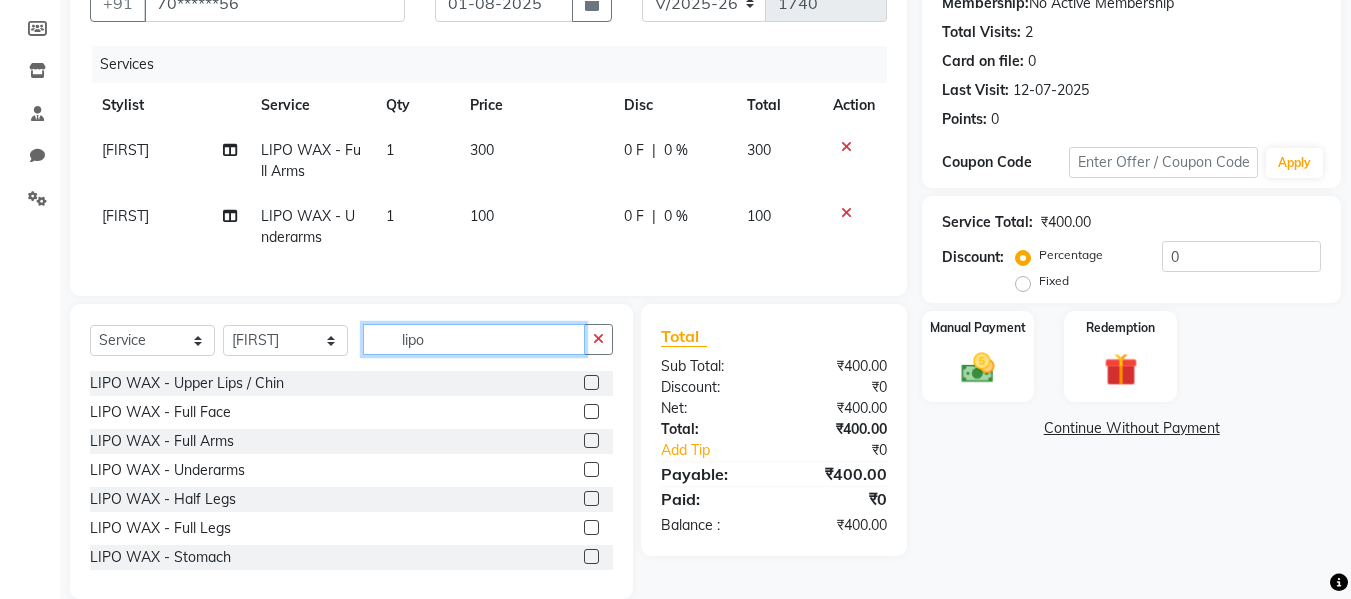 click on "lipo" 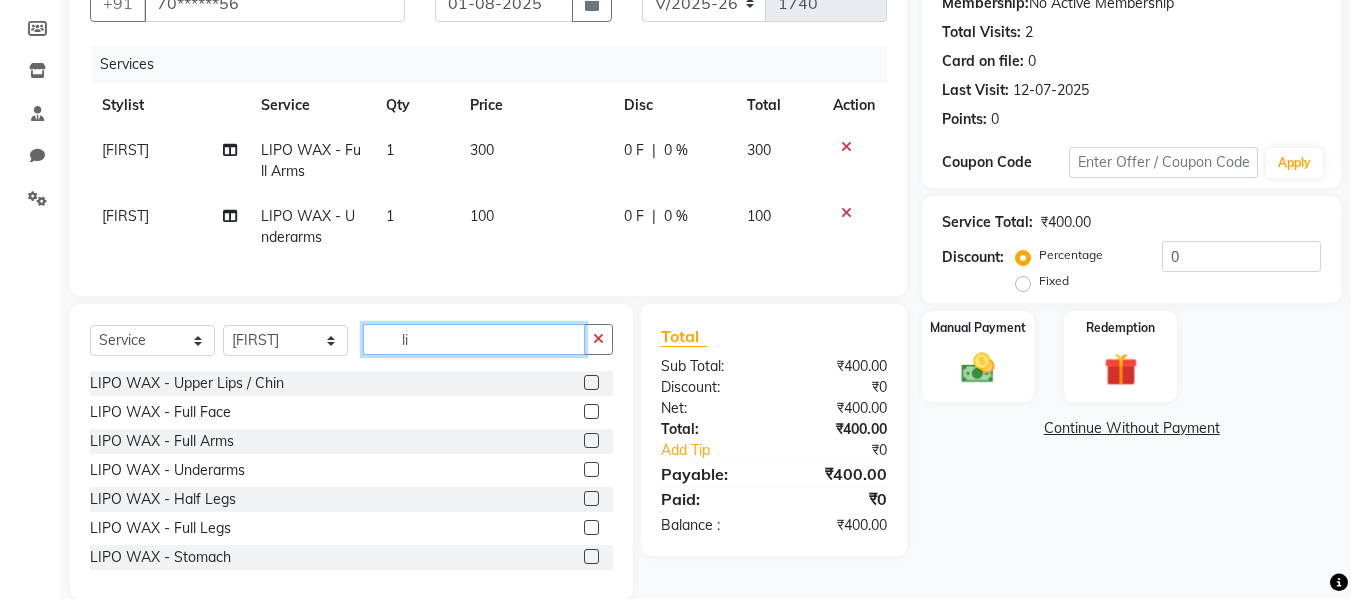 type on "l" 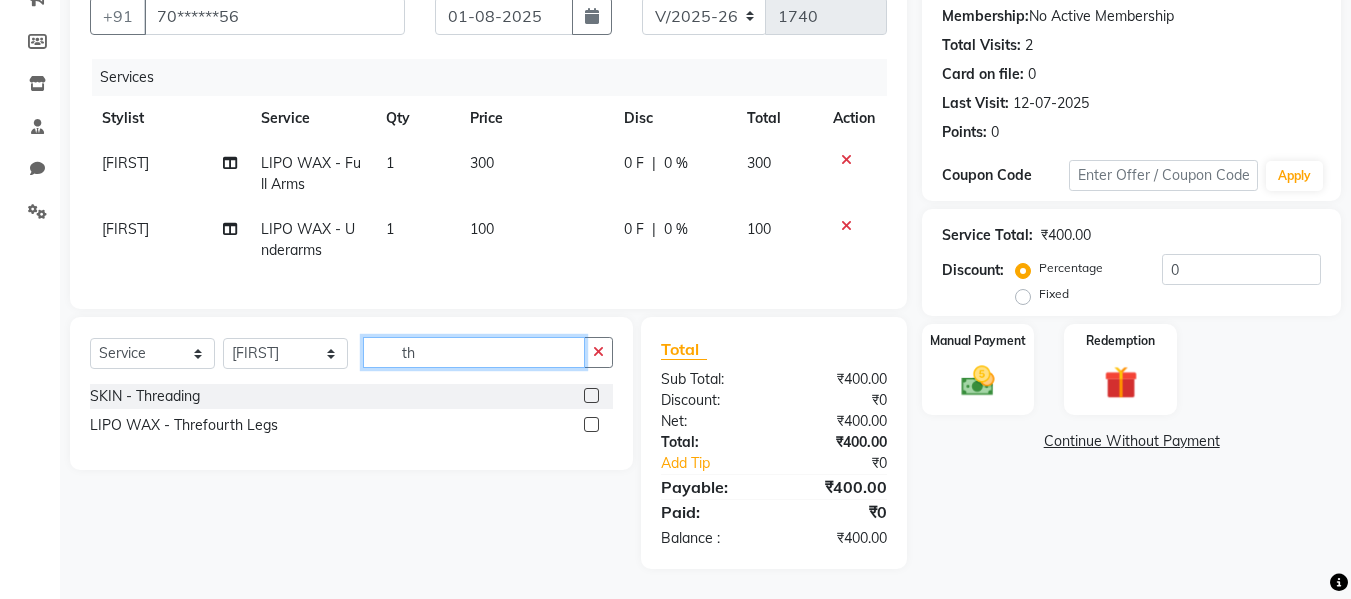 type on "t" 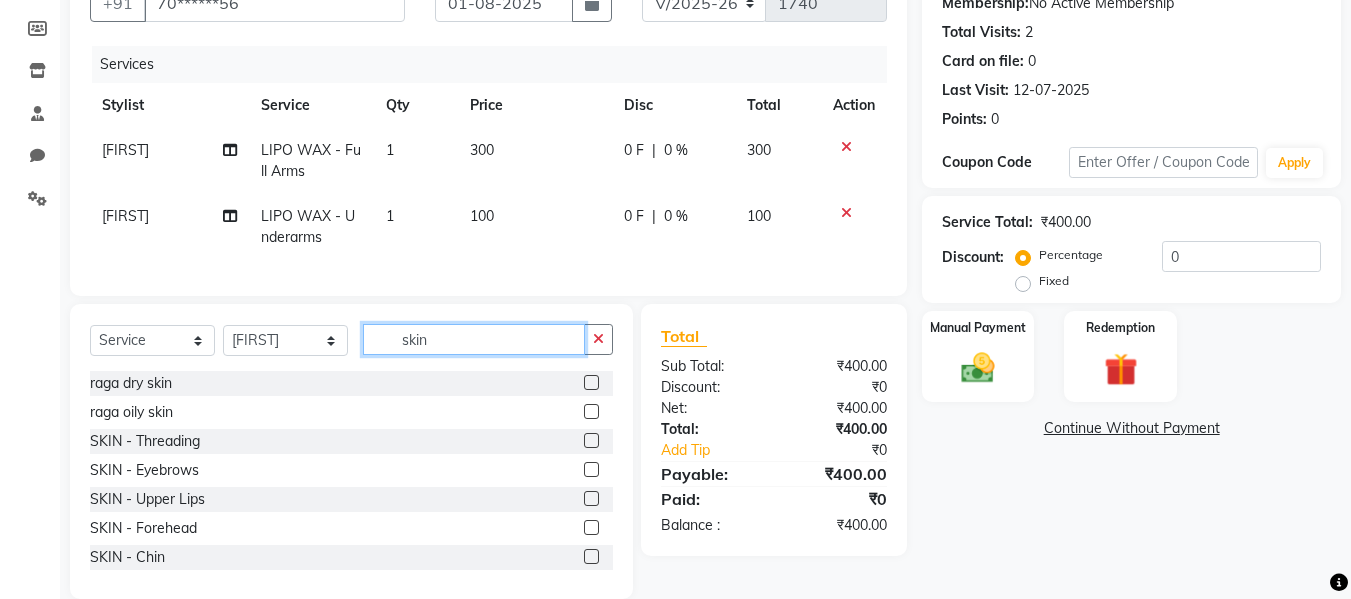 type on "skin" 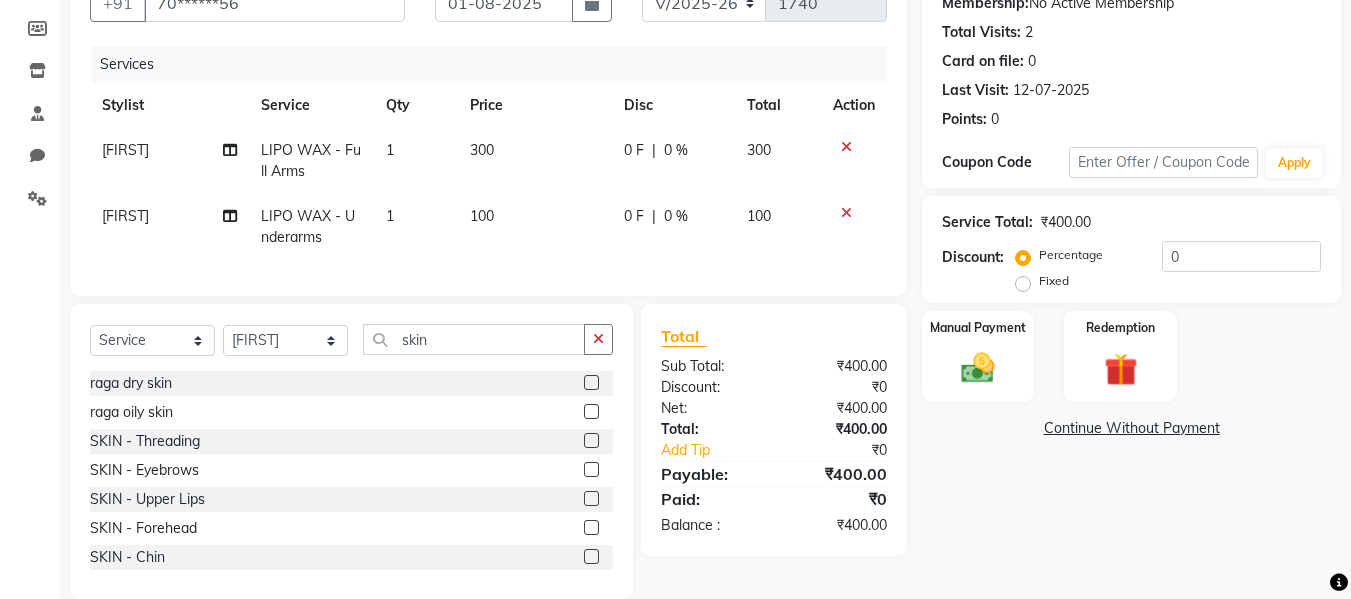click 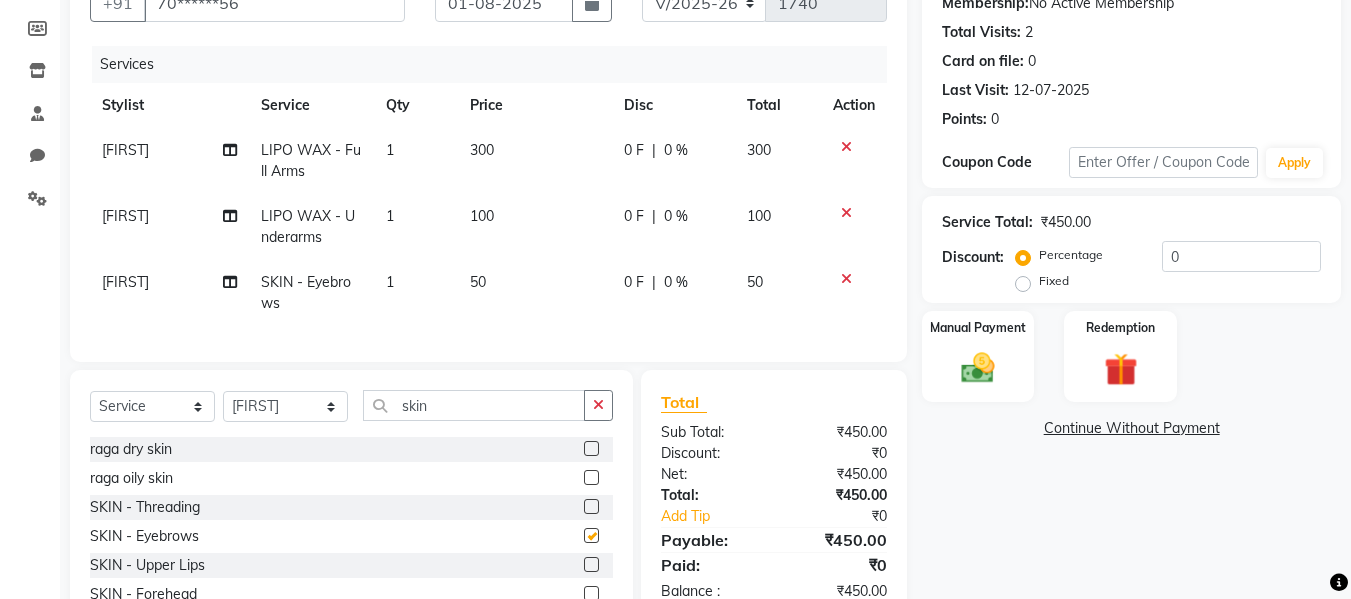 checkbox on "false" 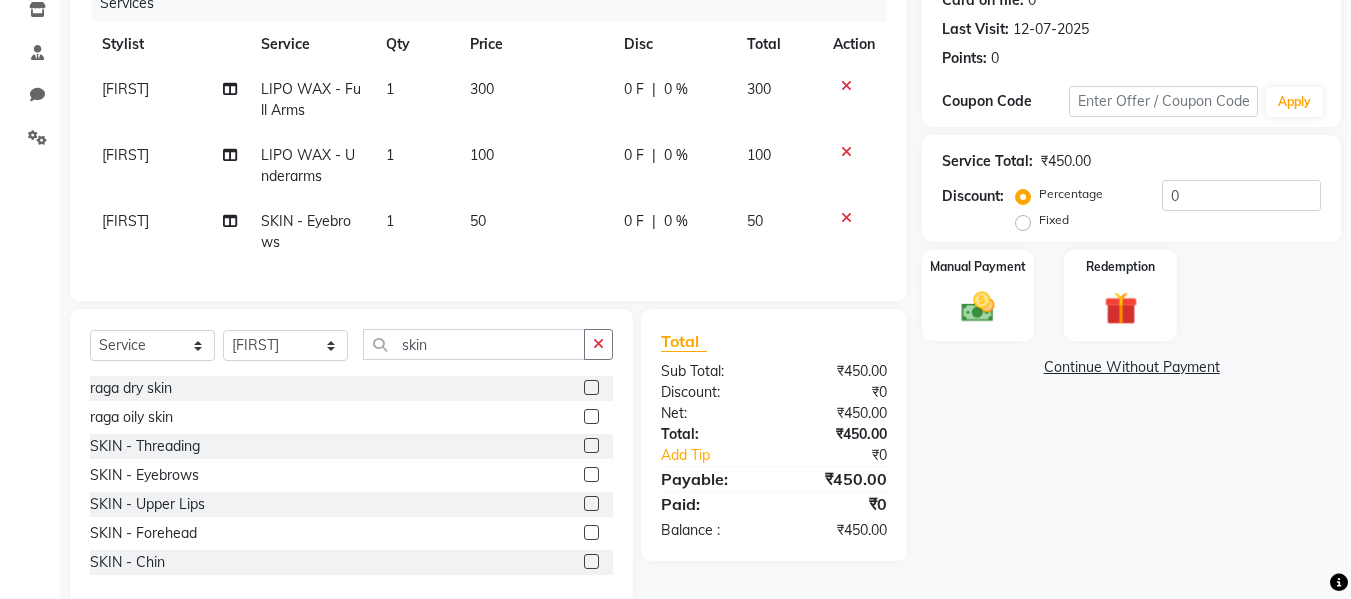 scroll, scrollTop: 313, scrollLeft: 0, axis: vertical 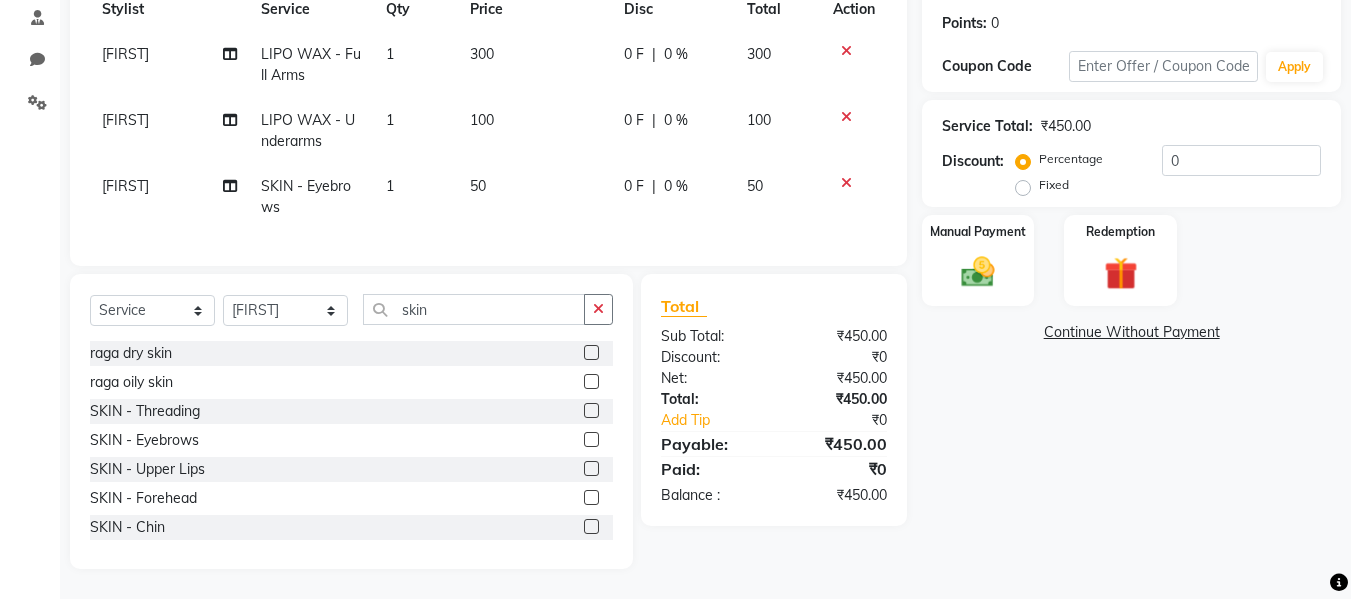 click 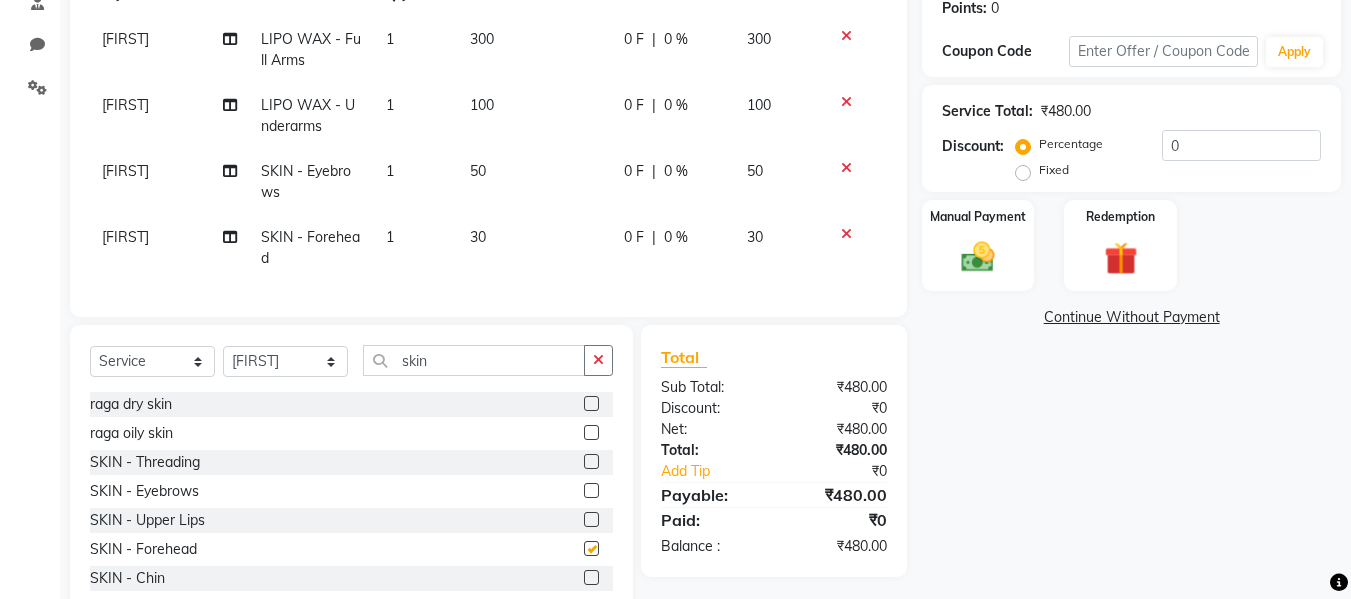 checkbox on "false" 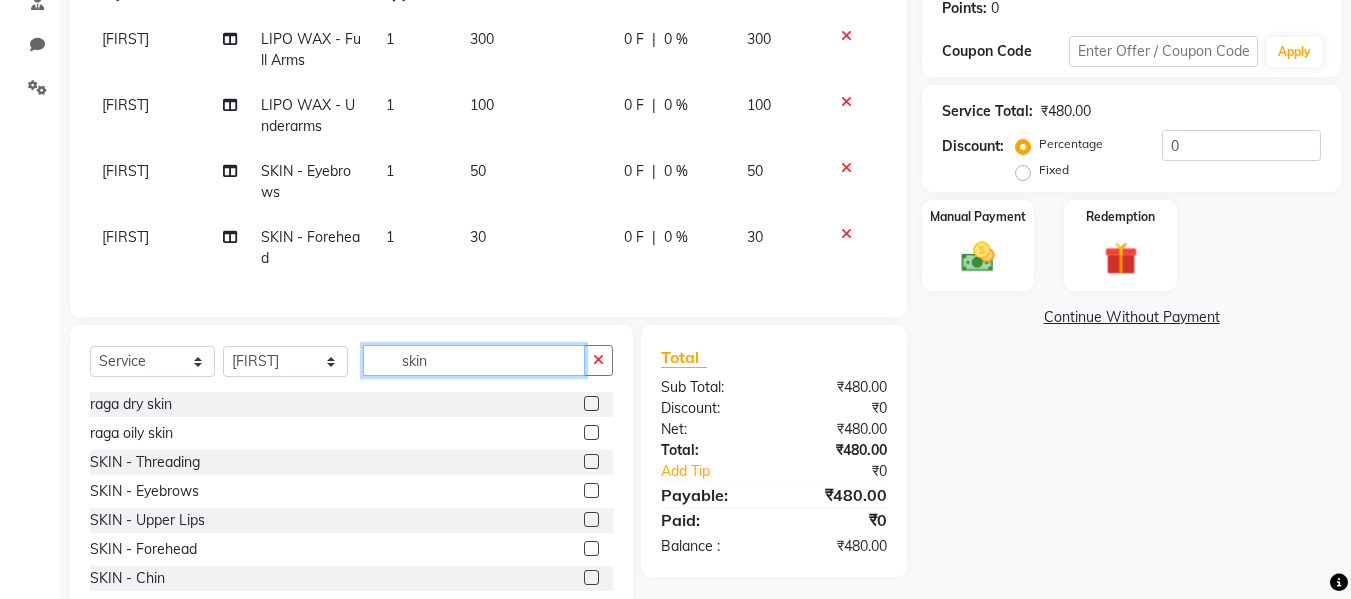 click on "skin" 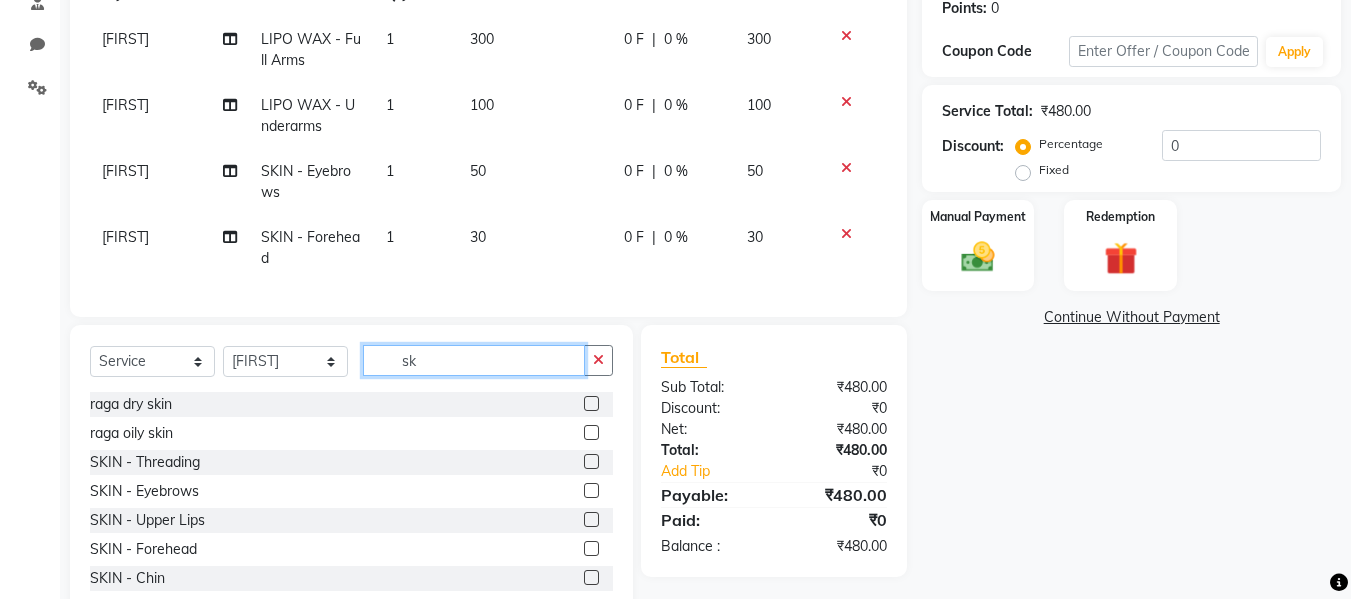 type on "s" 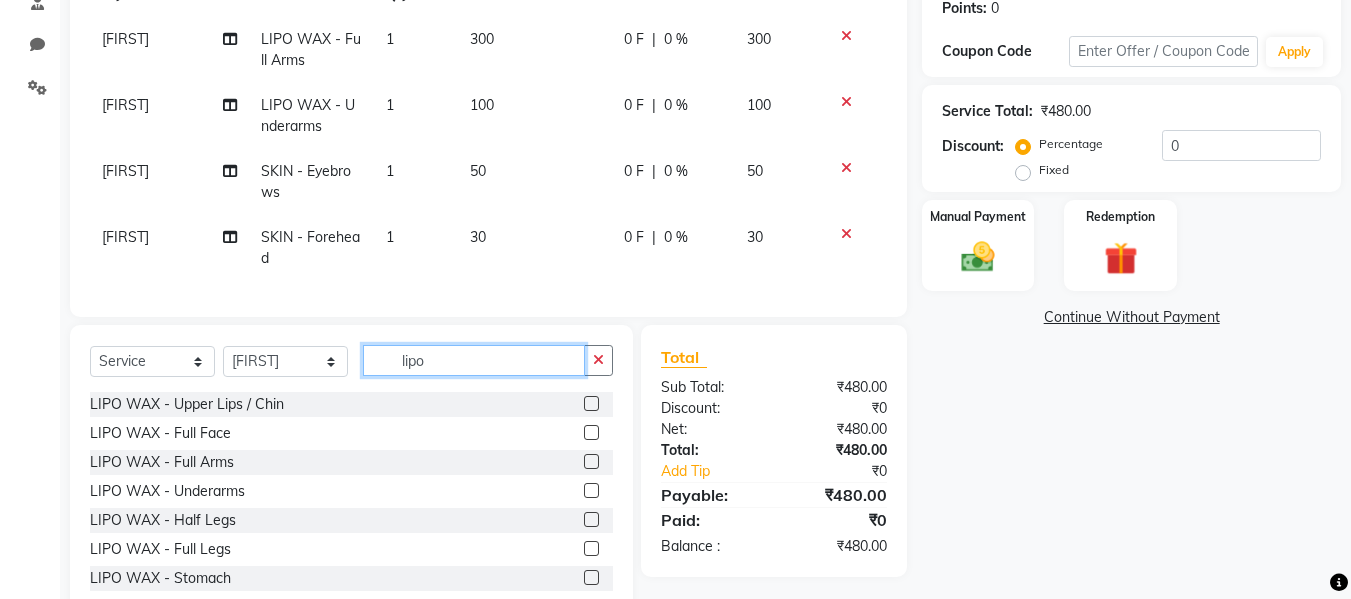 type on "lipo" 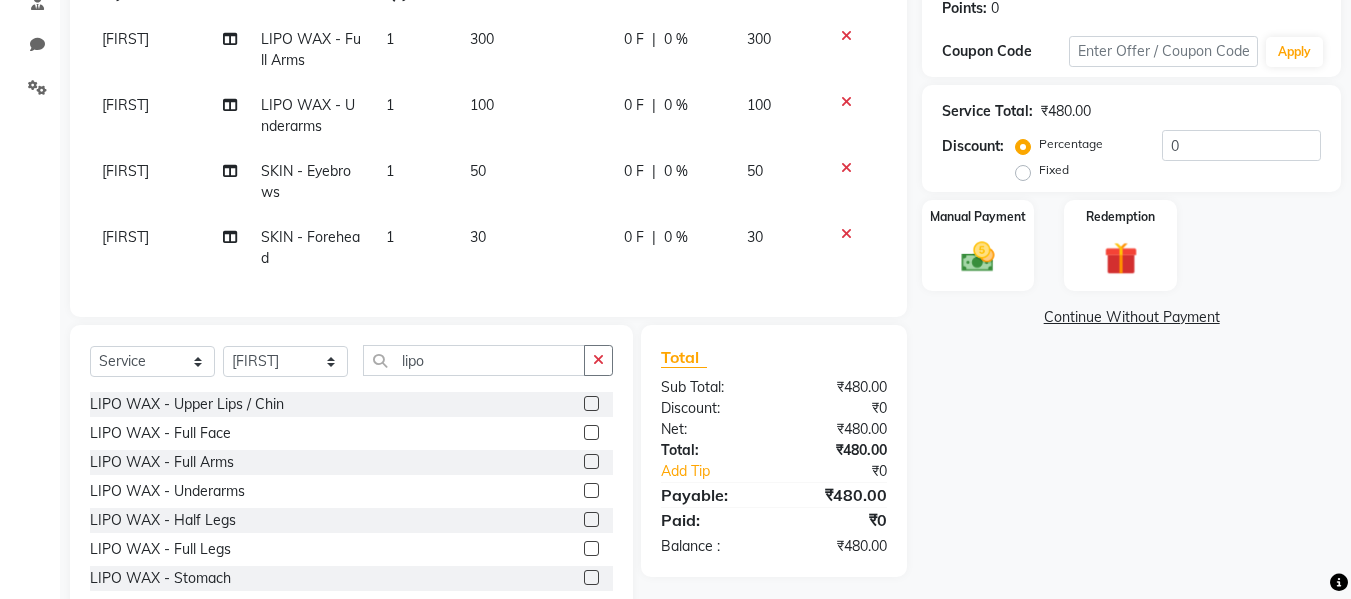 click 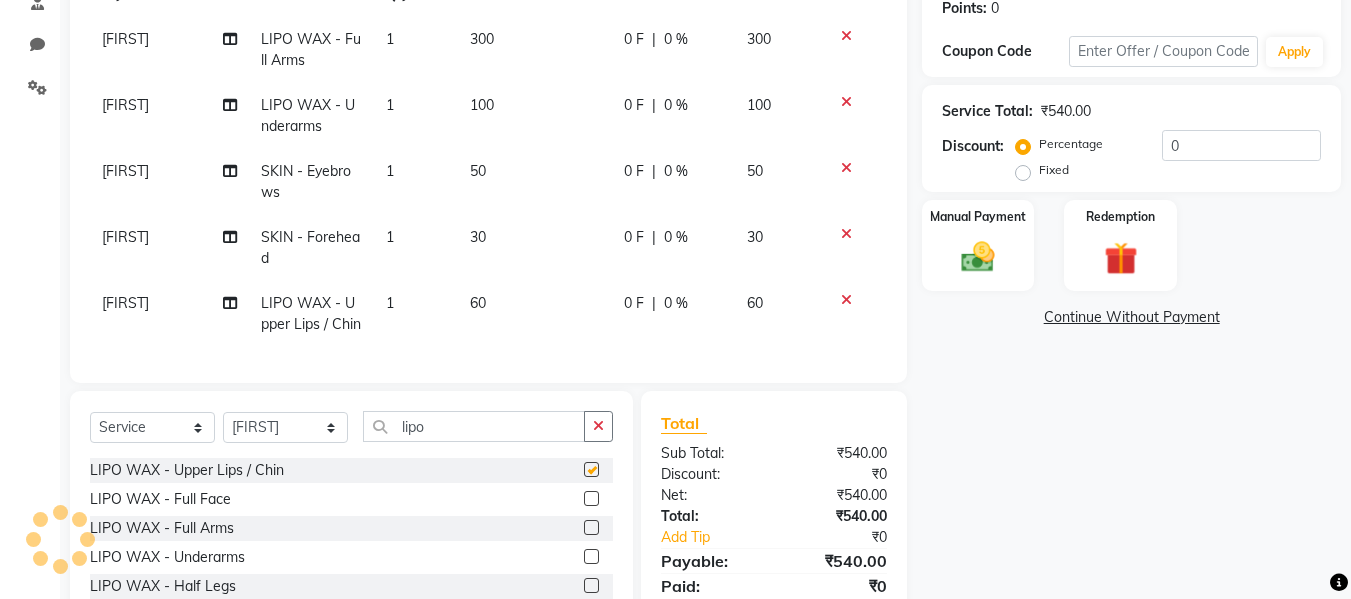 checkbox on "false" 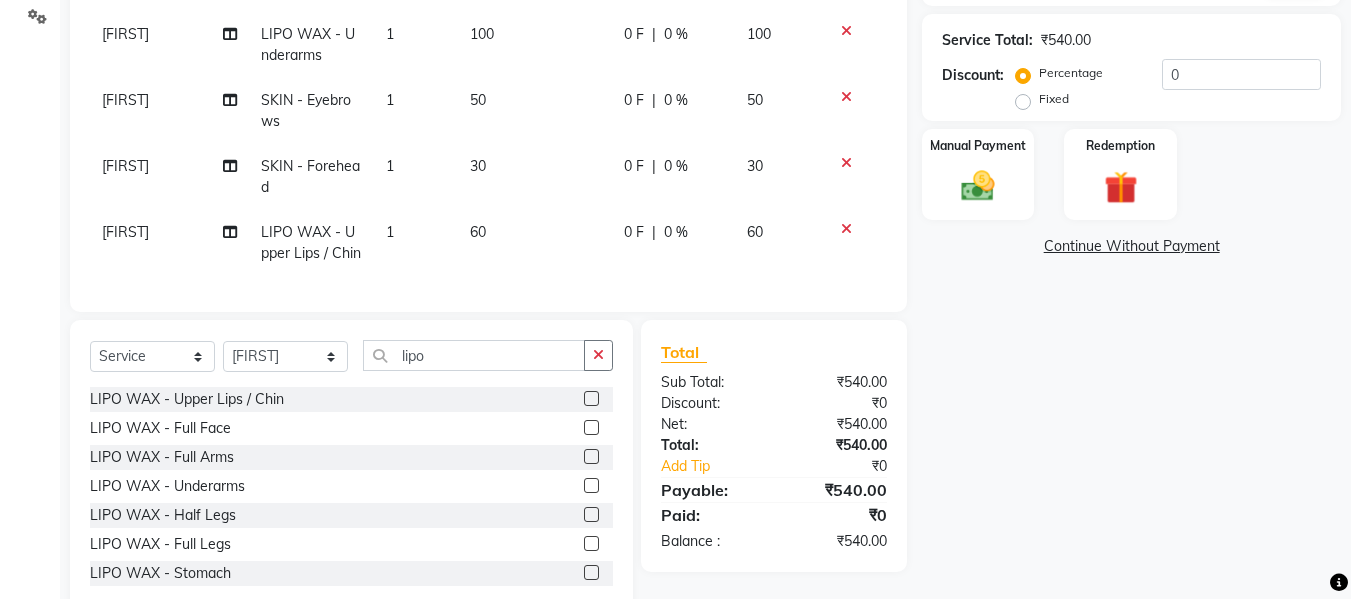 scroll, scrollTop: 445, scrollLeft: 0, axis: vertical 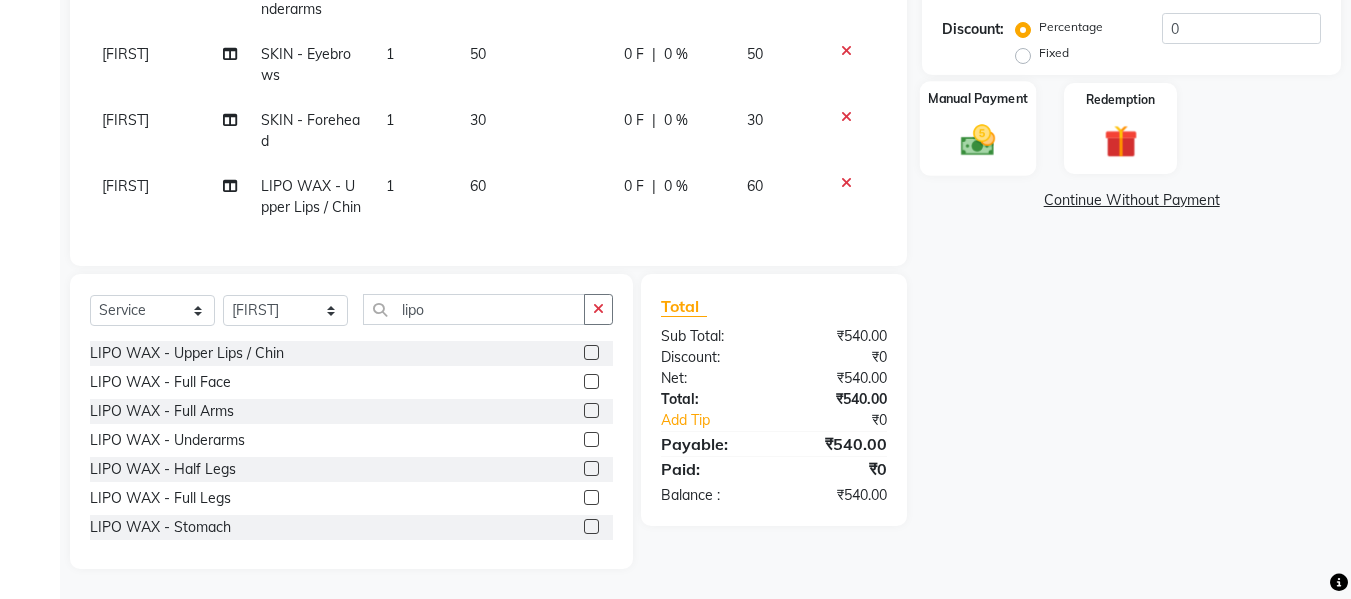 click 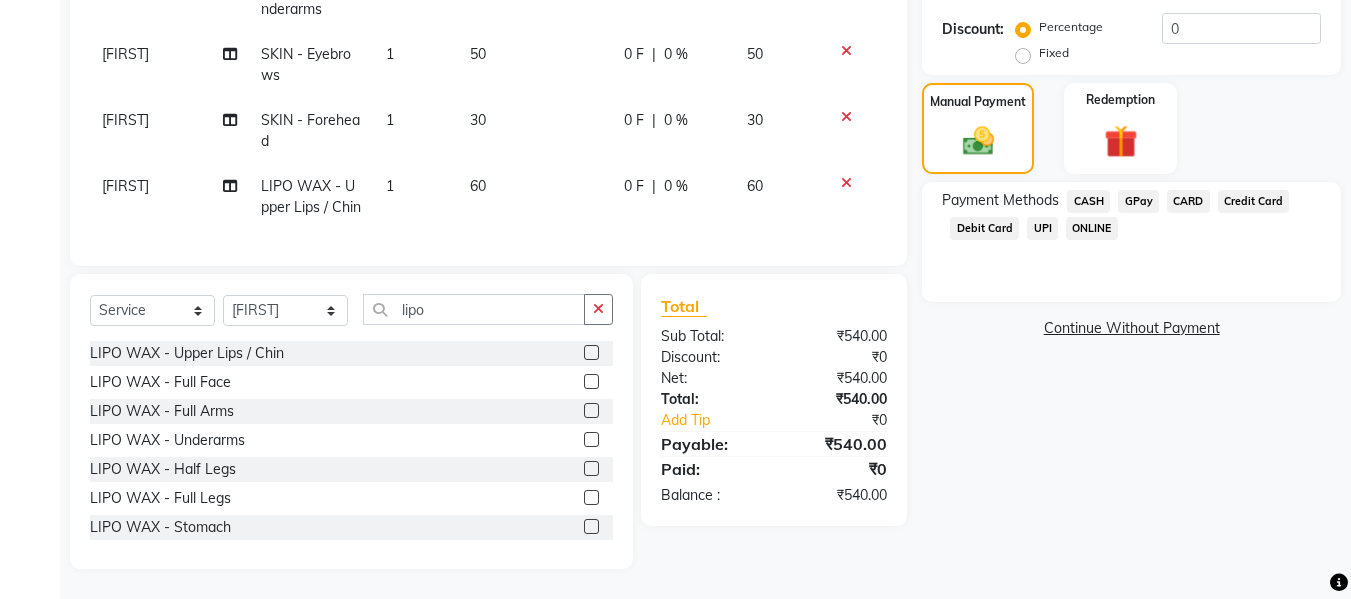 click on "GPay" 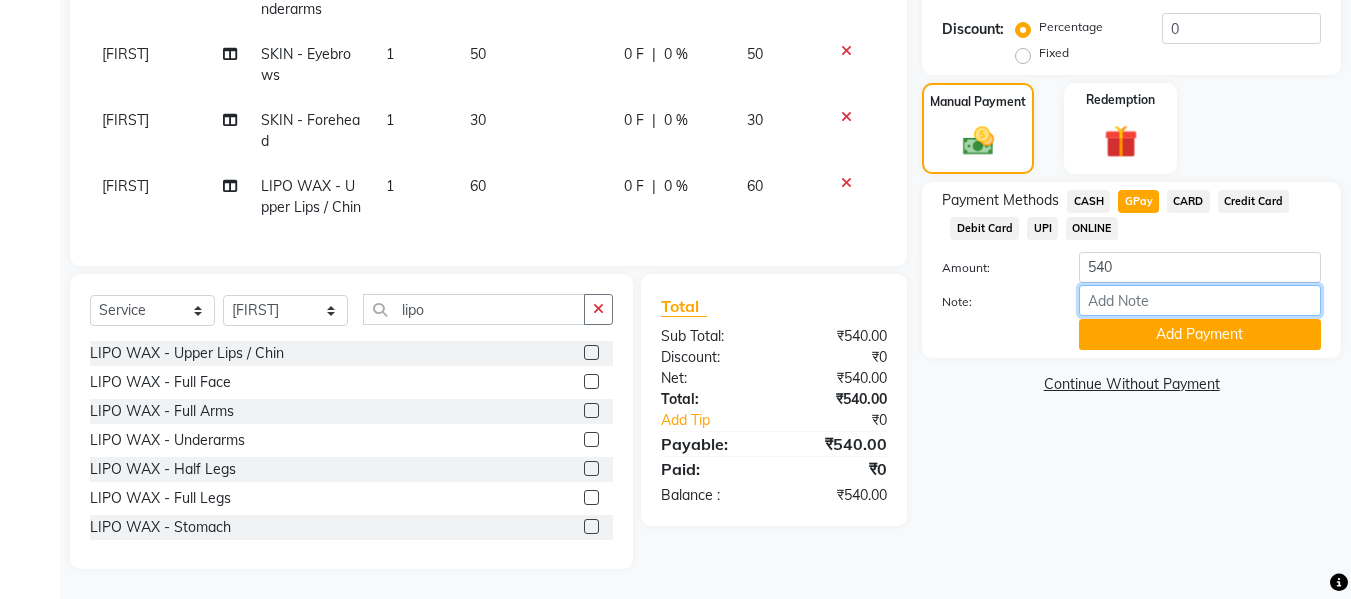 click on "Note:" at bounding box center [1200, 300] 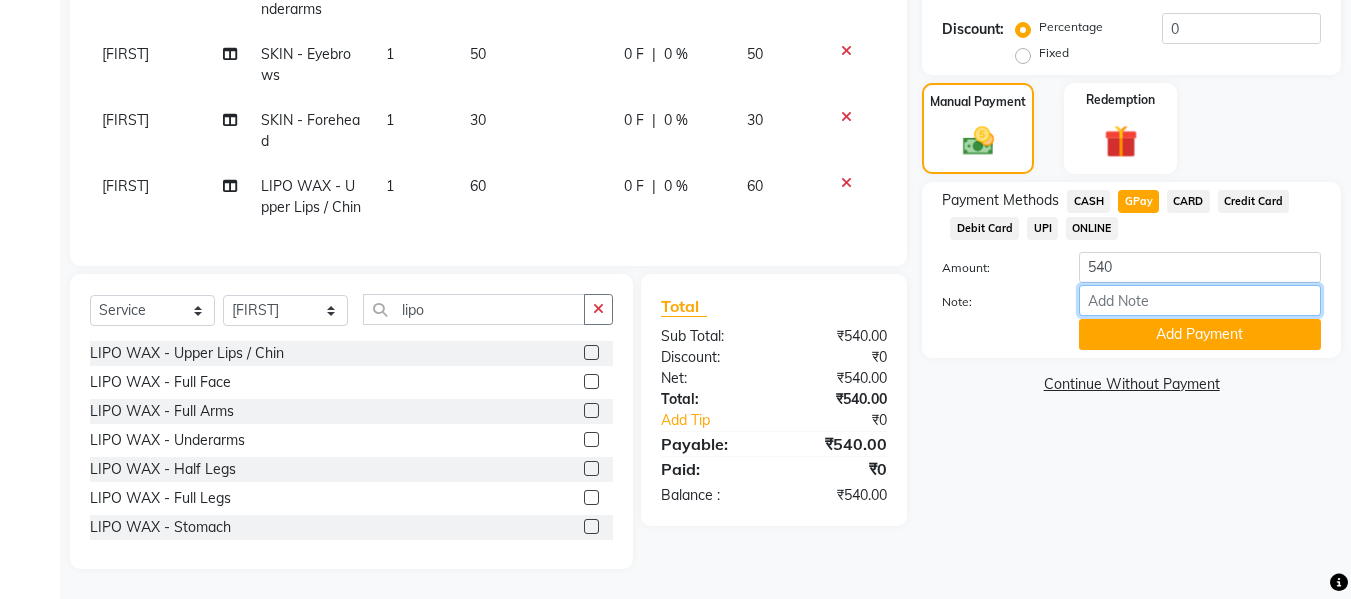 type on "fless" 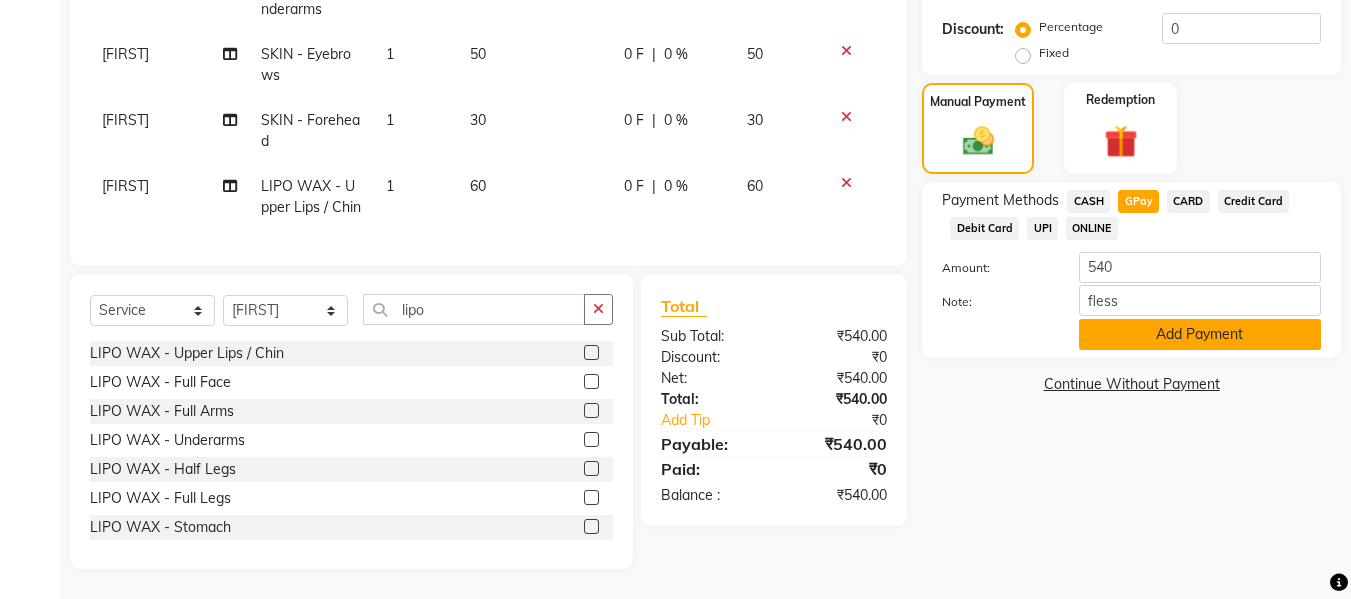 click on "Add Payment" 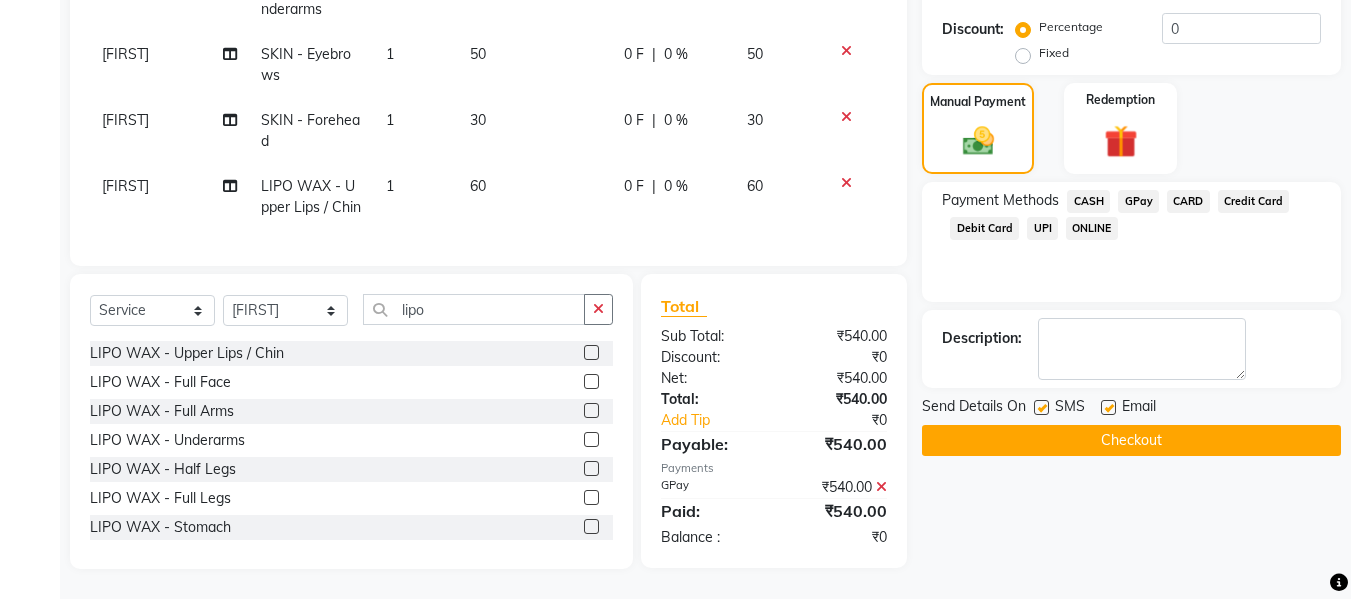 click 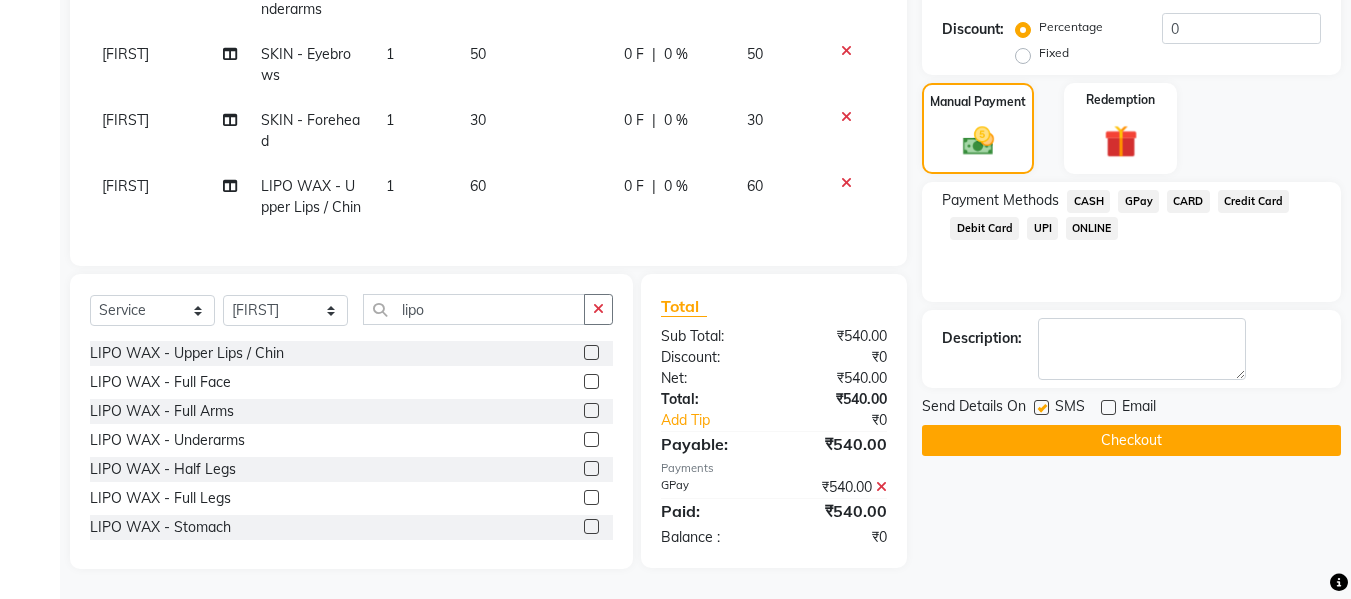 click 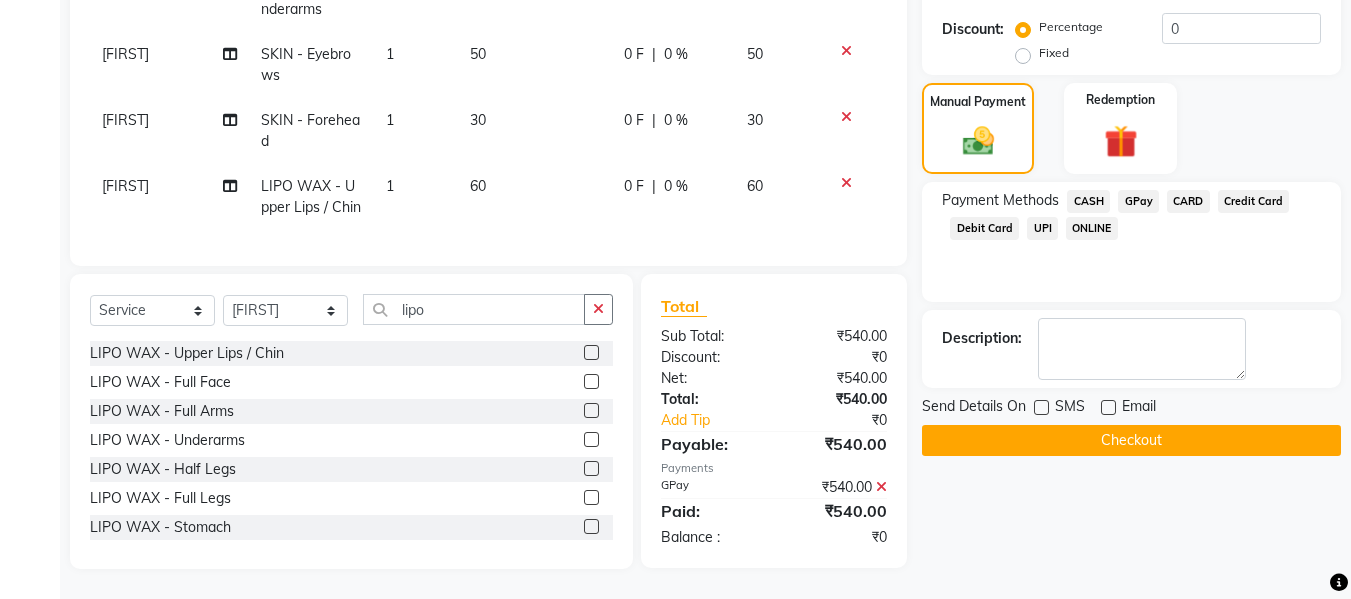 click on "Checkout" 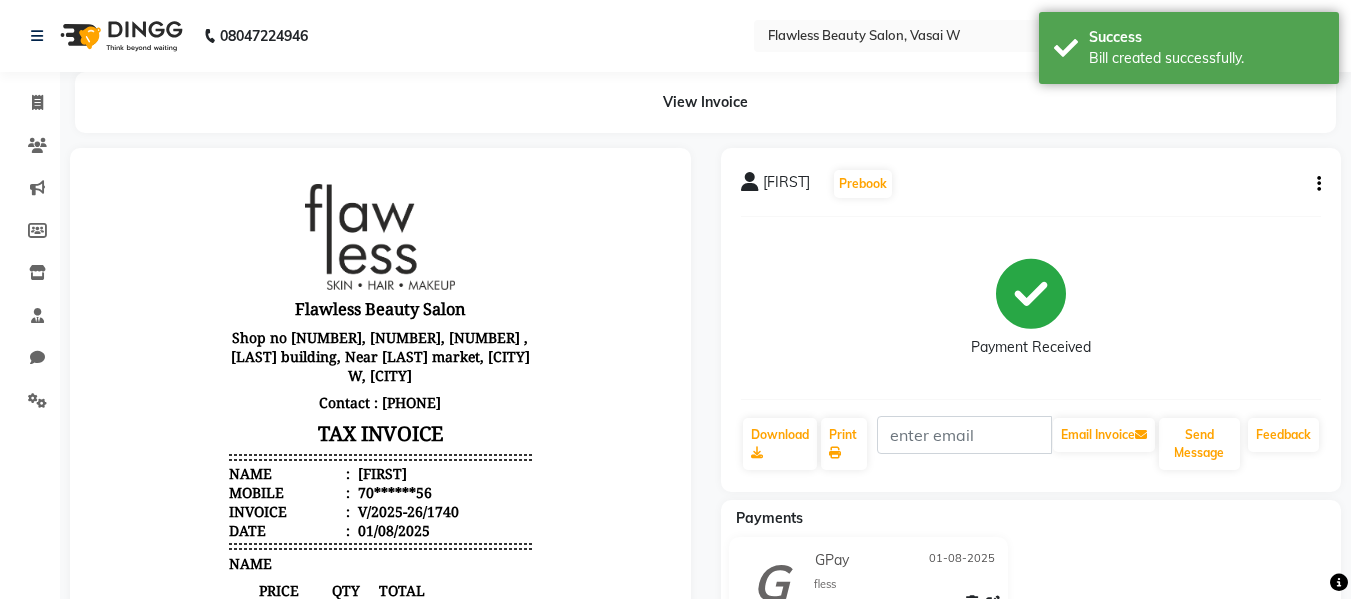 scroll, scrollTop: 0, scrollLeft: 0, axis: both 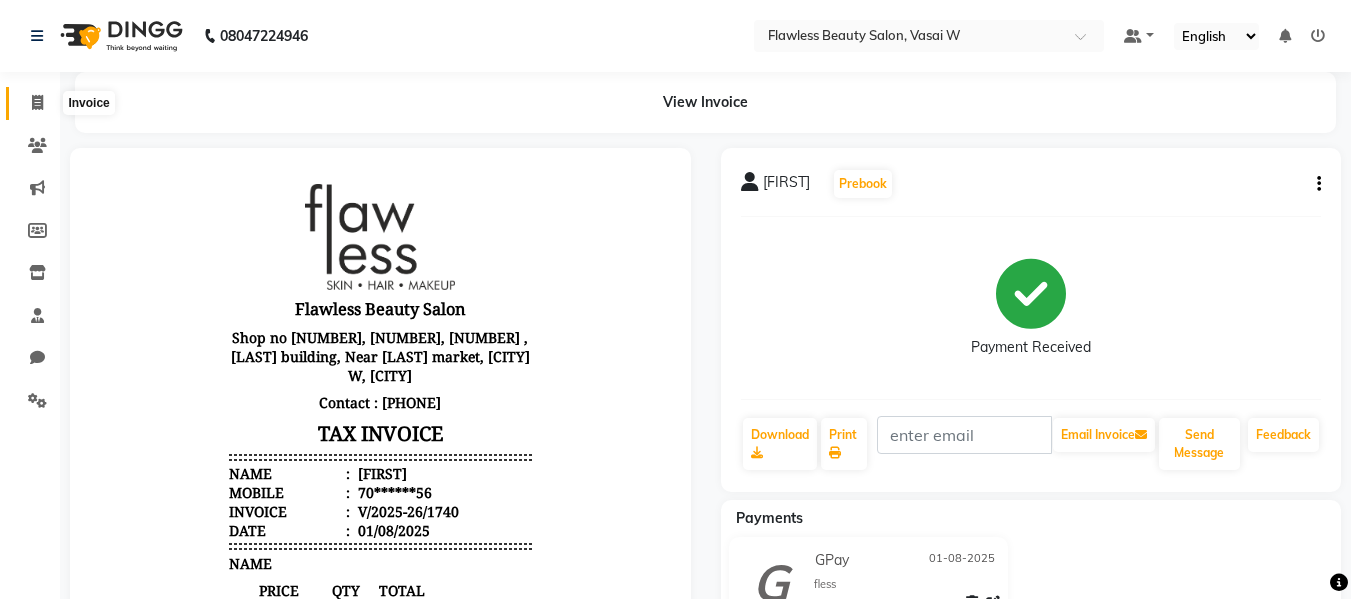 click 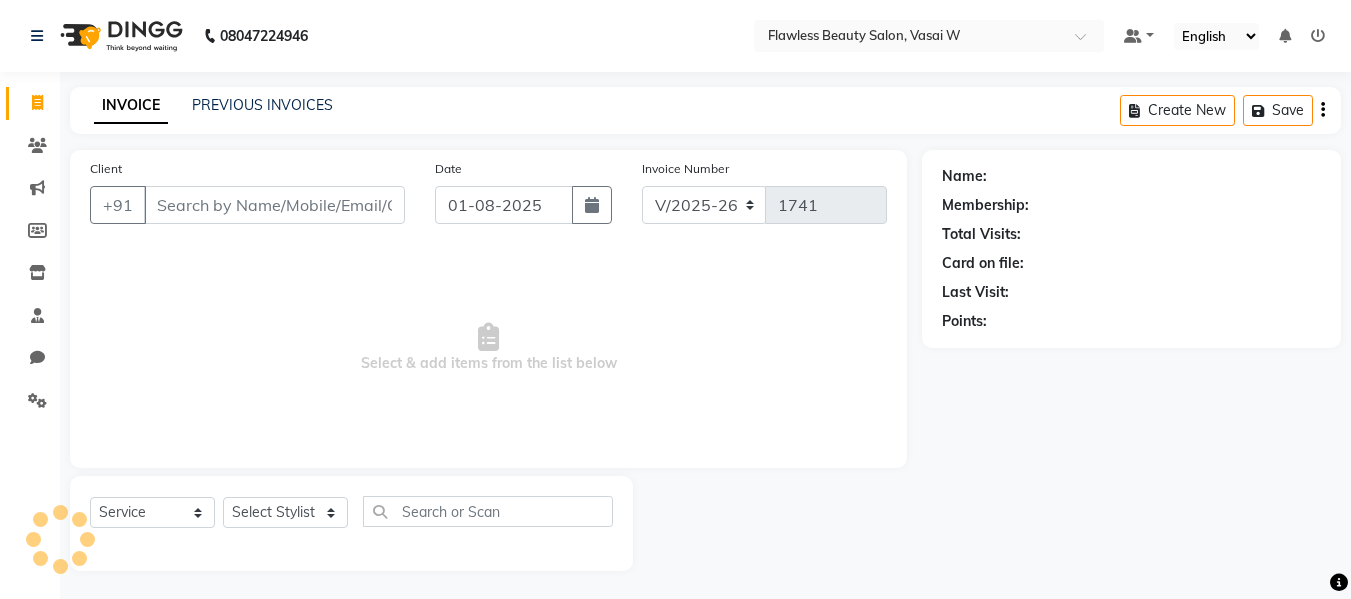 scroll, scrollTop: 2, scrollLeft: 0, axis: vertical 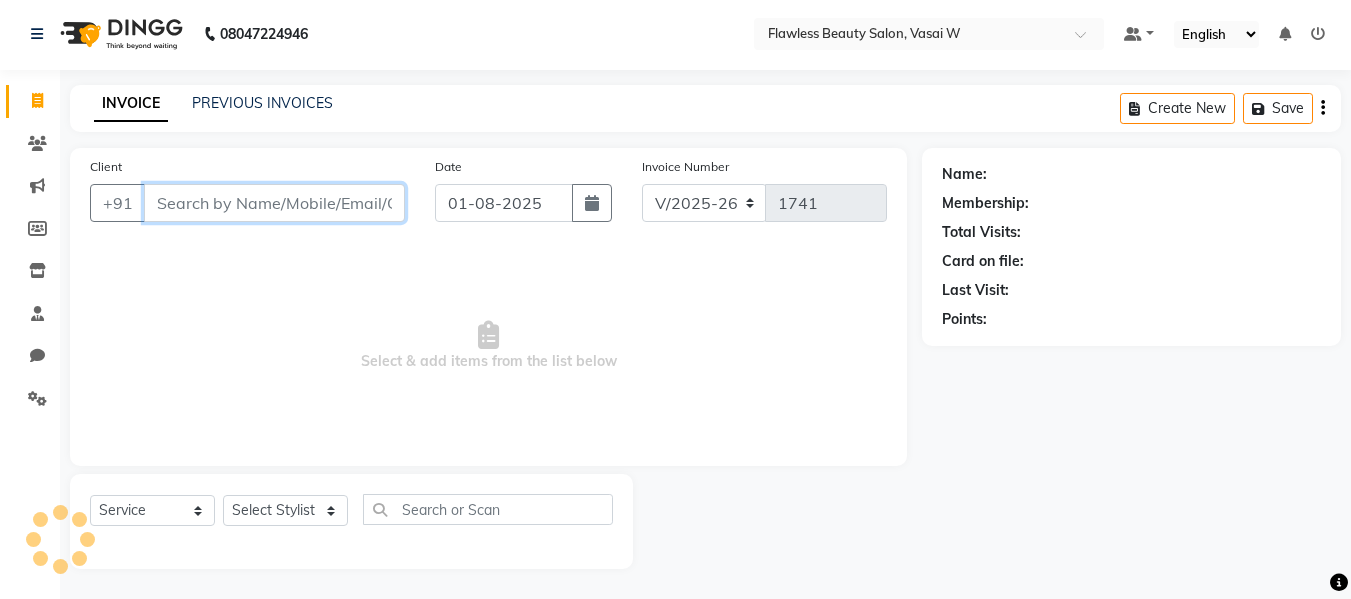 click on "Client" at bounding box center [274, 203] 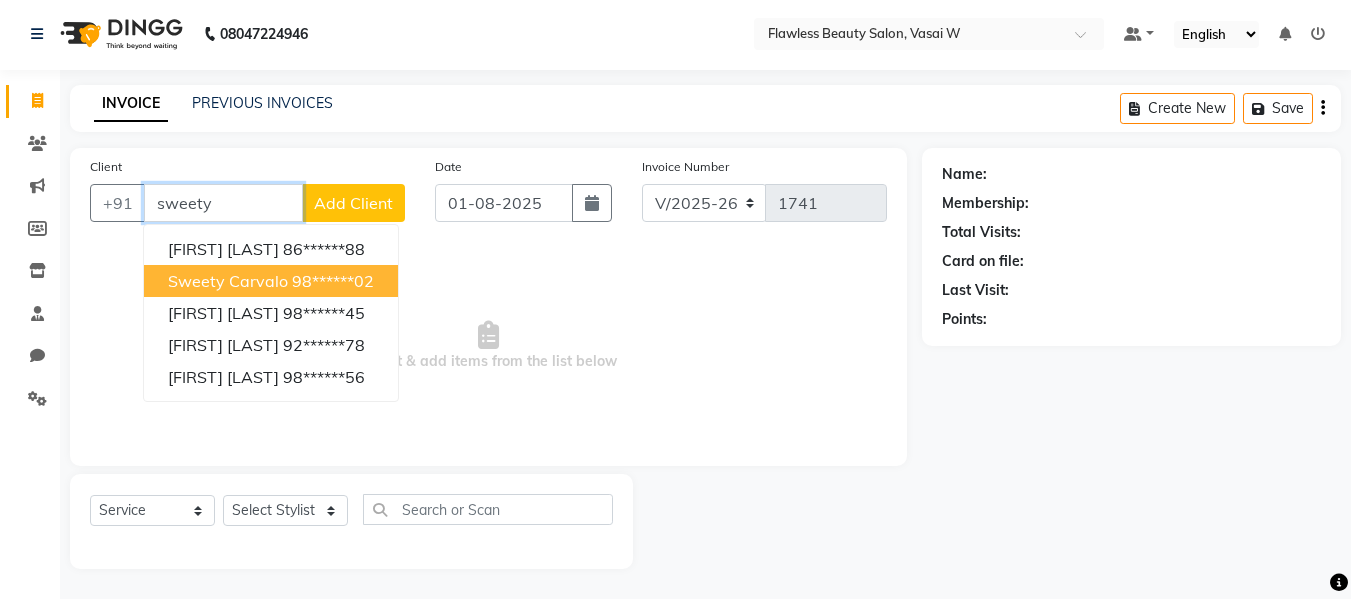 click on "Sweety Carvalo" at bounding box center (228, 281) 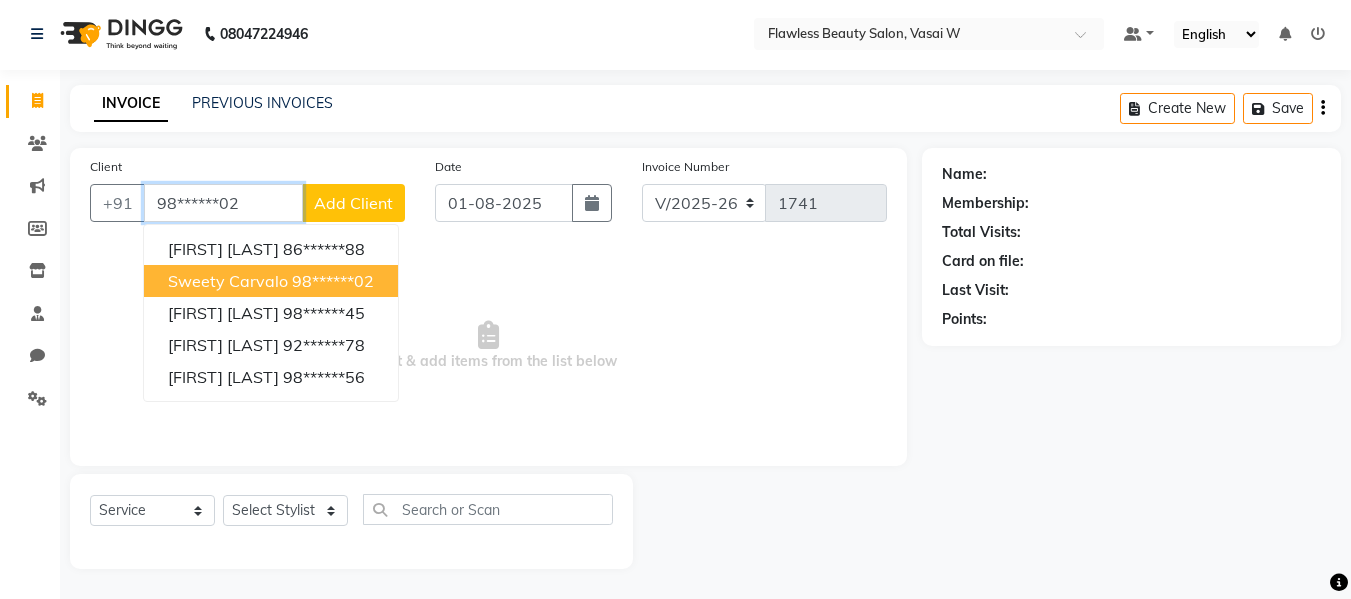 type on "98******02" 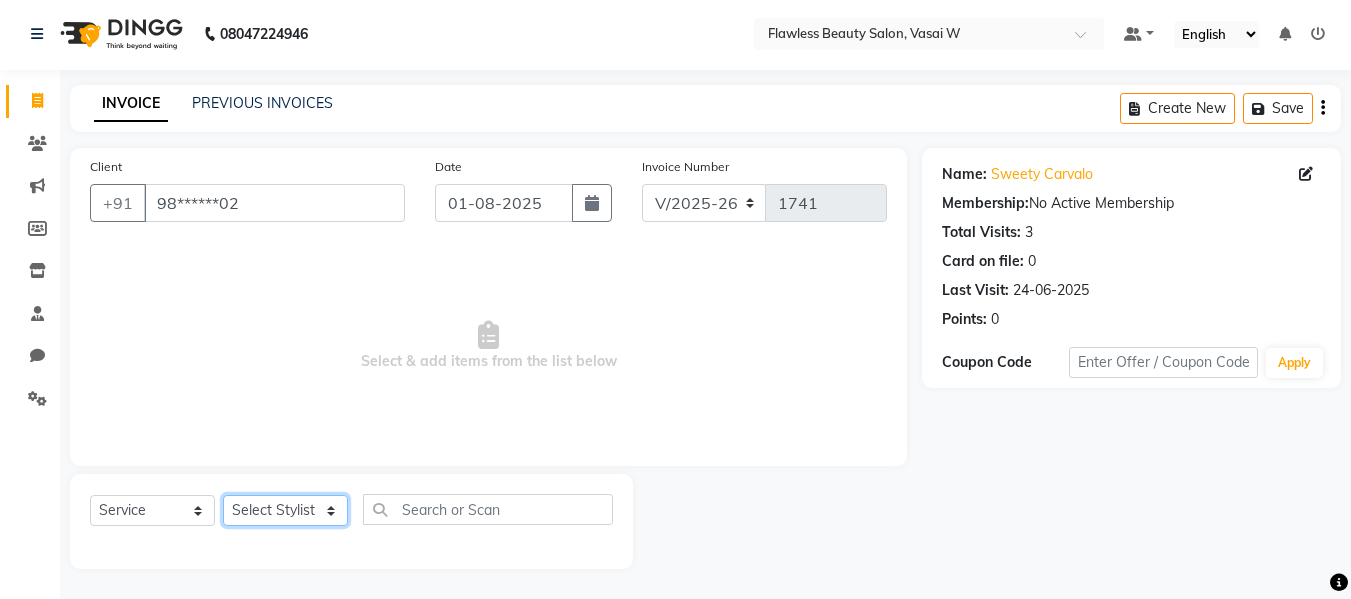 click on "Select Stylist [FIRST] [FIRST] [FIRST] [LAST] [FIRST] [FIRST] [FIRST] [FIRST] [FIRST] [FIRST]" 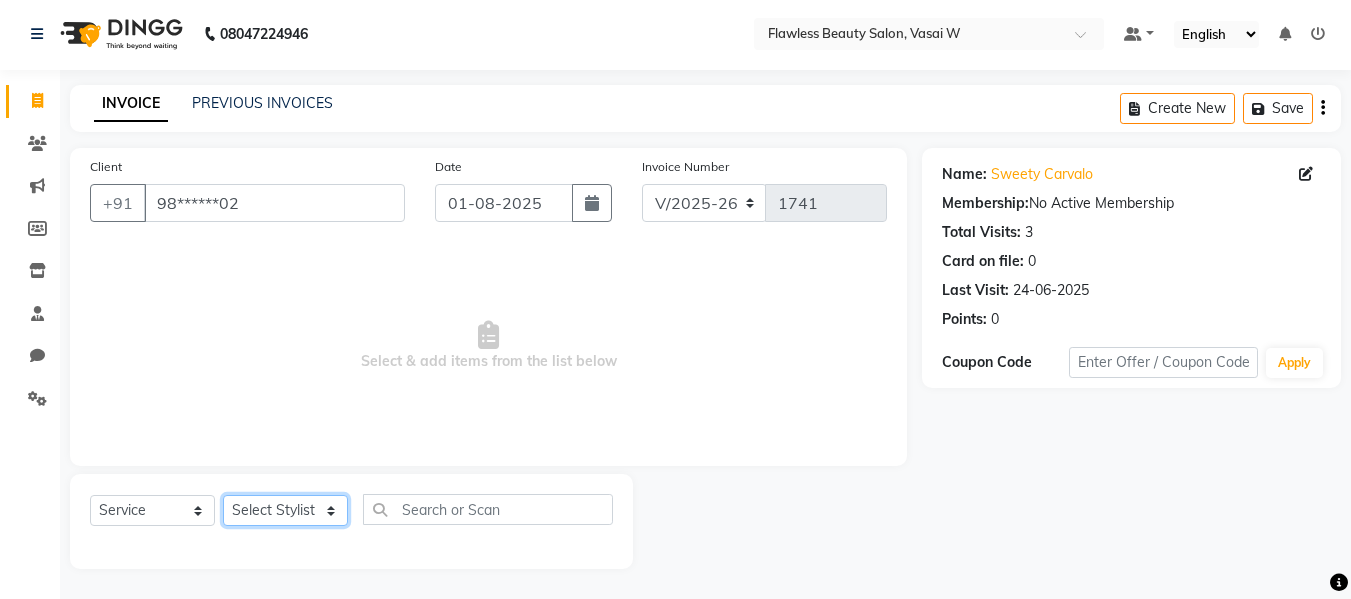 select on "76408" 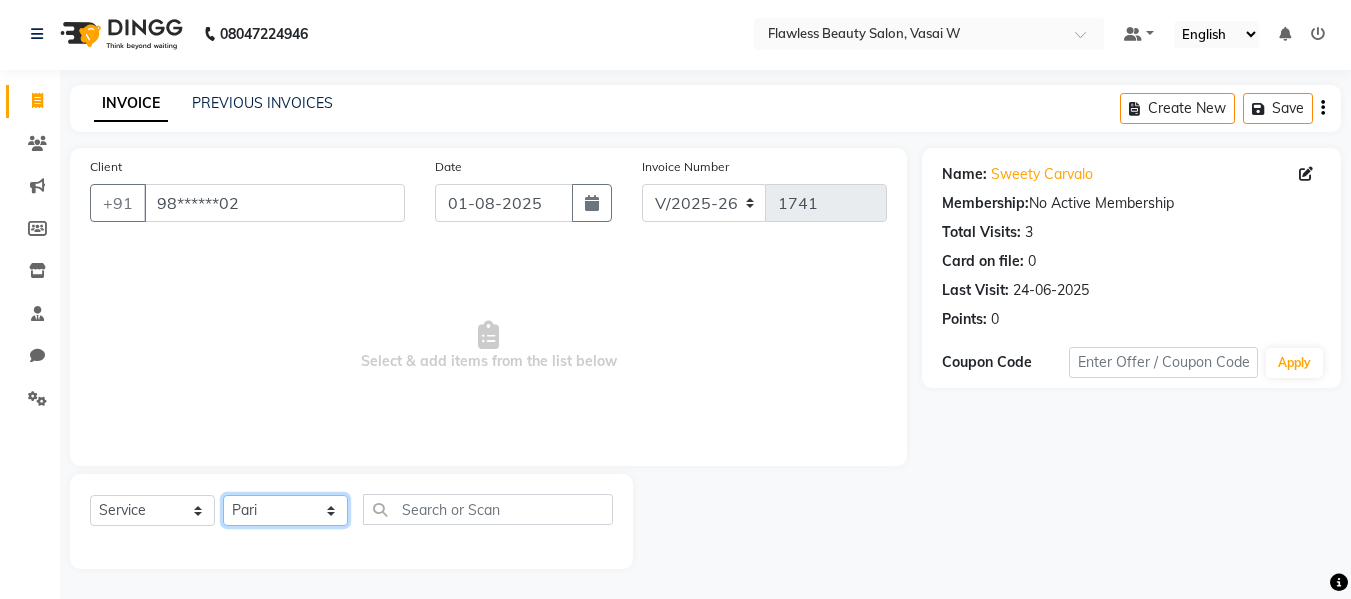 click on "Select Stylist [FIRST] [FIRST] [FIRST] [LAST] [FIRST] [FIRST] [FIRST] [FIRST] [FIRST] [FIRST]" 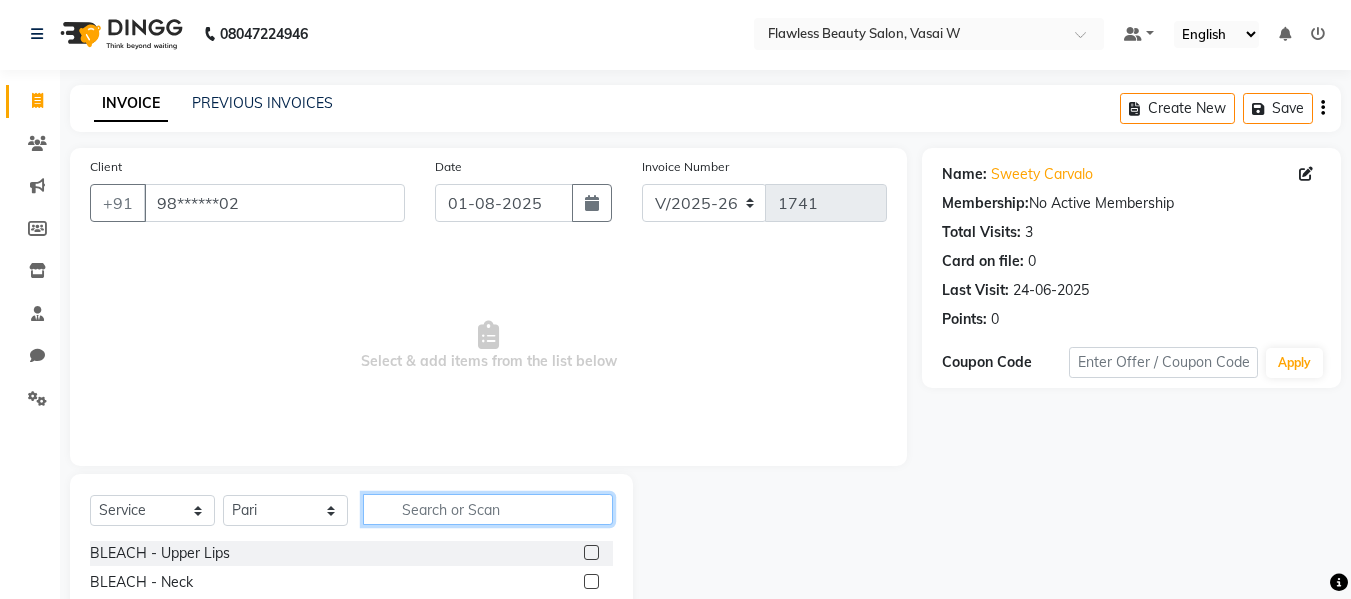 click 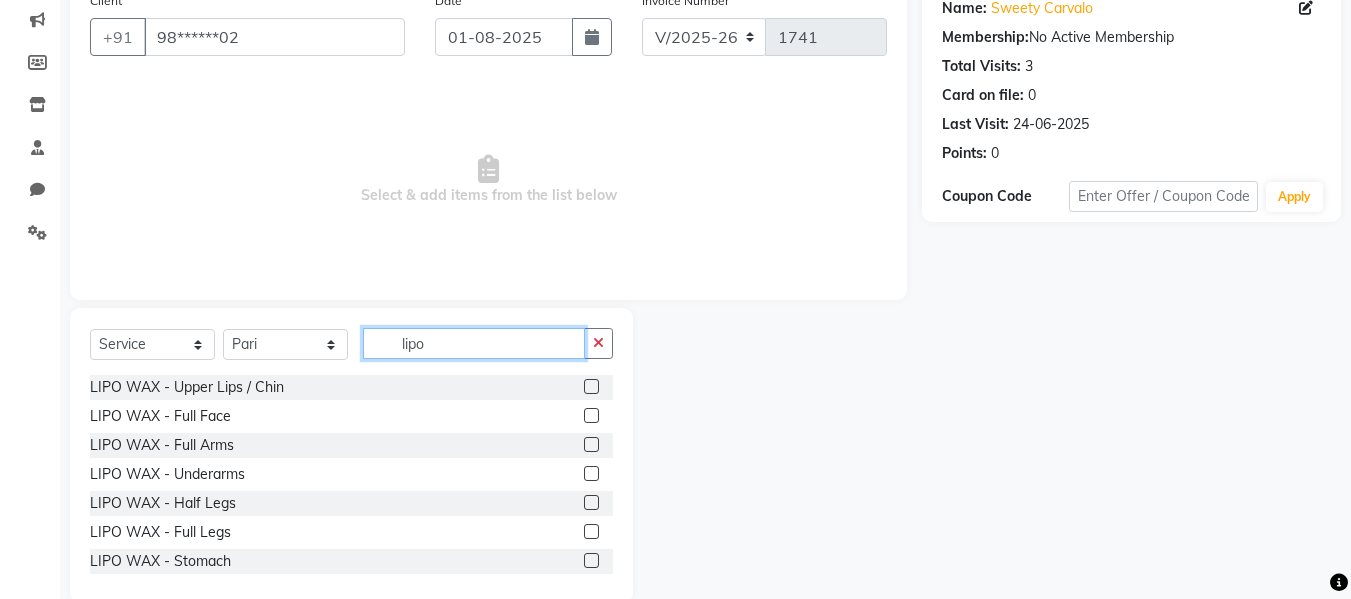 scroll, scrollTop: 202, scrollLeft: 0, axis: vertical 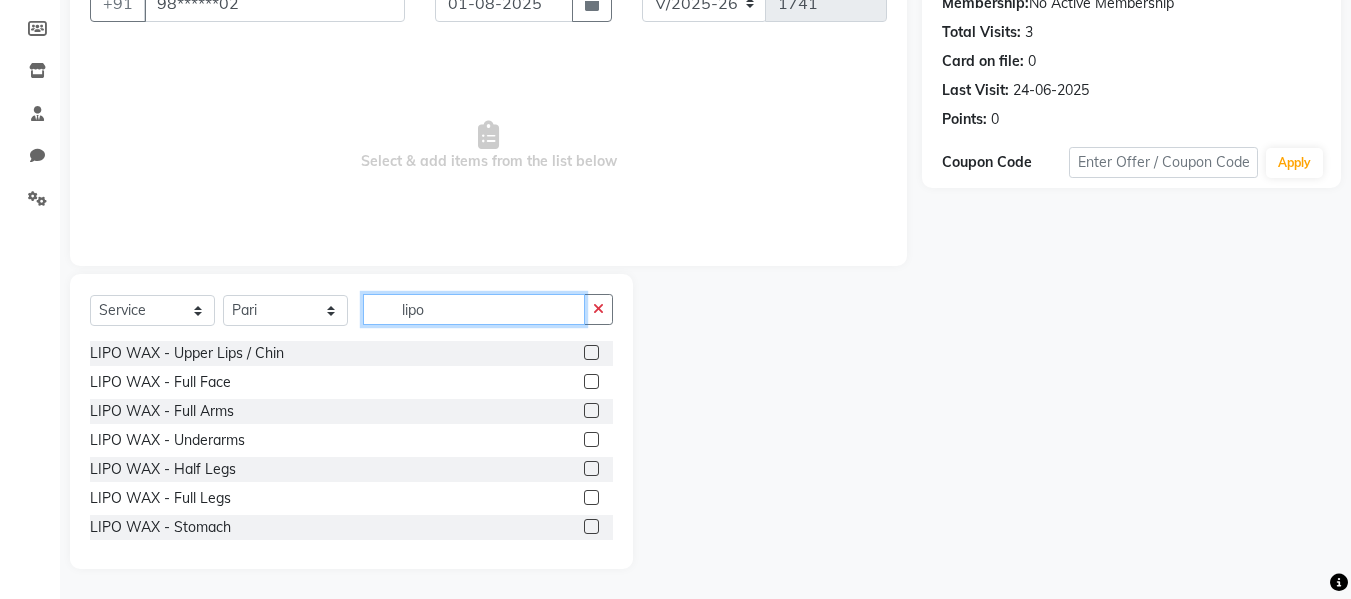 type on "lipo" 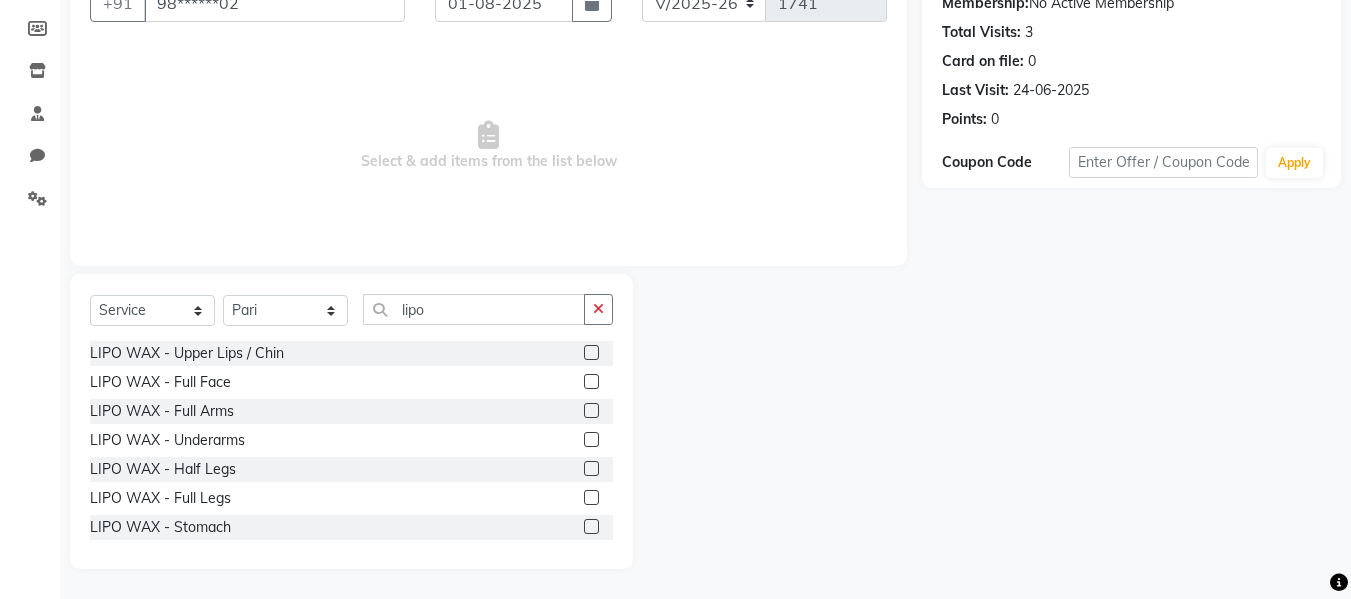 click 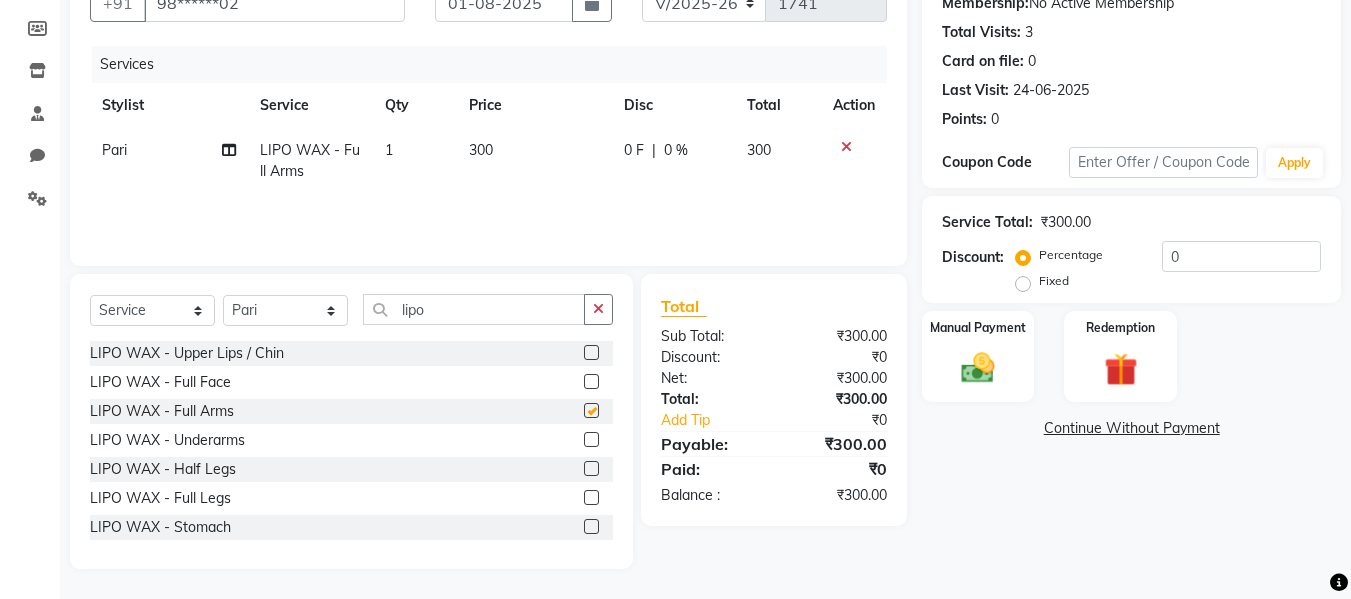 checkbox on "false" 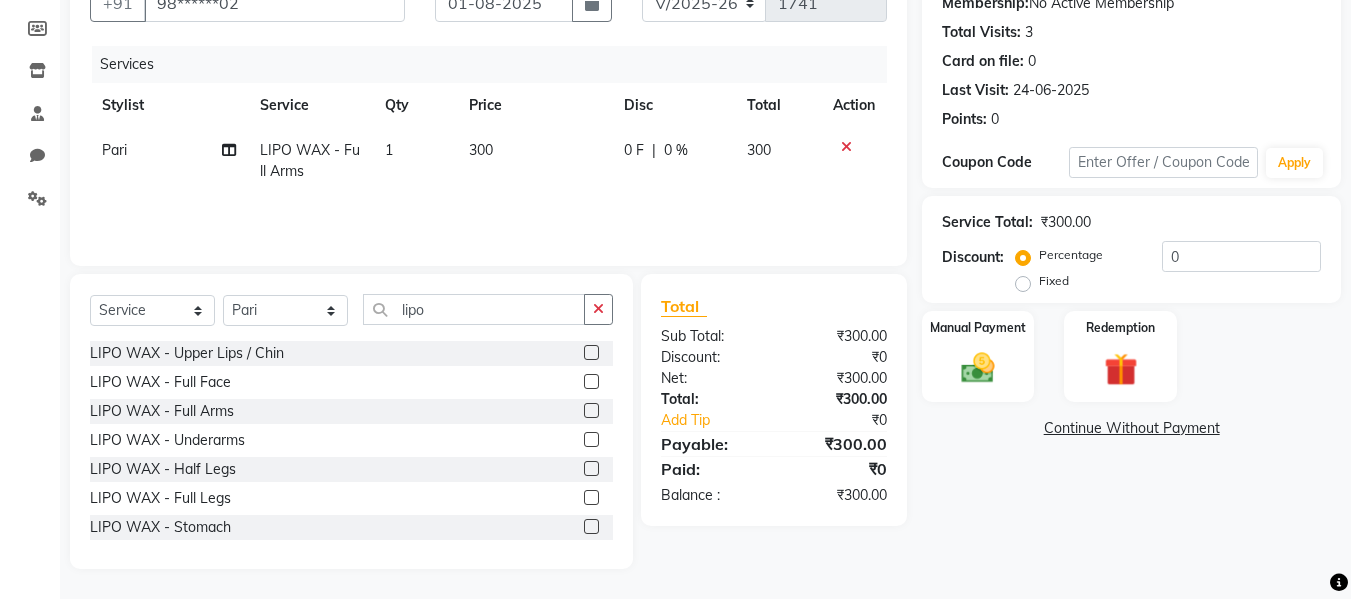 click 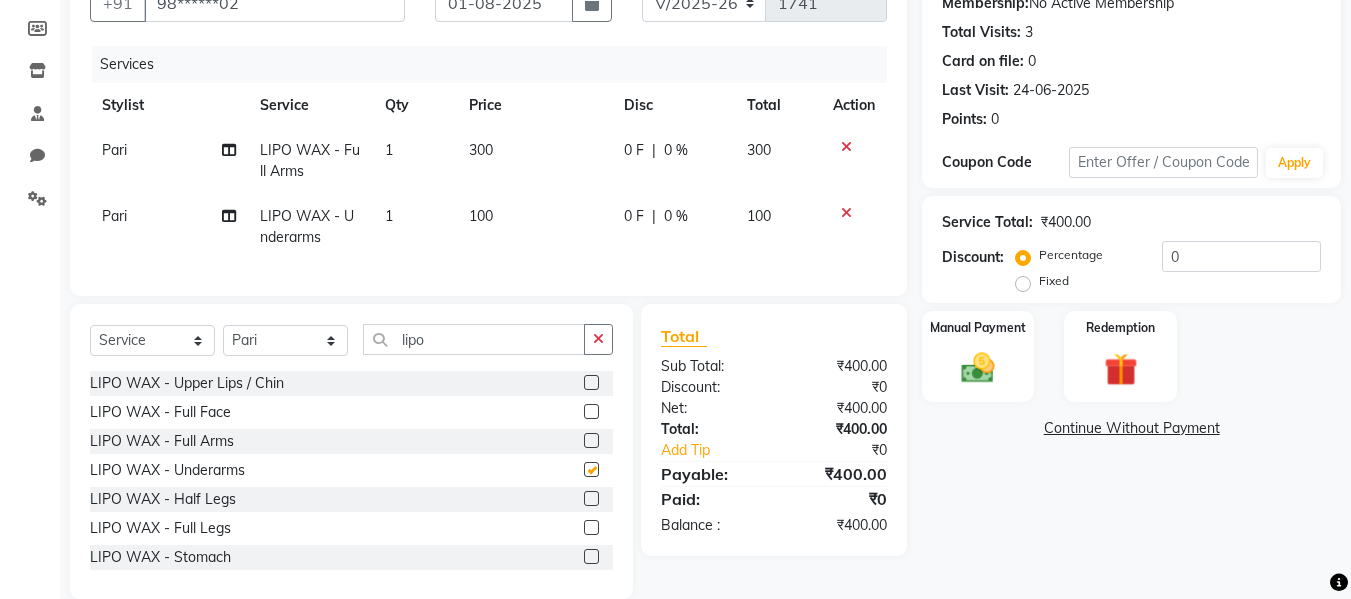checkbox on "false" 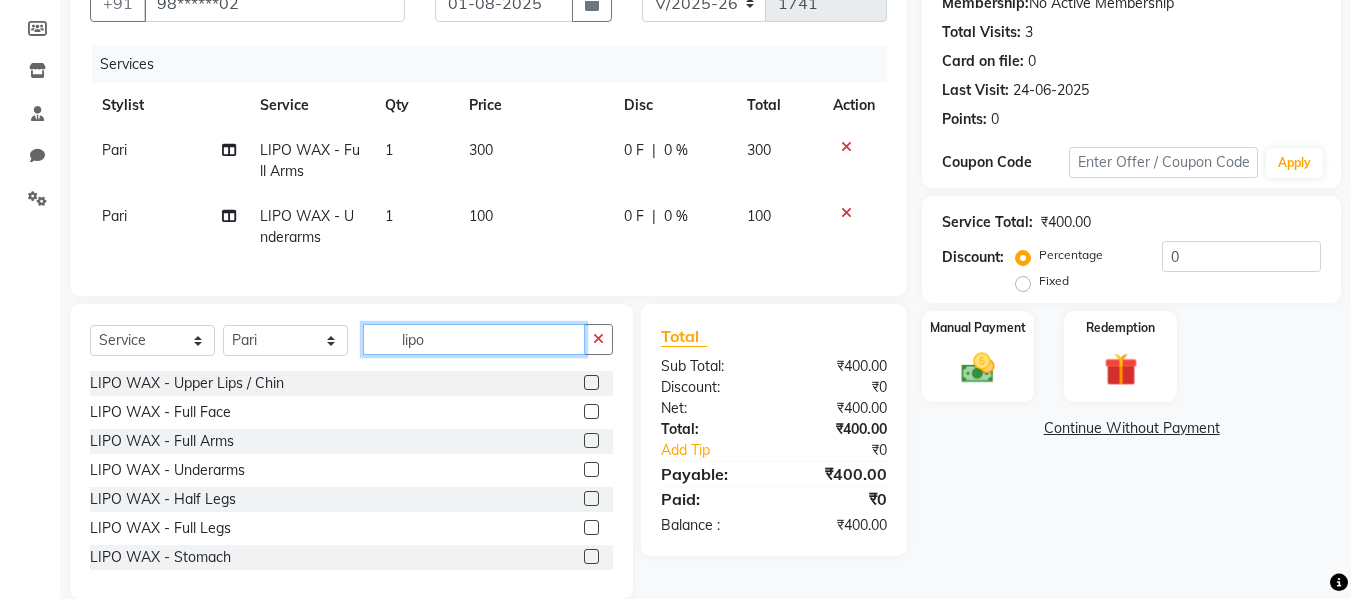 click on "lipo" 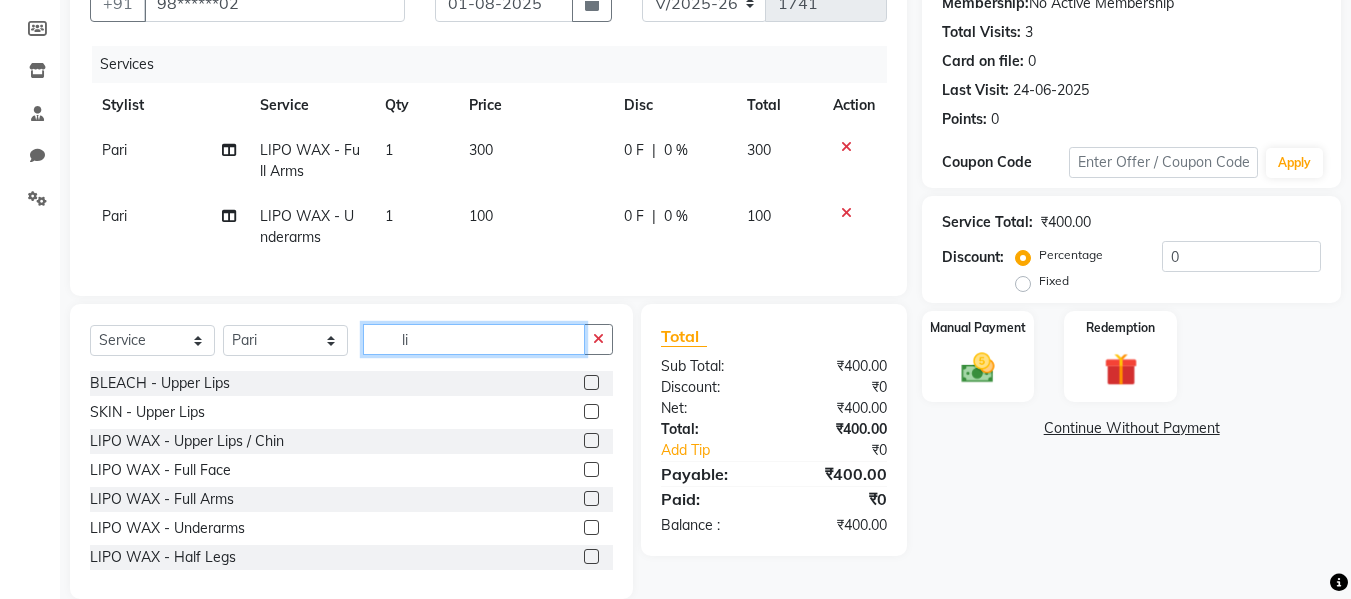 type on "l" 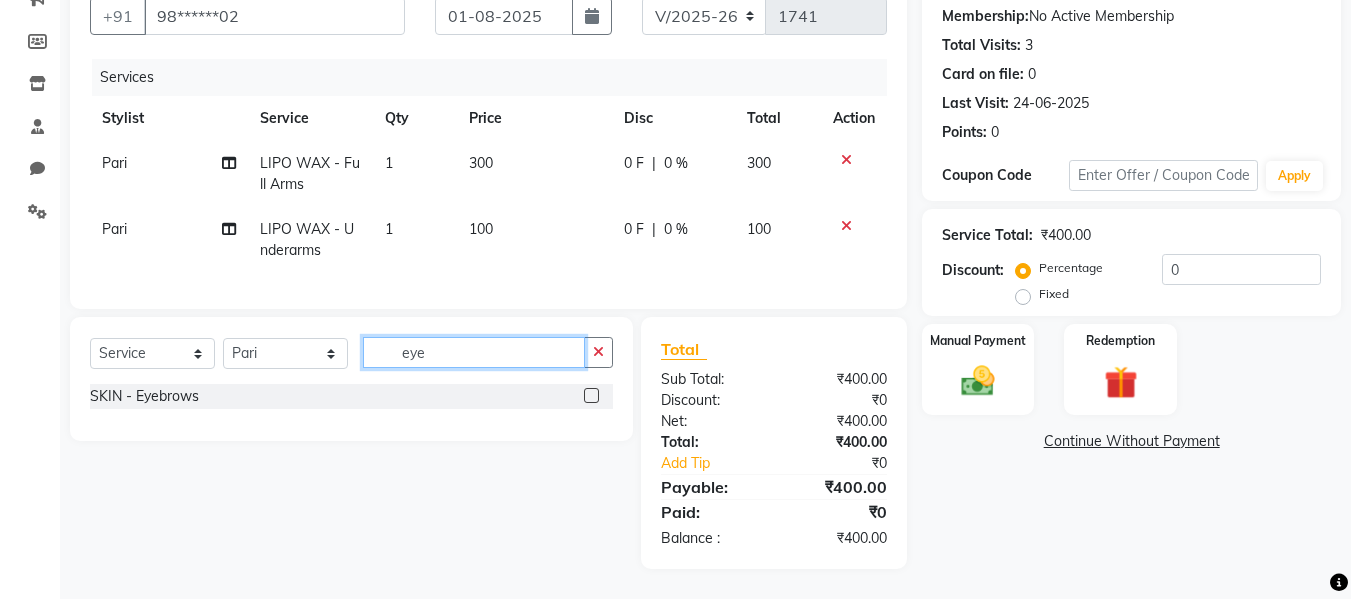 type on "eye" 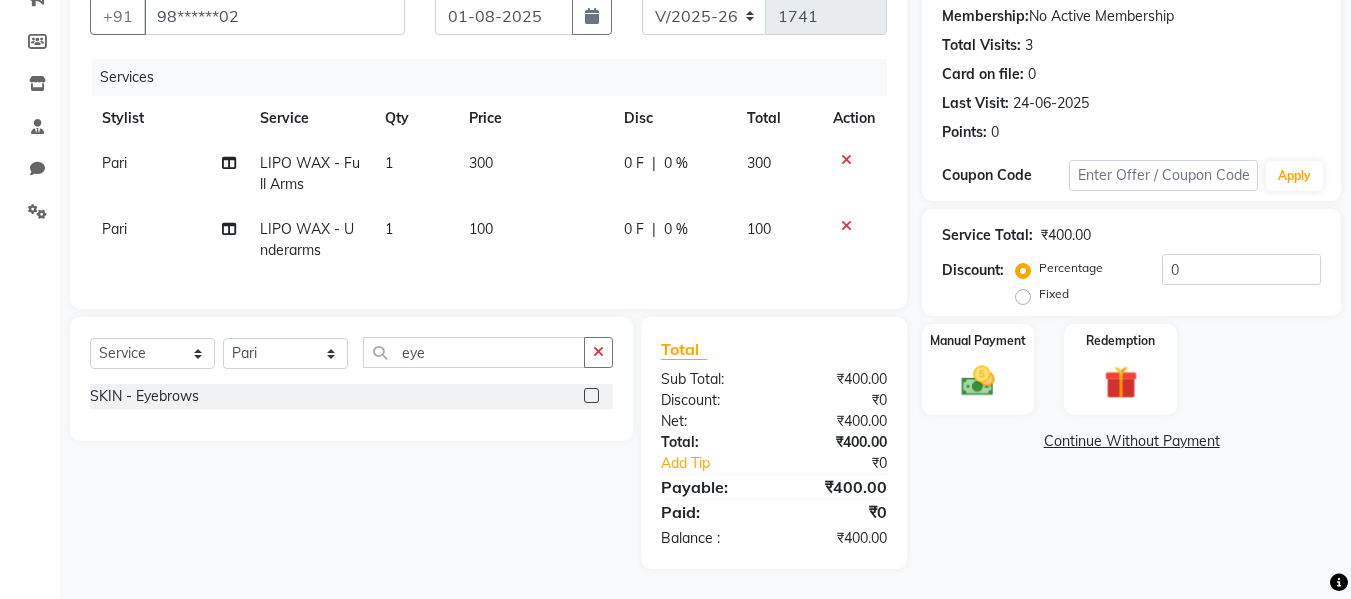 click 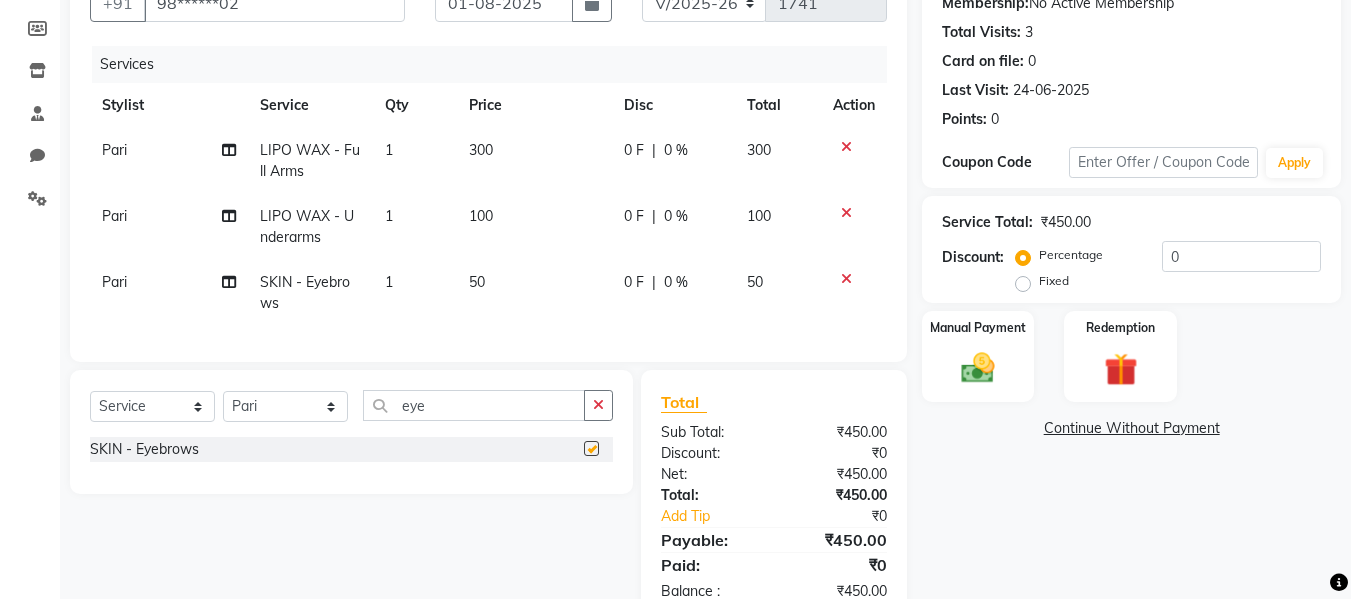 checkbox on "false" 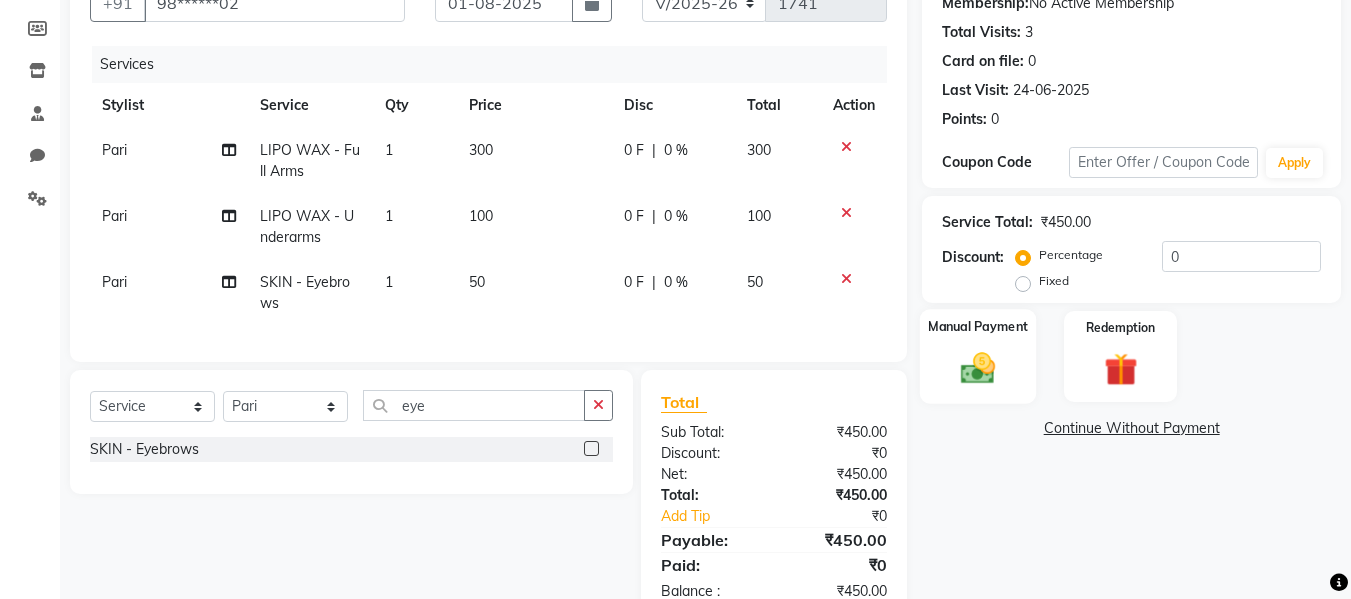 click 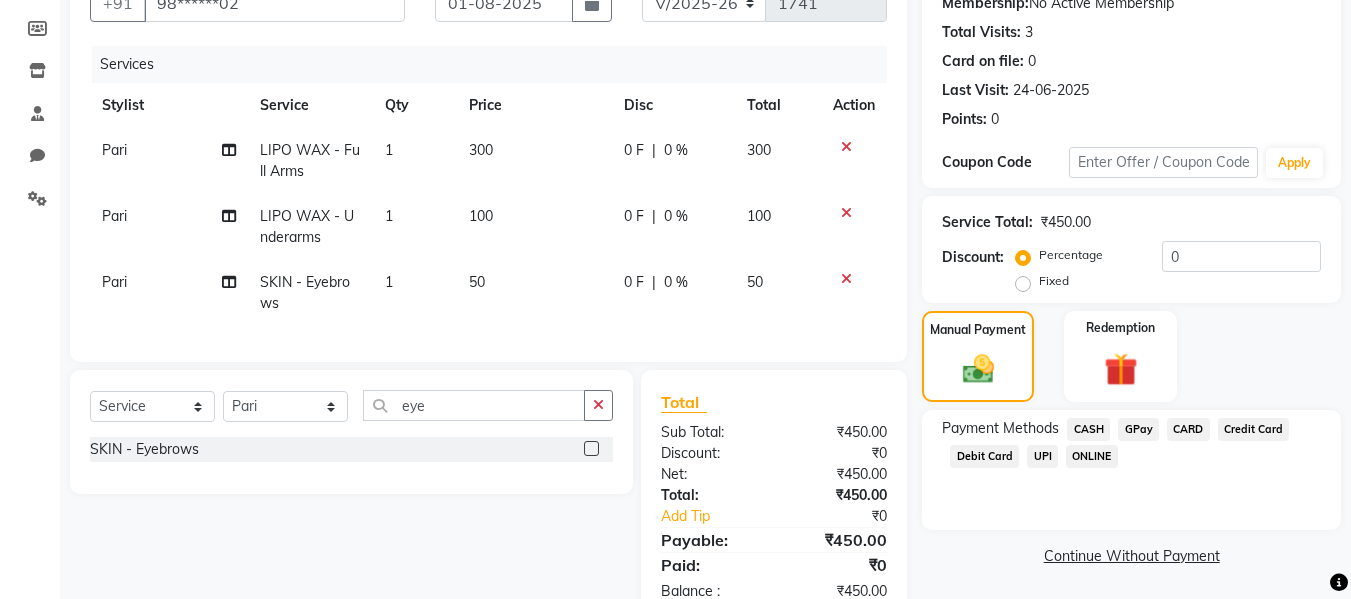 click on "GPay" 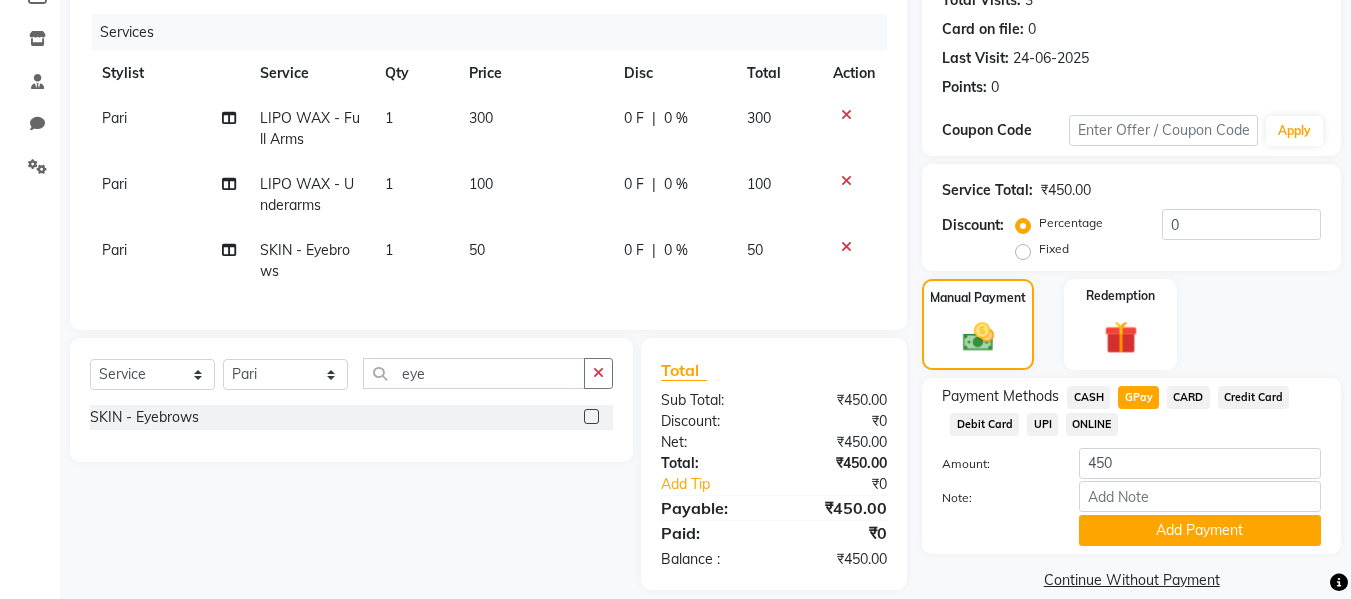 scroll, scrollTop: 270, scrollLeft: 0, axis: vertical 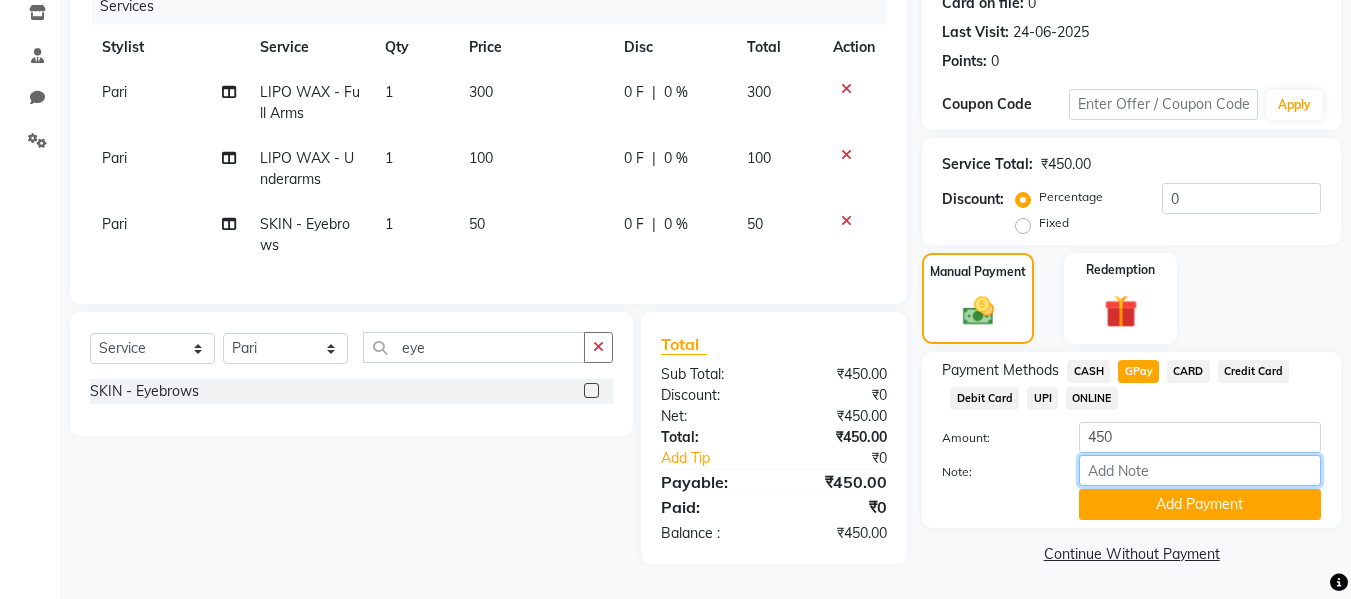 click on "Note:" at bounding box center [1200, 470] 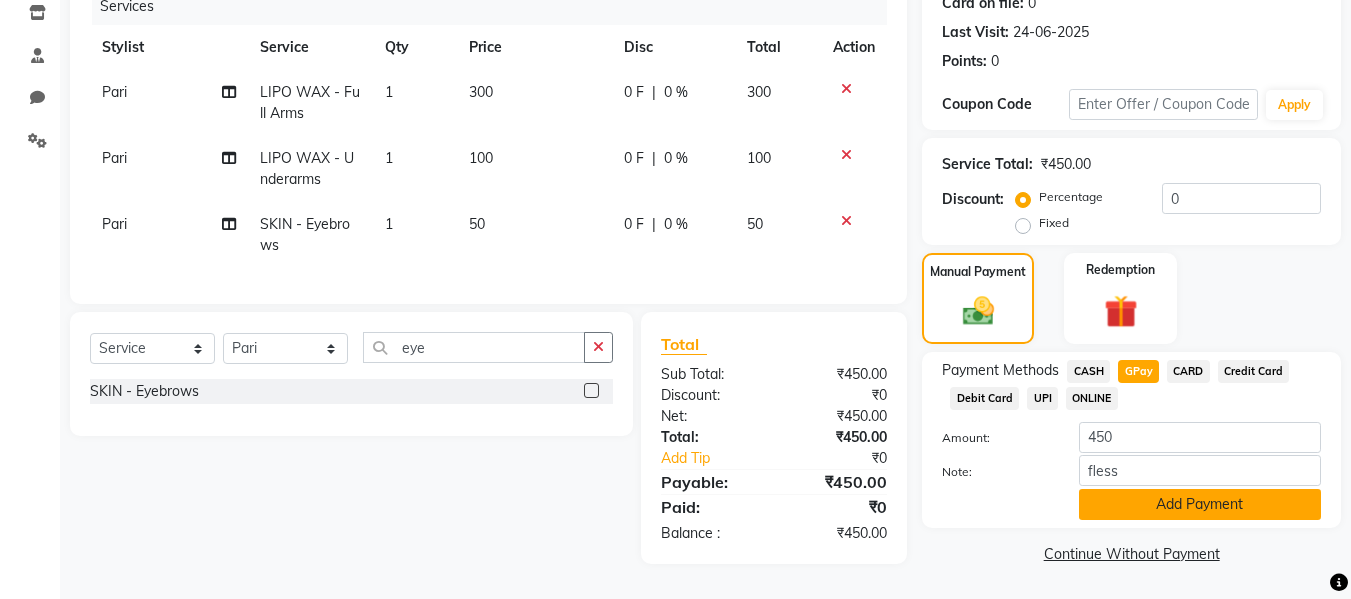 click on "Add Payment" 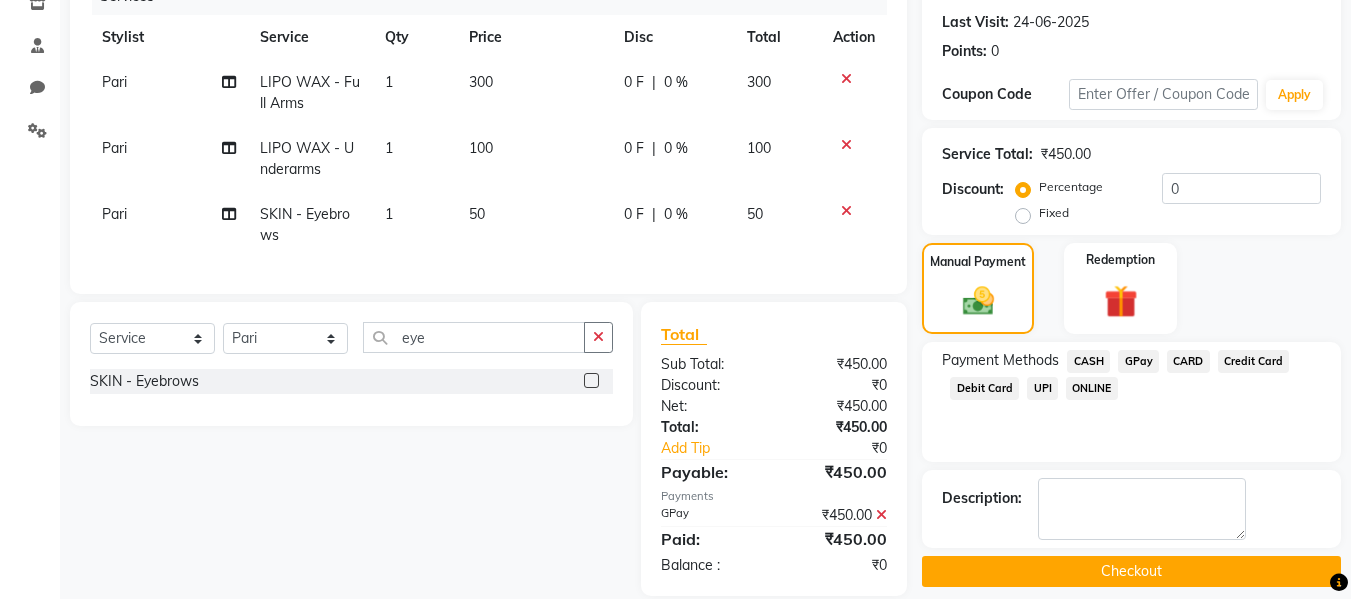 scroll, scrollTop: 312, scrollLeft: 0, axis: vertical 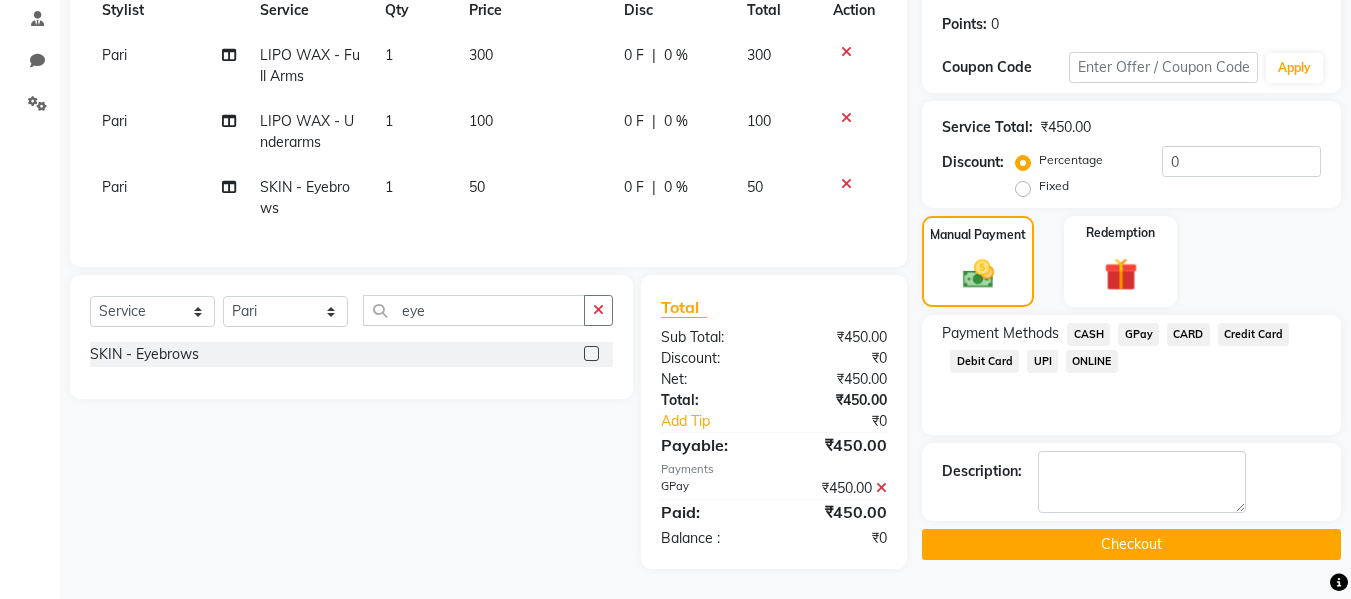 click on "Checkout" 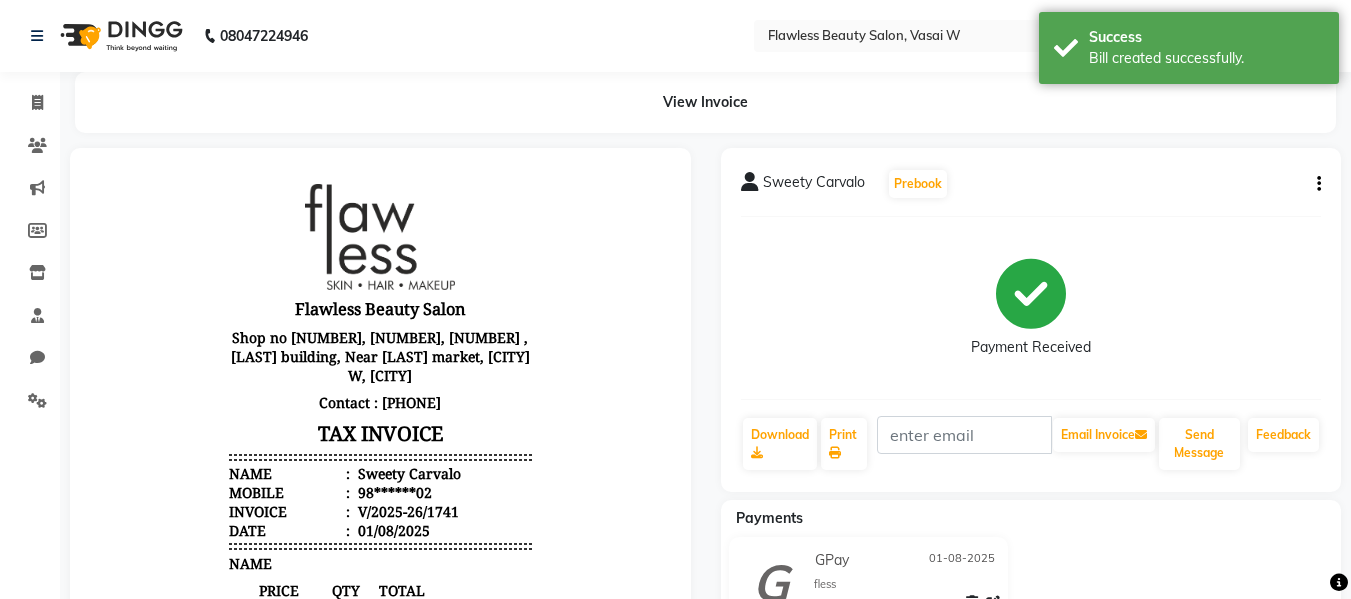 scroll, scrollTop: 0, scrollLeft: 0, axis: both 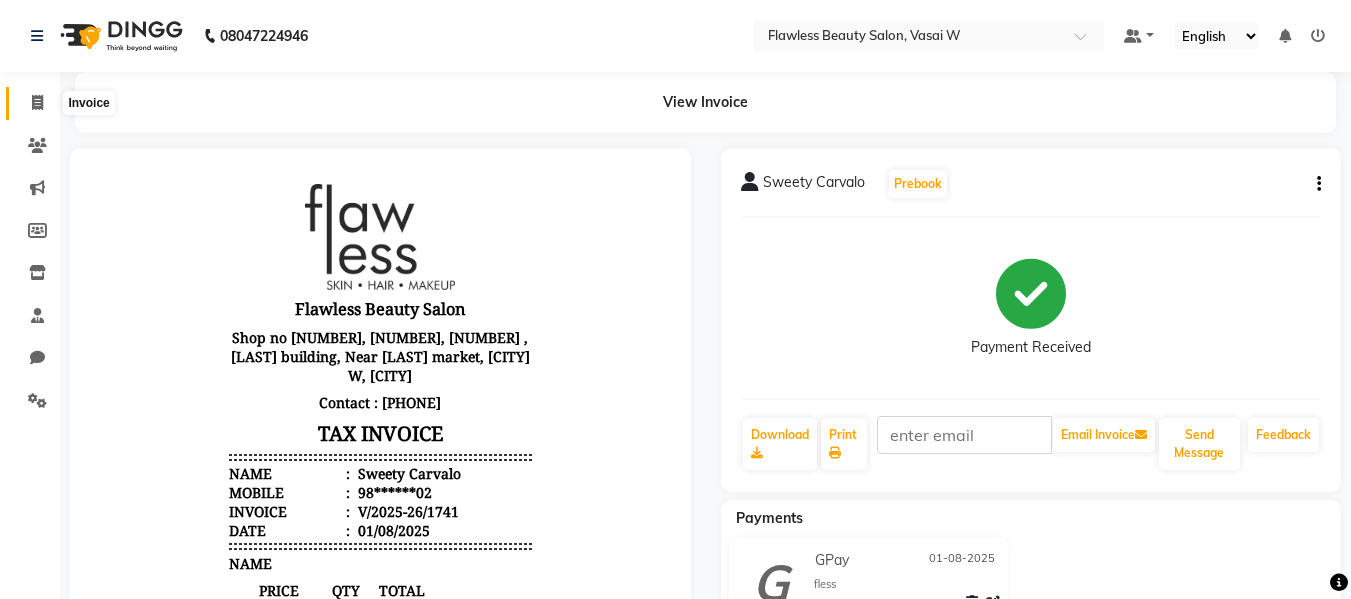 click 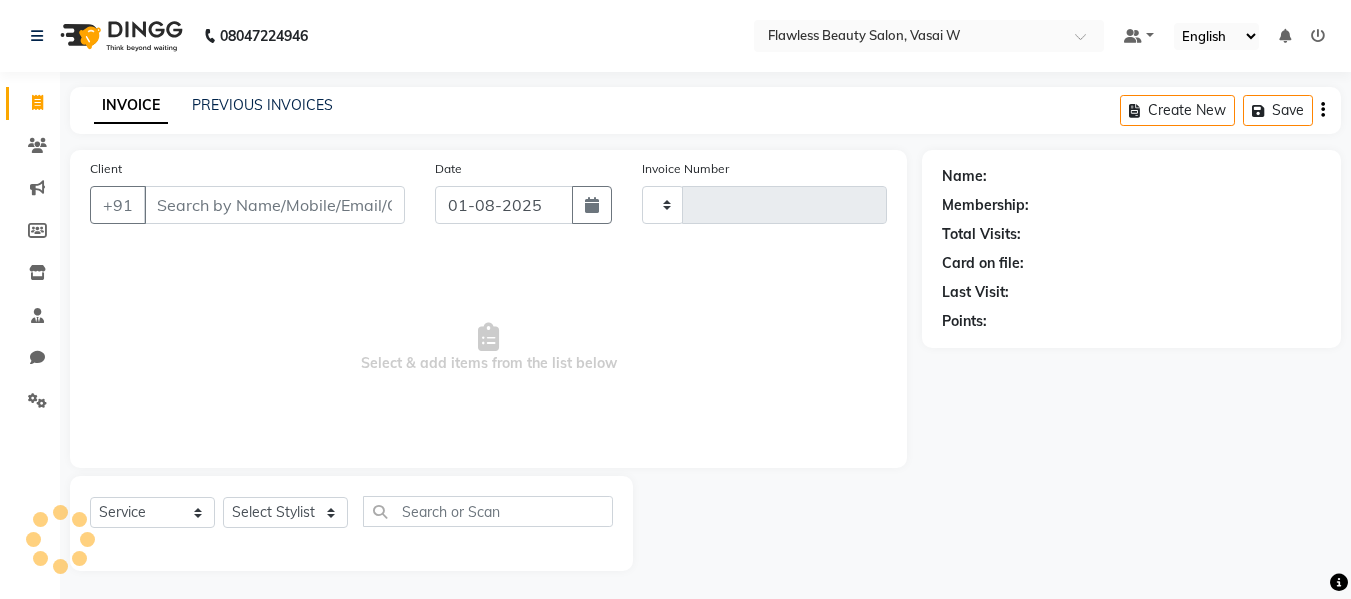 scroll, scrollTop: 2, scrollLeft: 0, axis: vertical 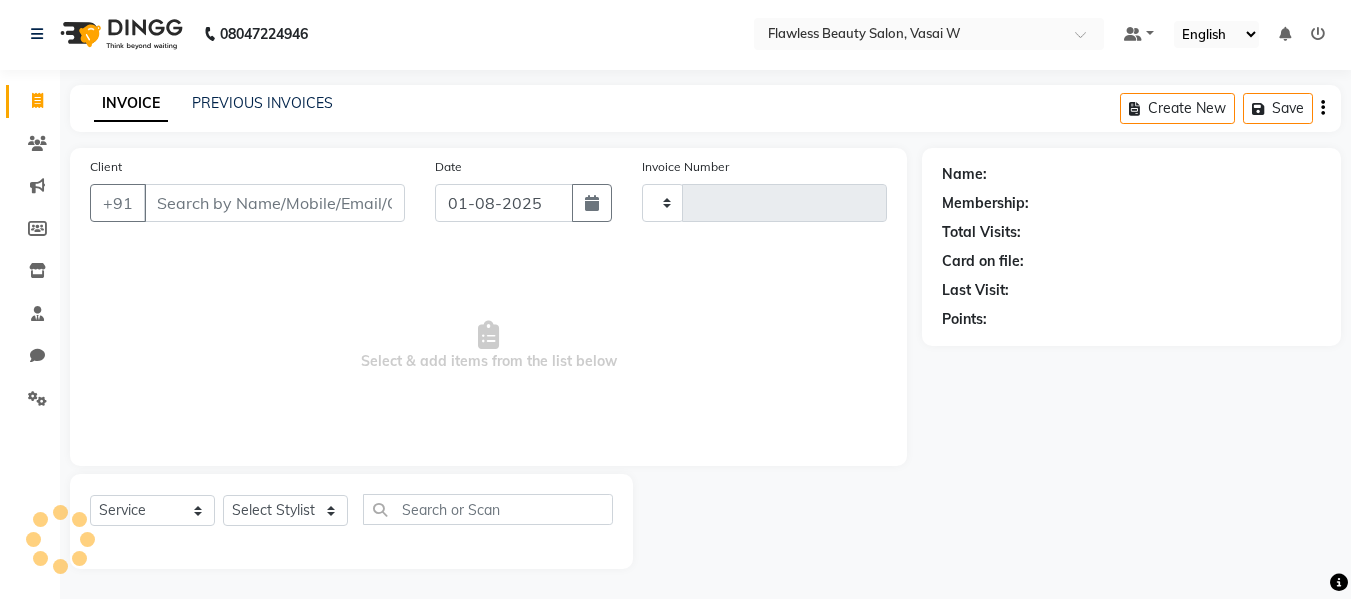 click on "Client" at bounding box center [274, 203] 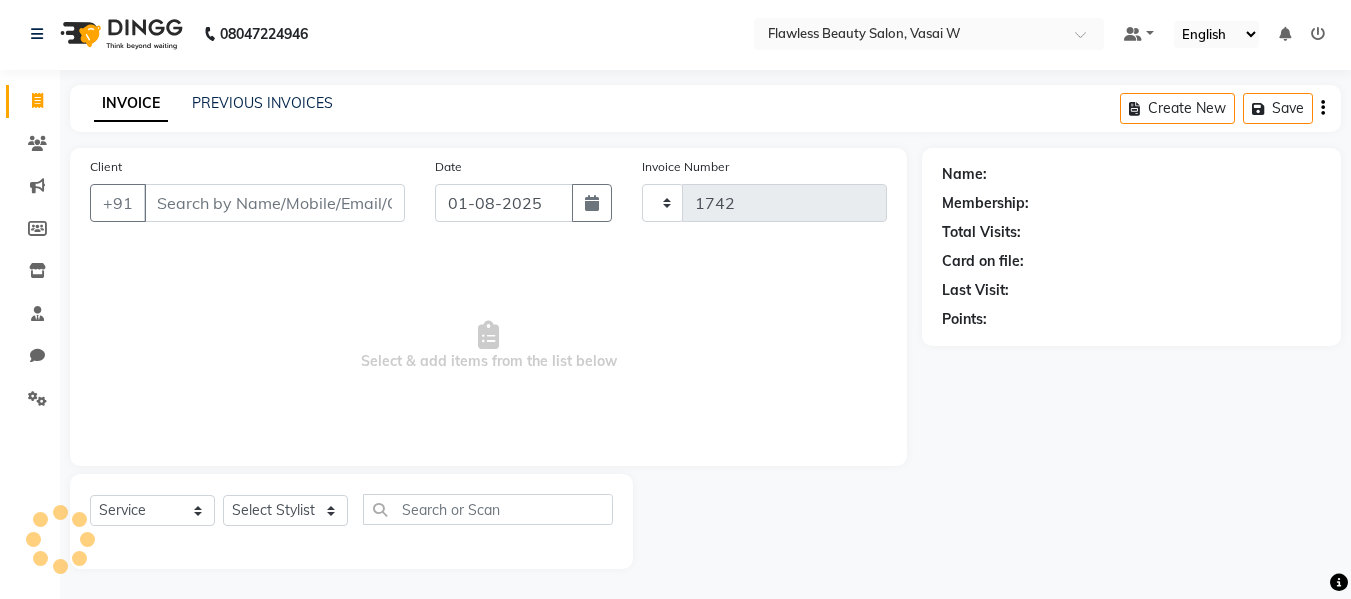 select on "8090" 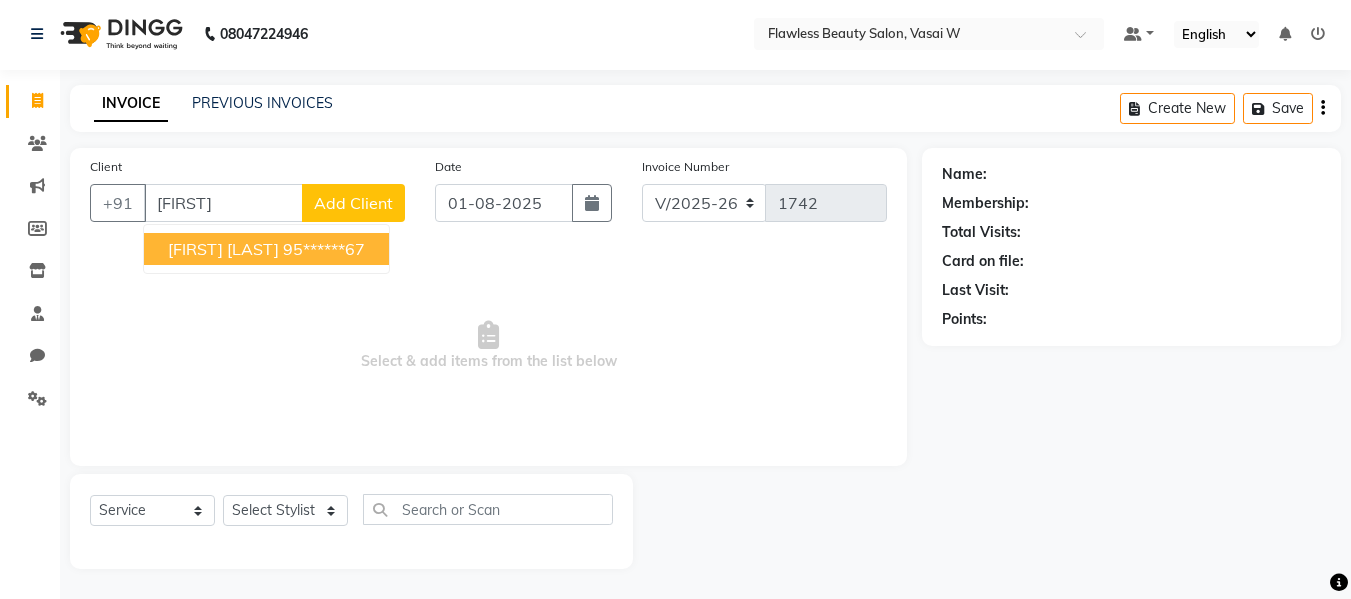 click on "[FIRST] [LAST]" at bounding box center [223, 249] 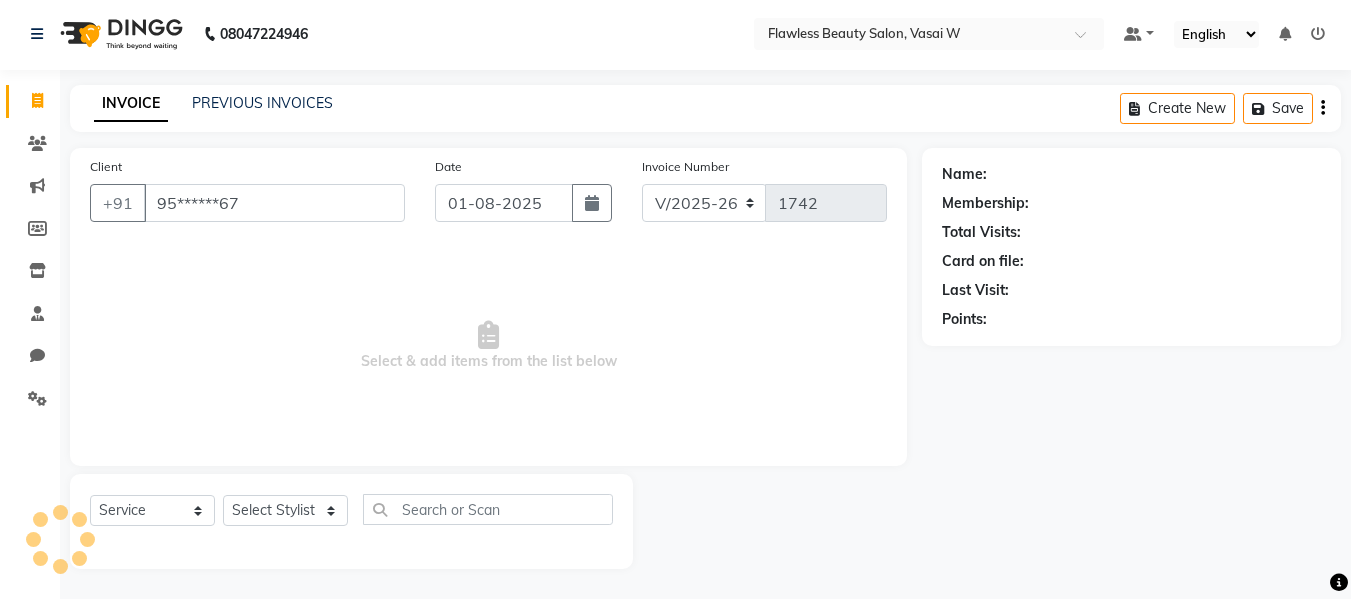 type on "95******67" 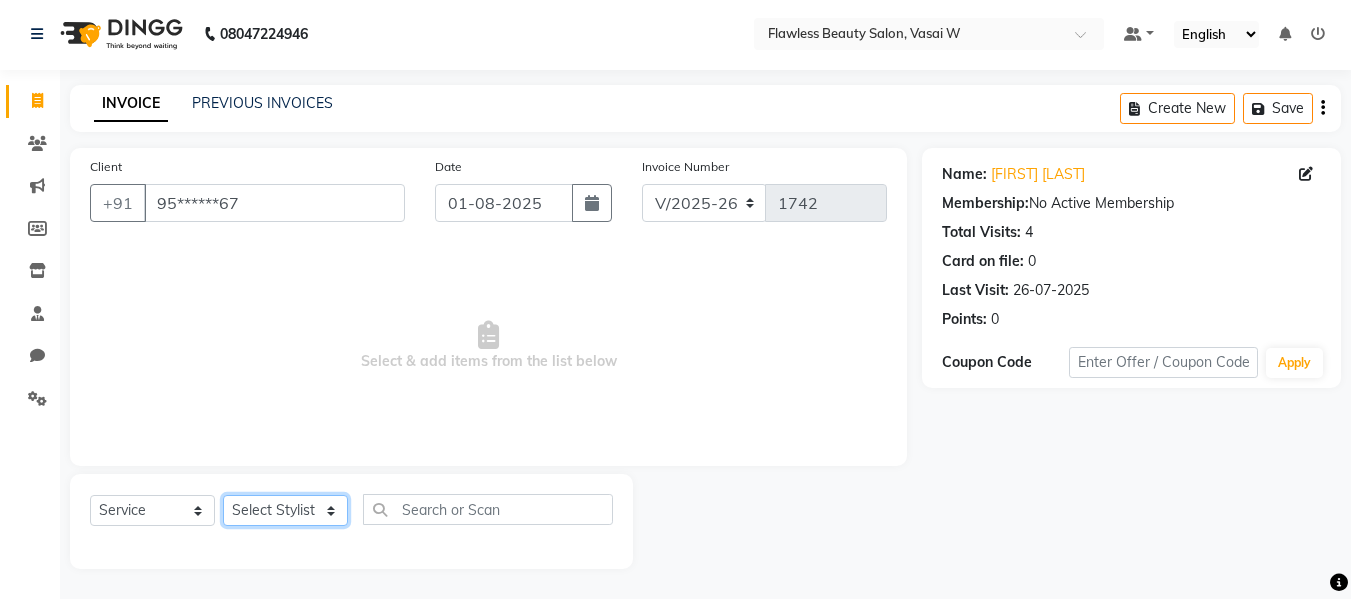 click on "Select Stylist [FIRST] [FIRST] [FIRST] [LAST] [FIRST] [FIRST] [FIRST] [FIRST] [FIRST] [FIRST]" 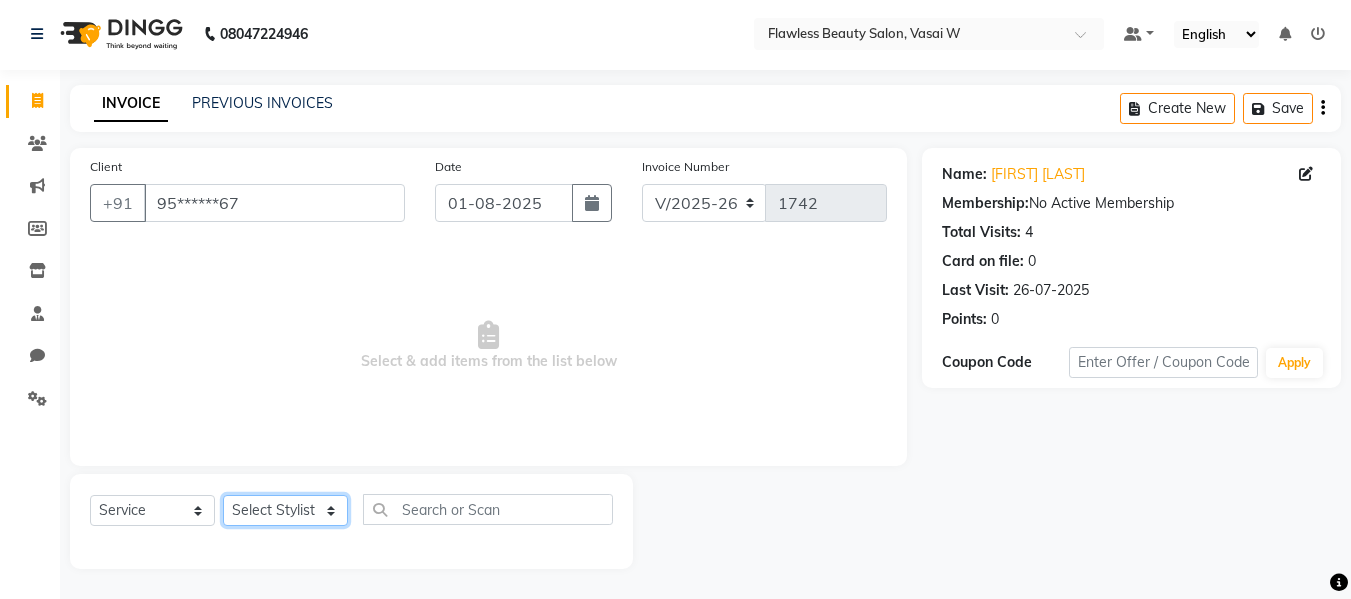 select on "76410" 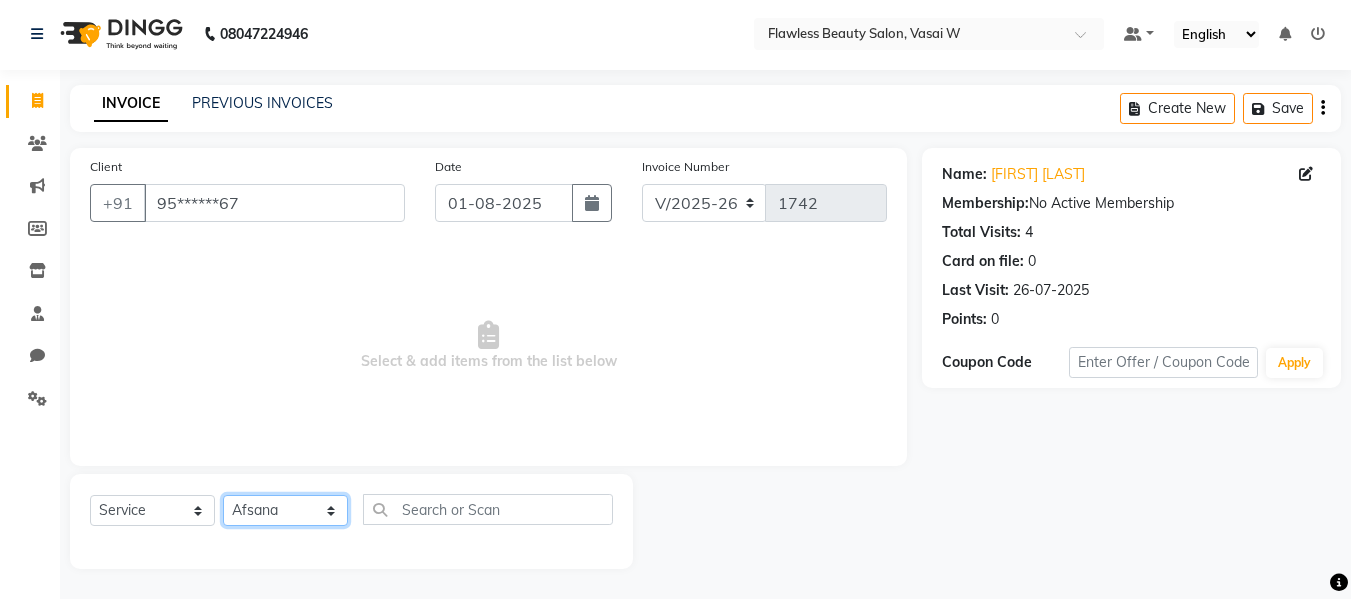 click on "Select Stylist [FIRST] [FIRST] [FIRST] [LAST] [FIRST] [FIRST] [FIRST] [FIRST] [FIRST] [FIRST]" 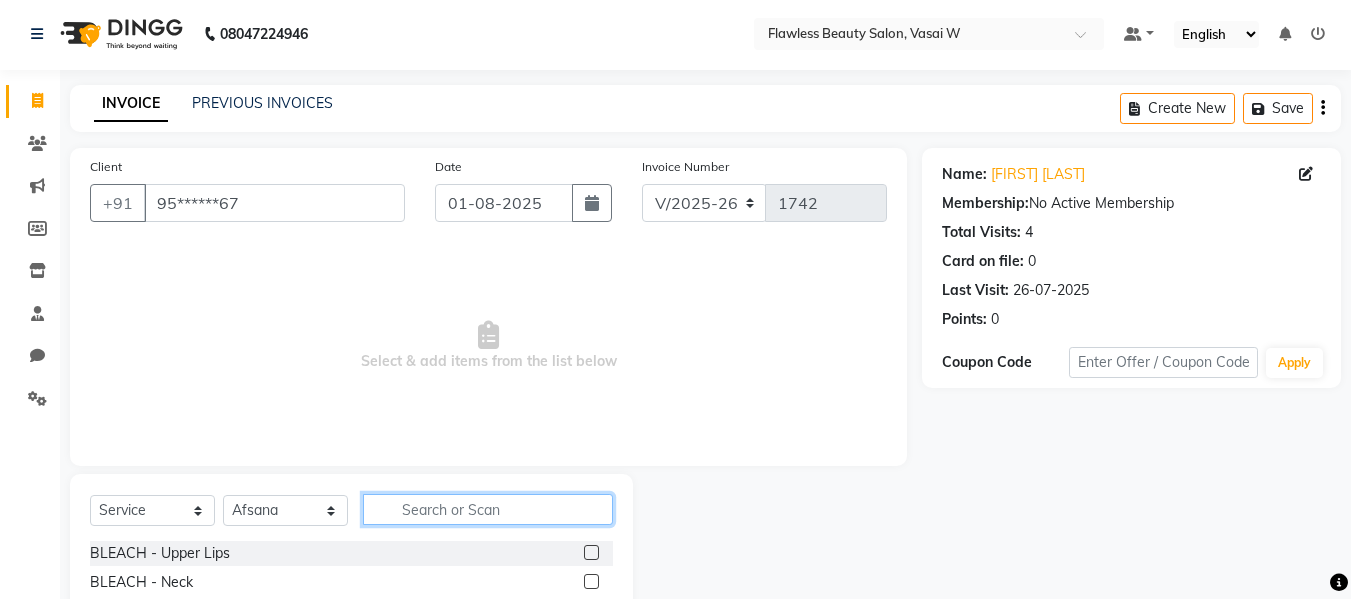 click 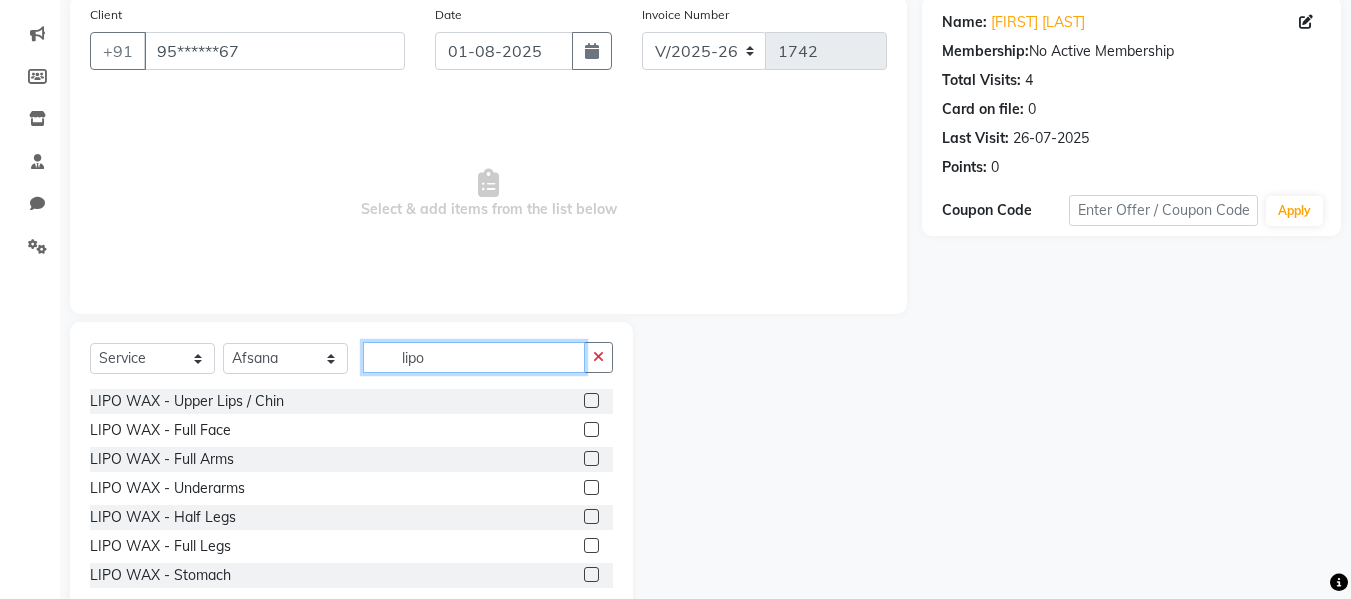 scroll, scrollTop: 169, scrollLeft: 0, axis: vertical 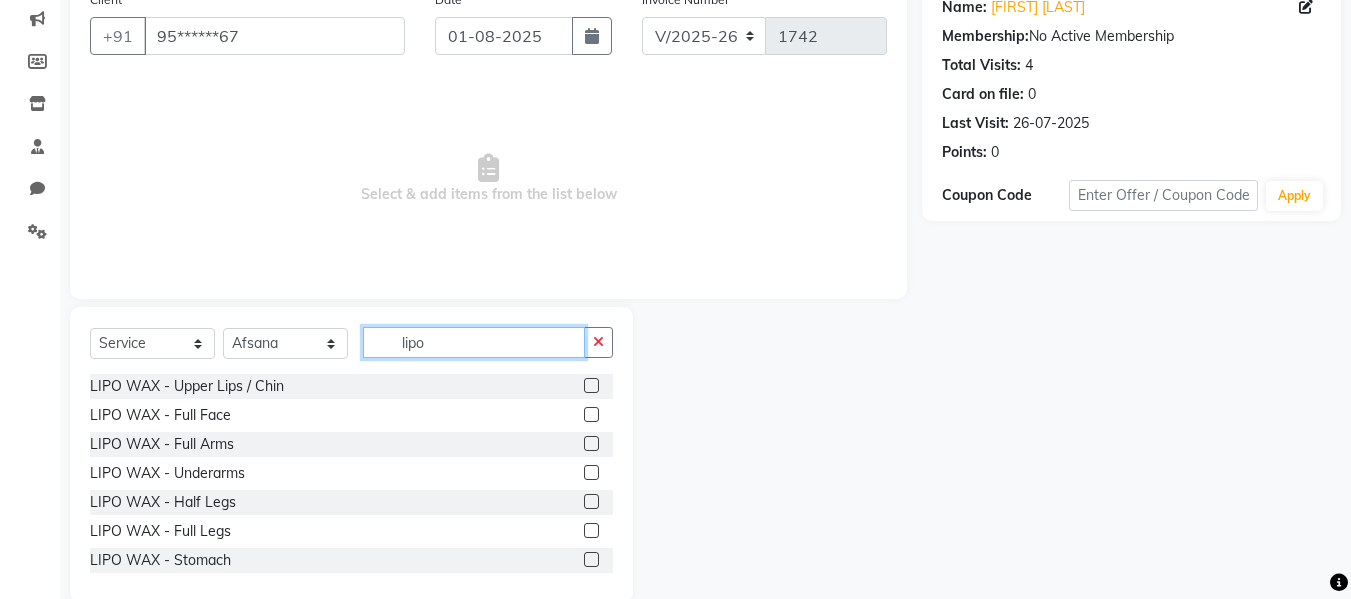 type on "lipo" 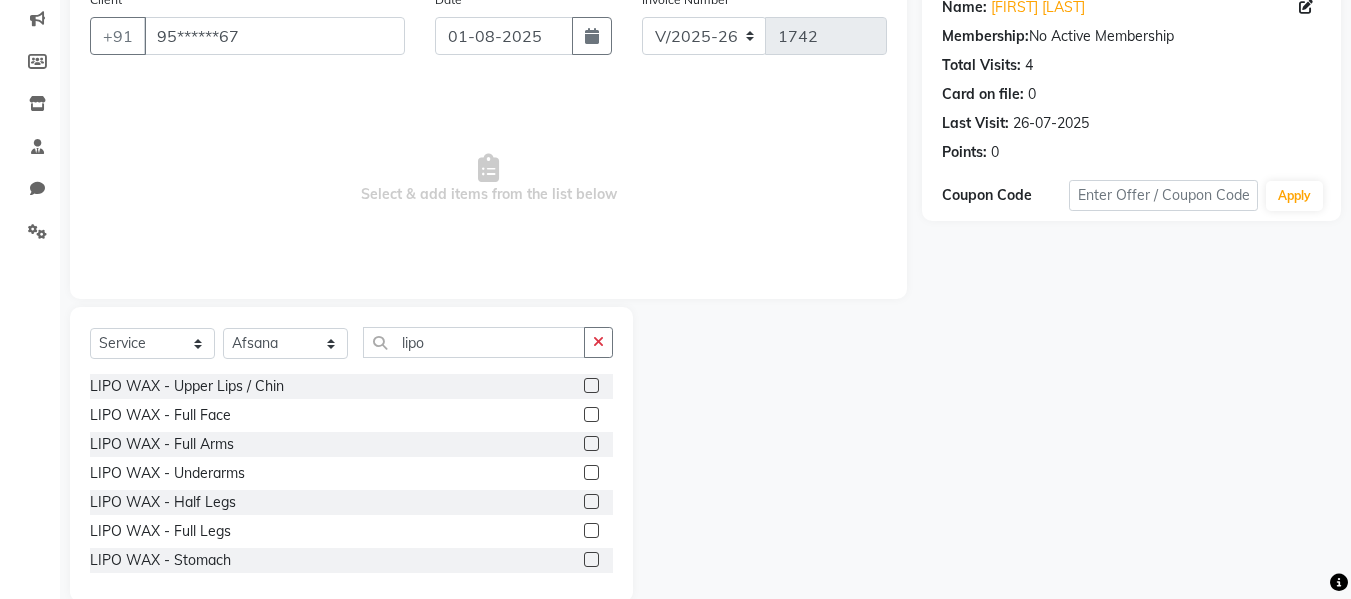 click 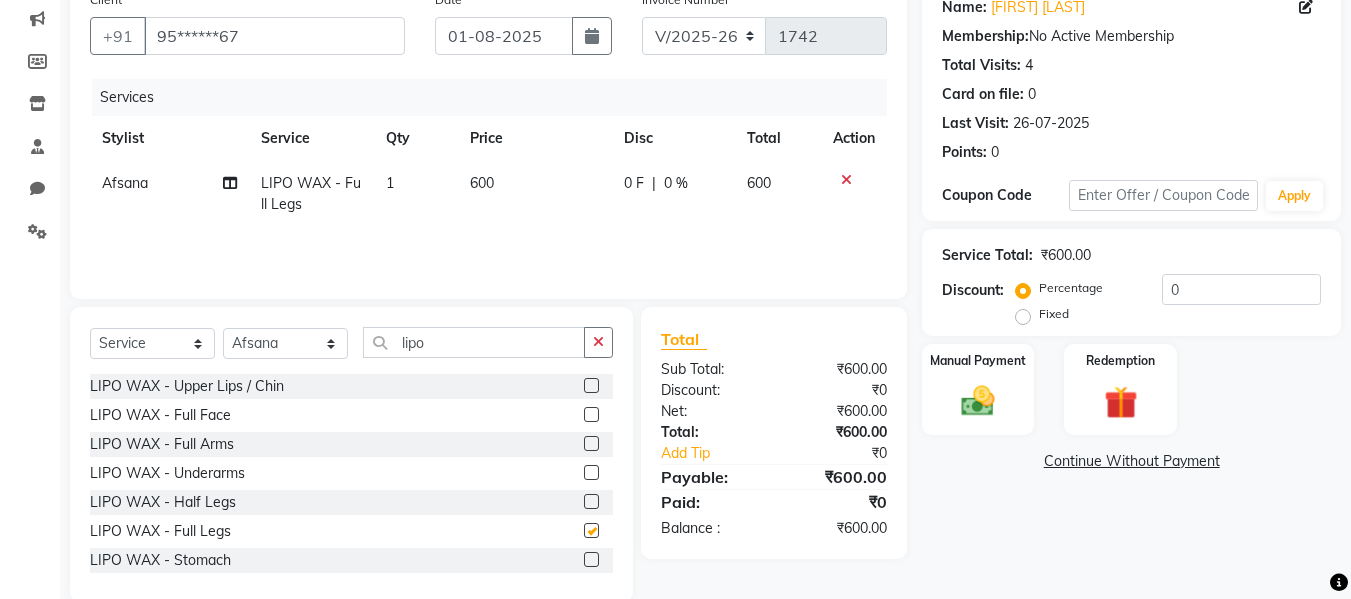 checkbox on "false" 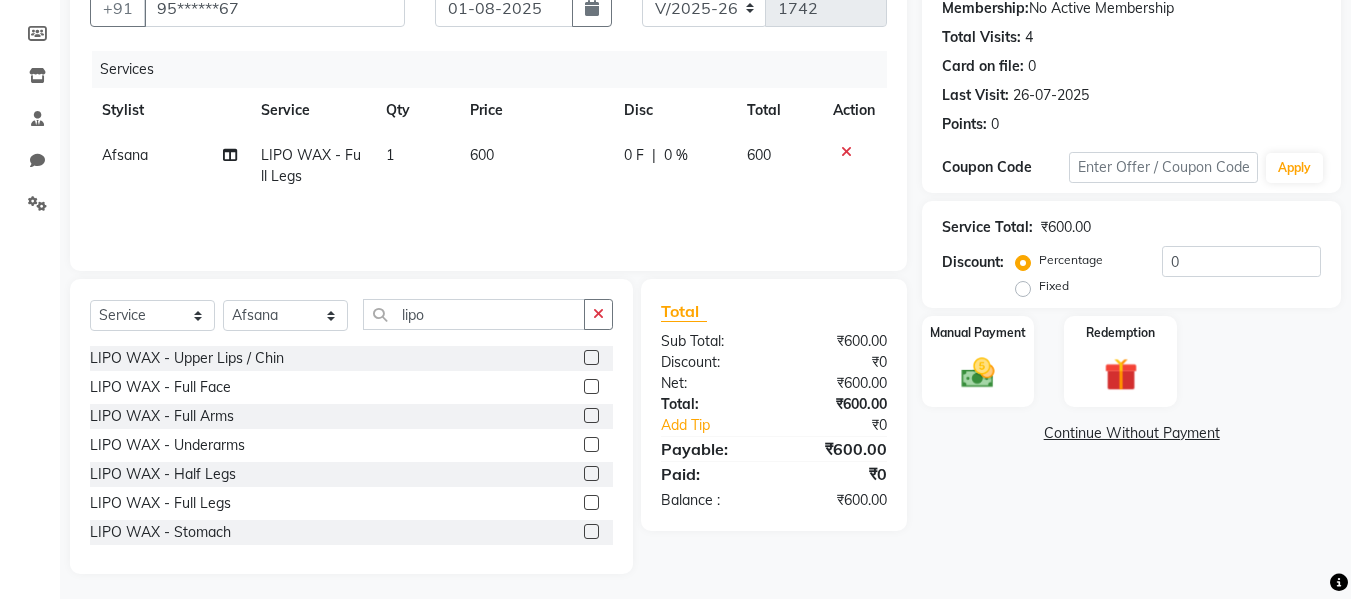 scroll, scrollTop: 202, scrollLeft: 0, axis: vertical 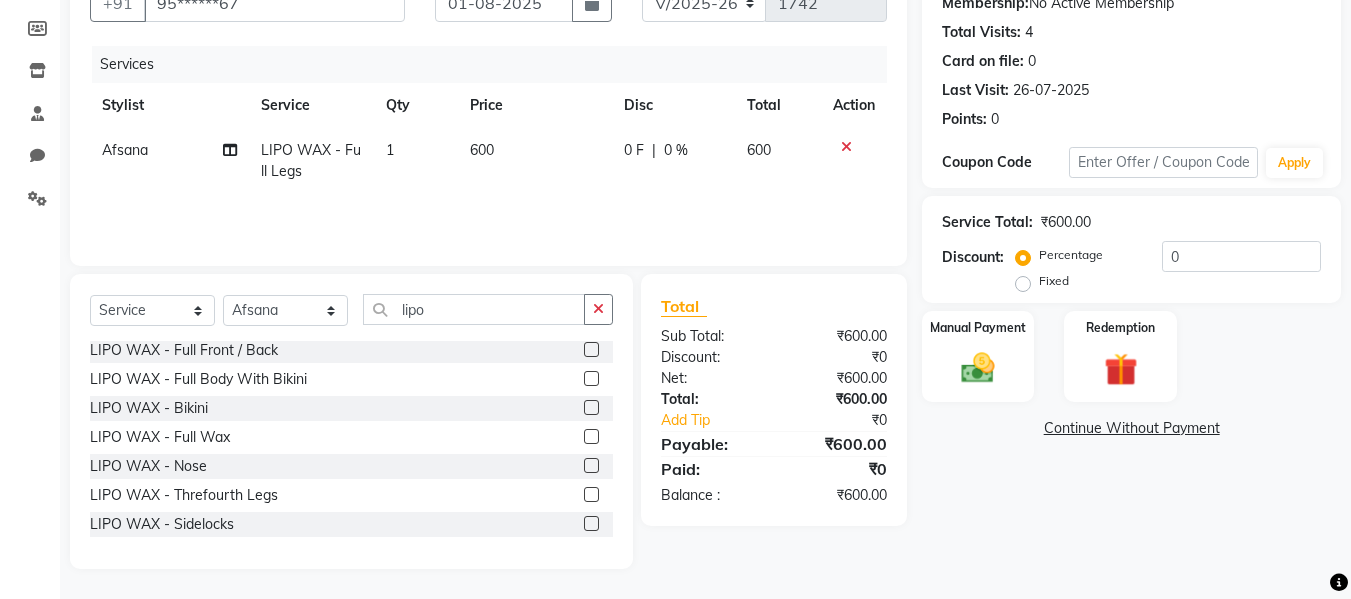 click 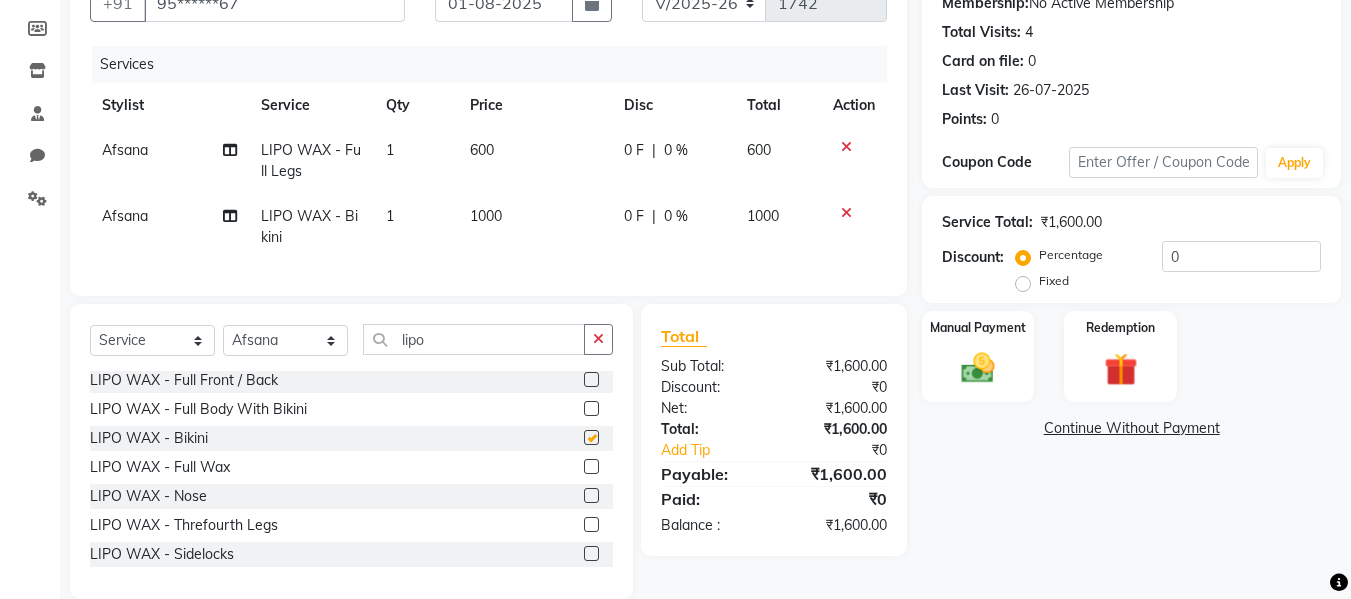 checkbox on "false" 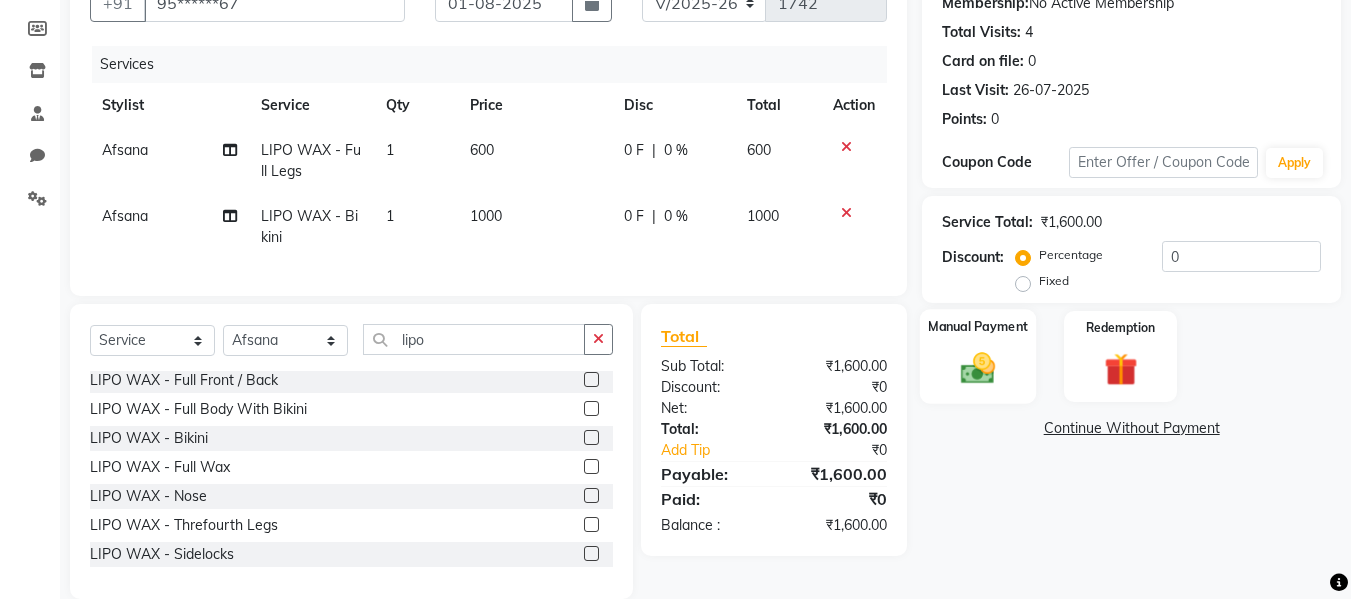 click on "Manual Payment" 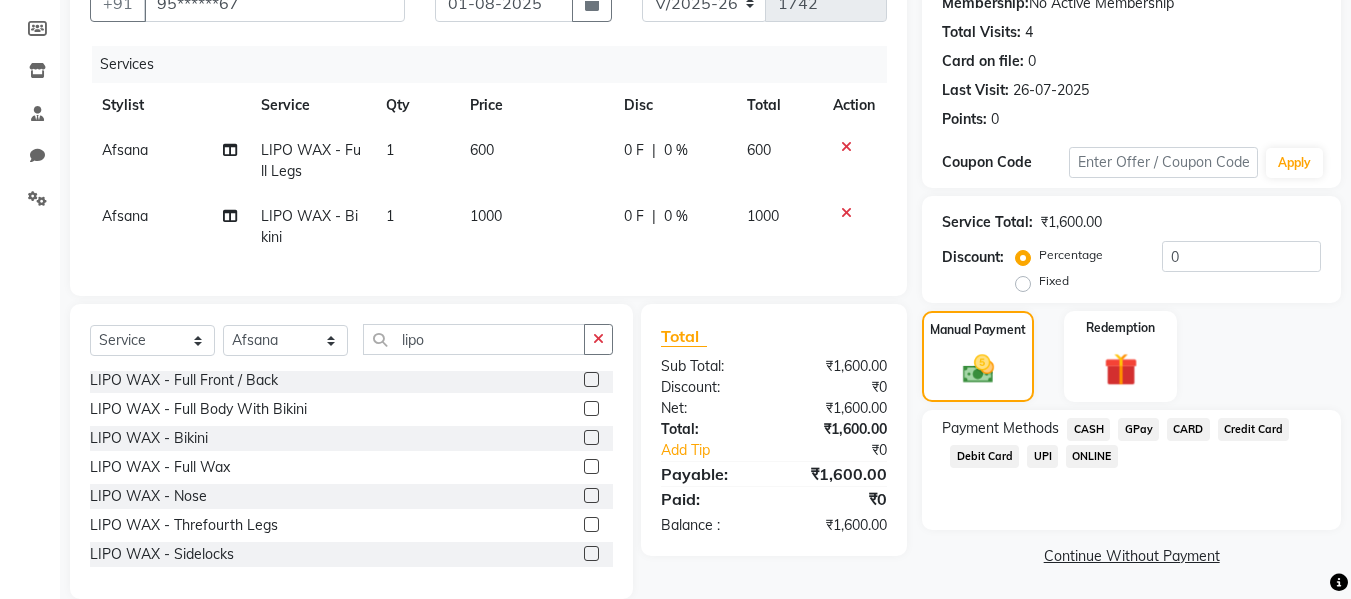 click on "CASH" 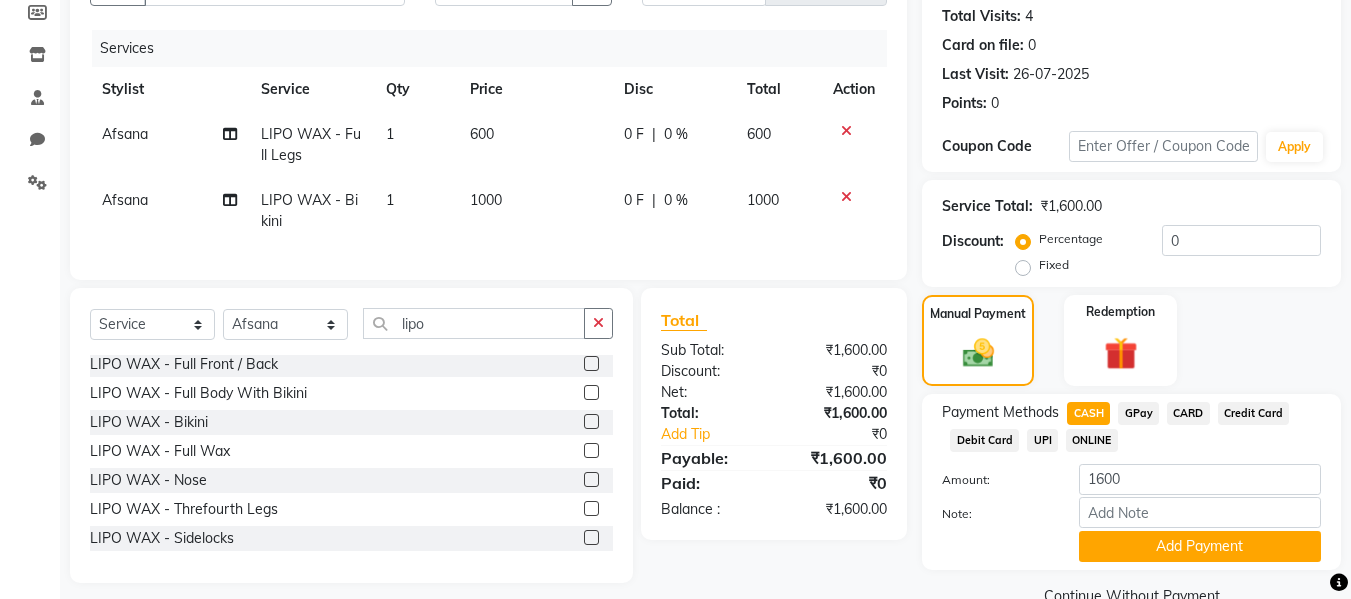 scroll, scrollTop: 254, scrollLeft: 0, axis: vertical 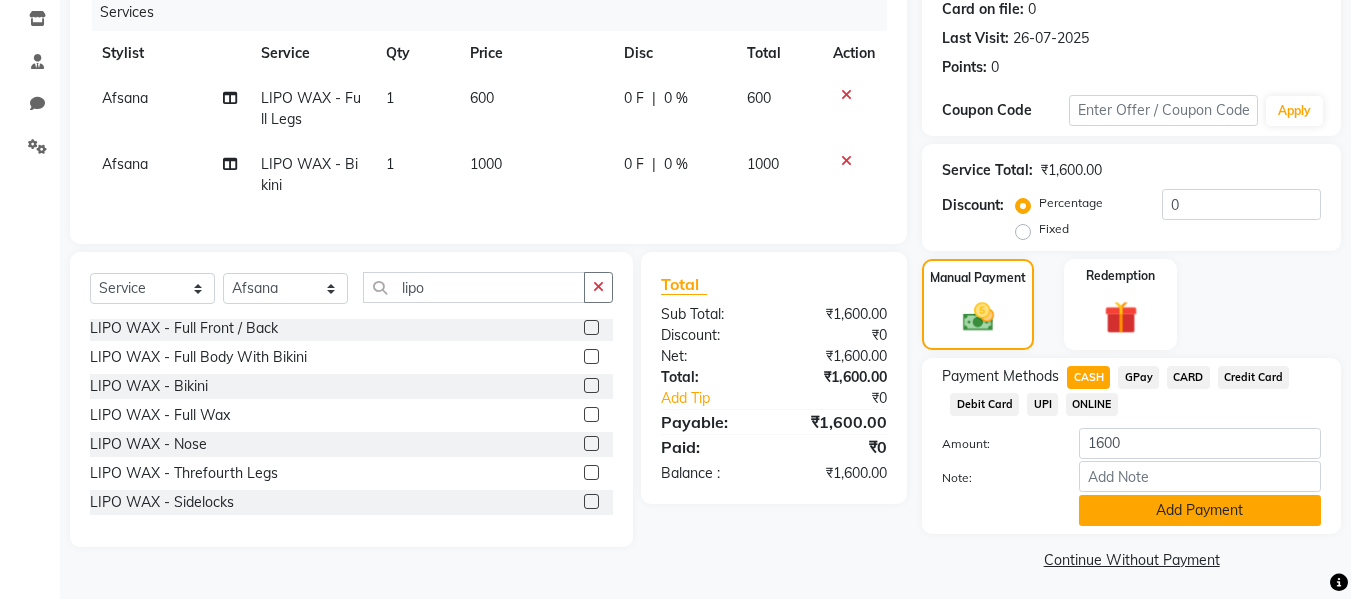 click on "Add Payment" 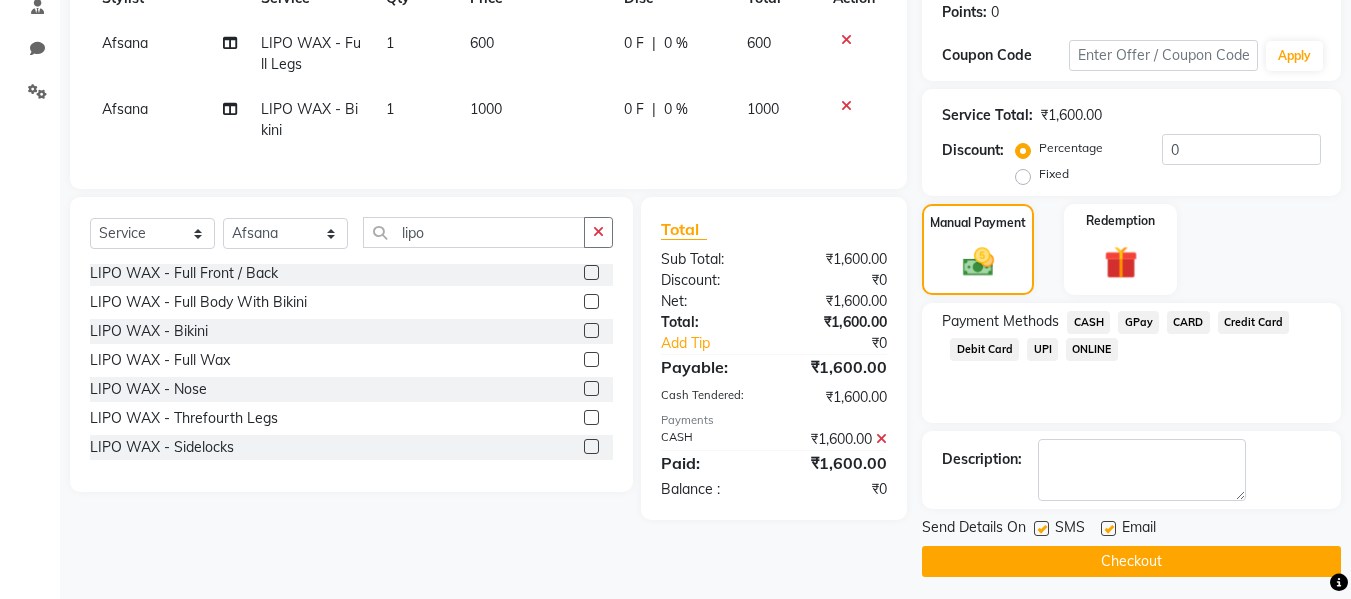 scroll, scrollTop: 317, scrollLeft: 0, axis: vertical 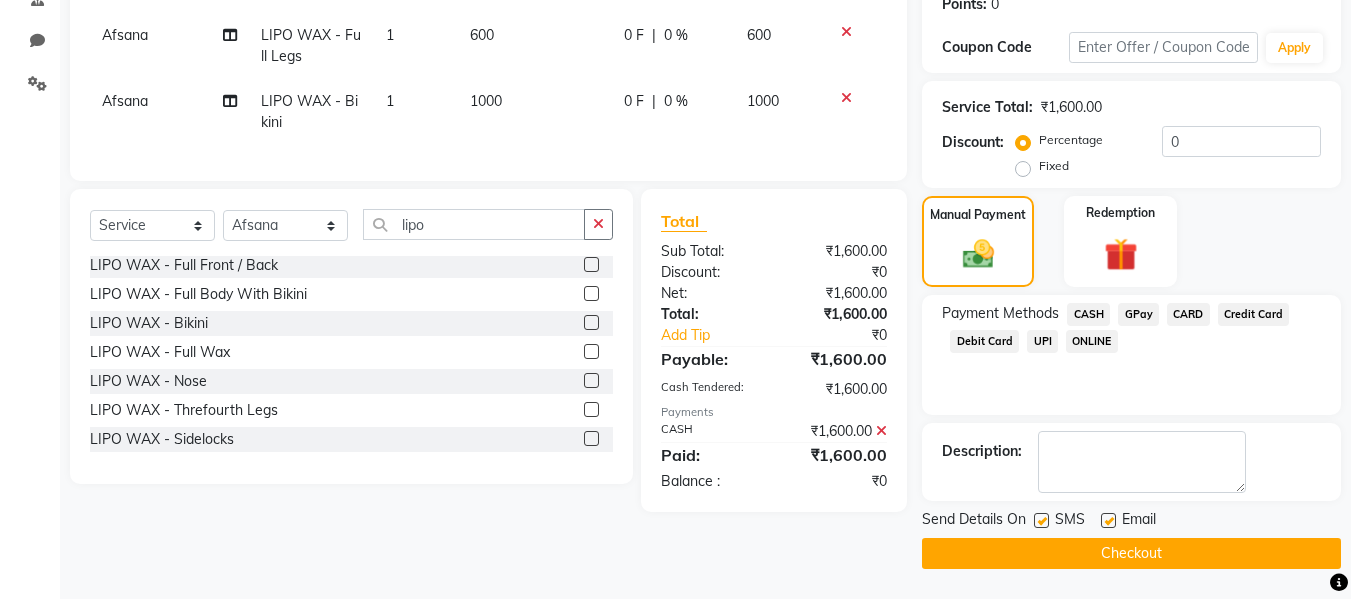 click 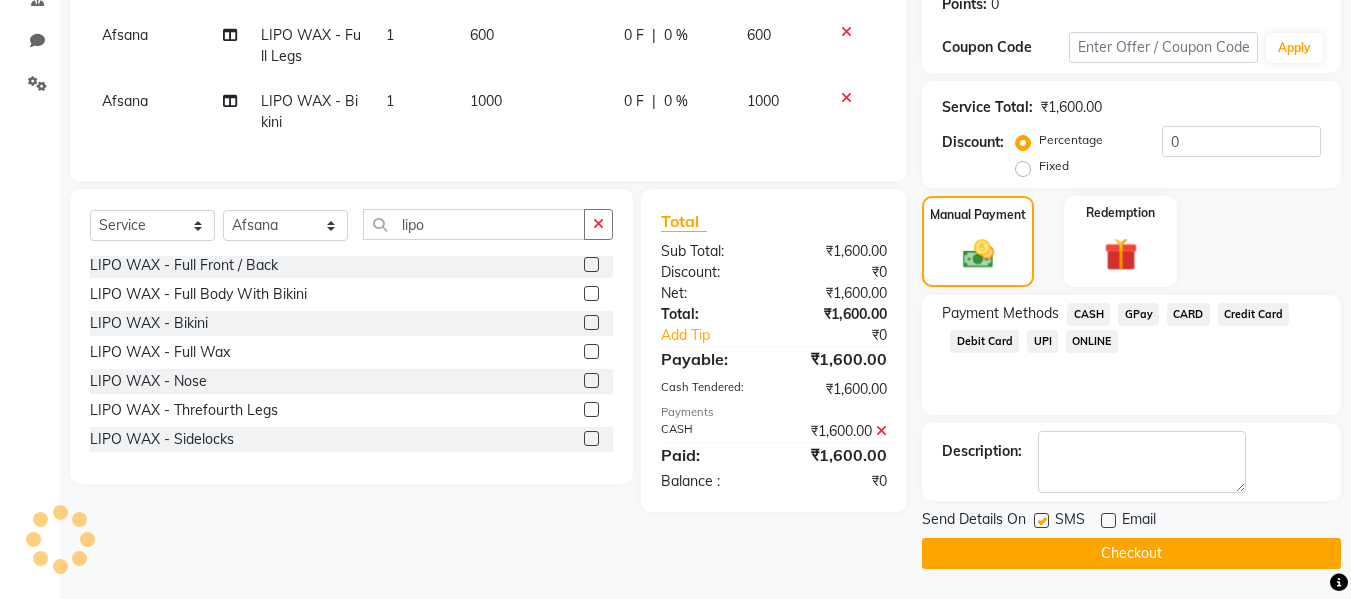 click 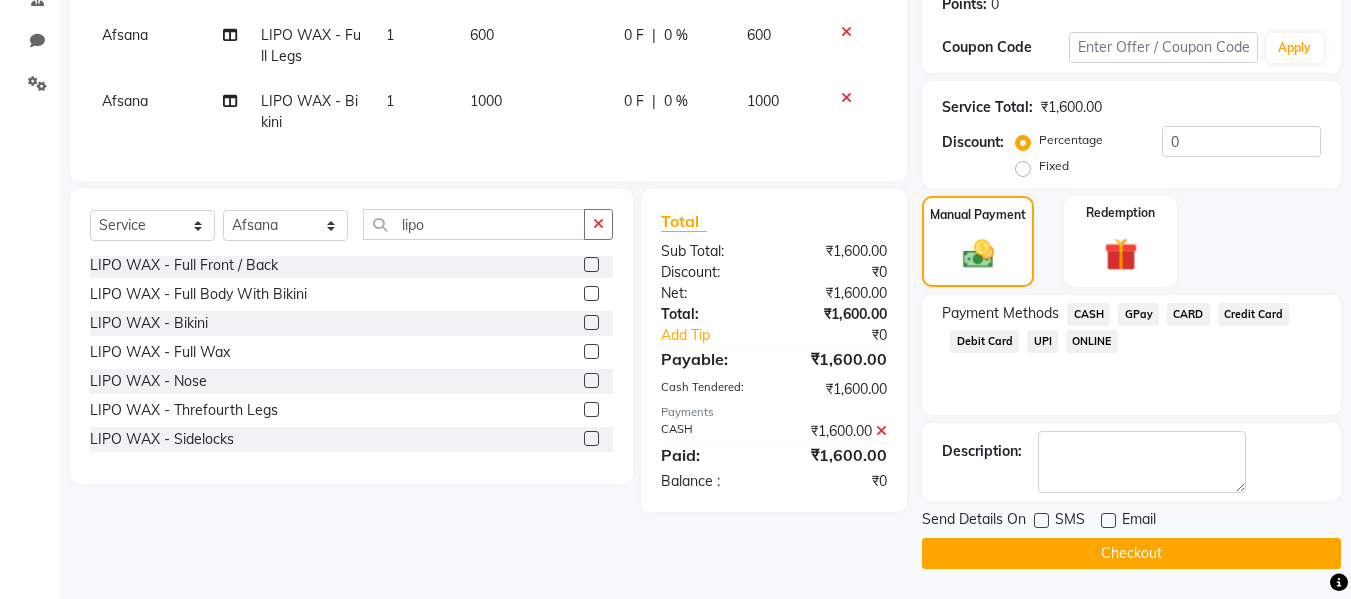 click on "Checkout" 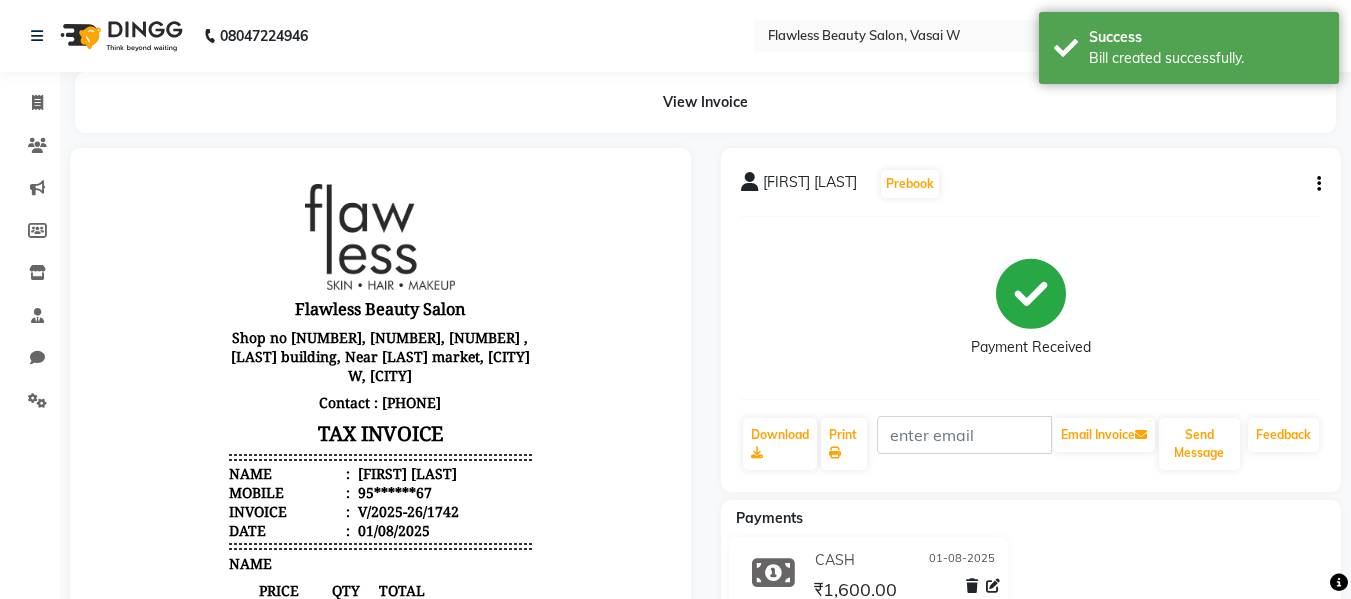 scroll, scrollTop: 0, scrollLeft: 0, axis: both 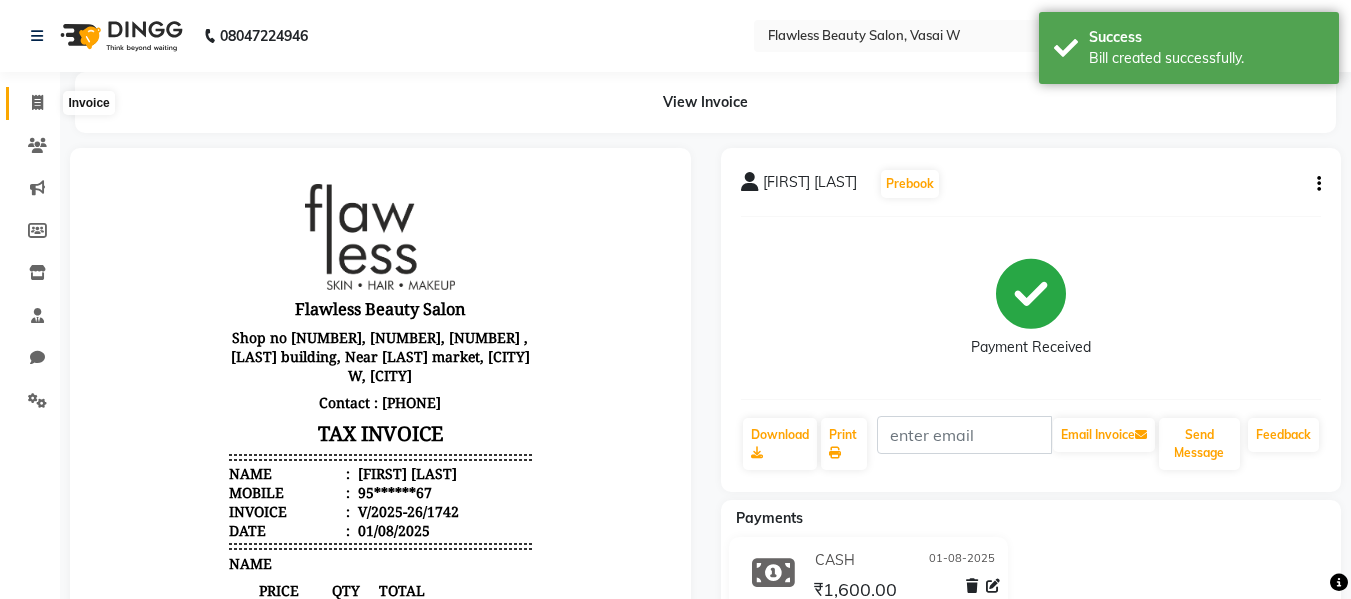 click 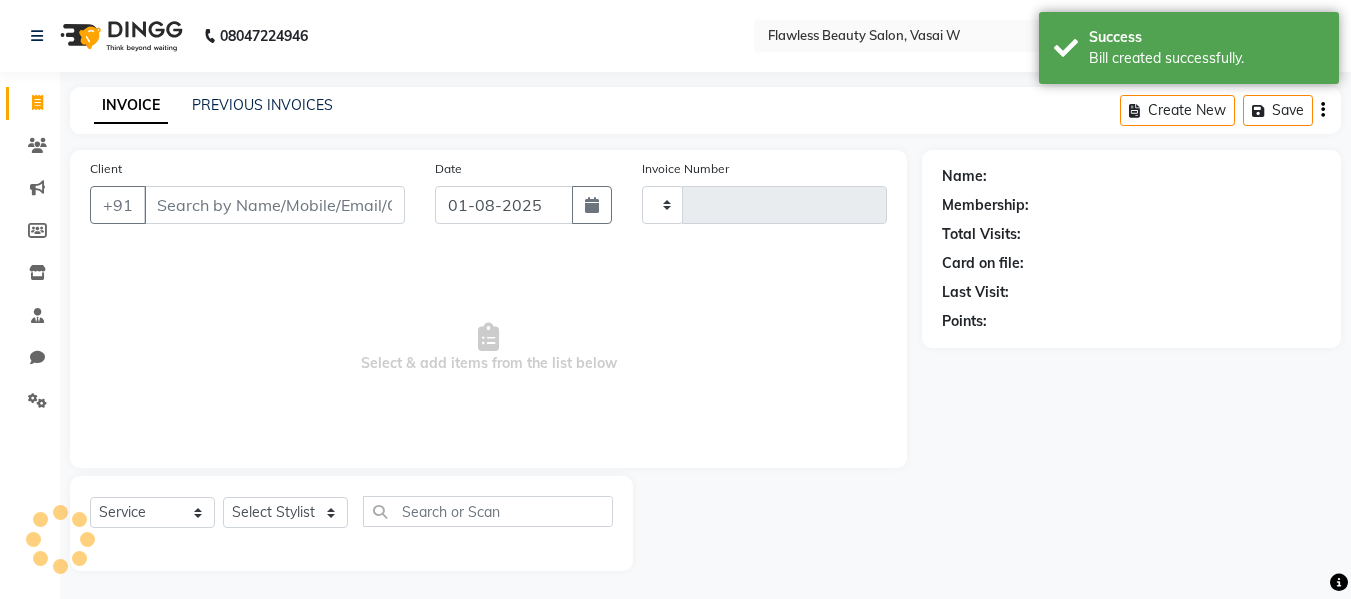 type on "1743" 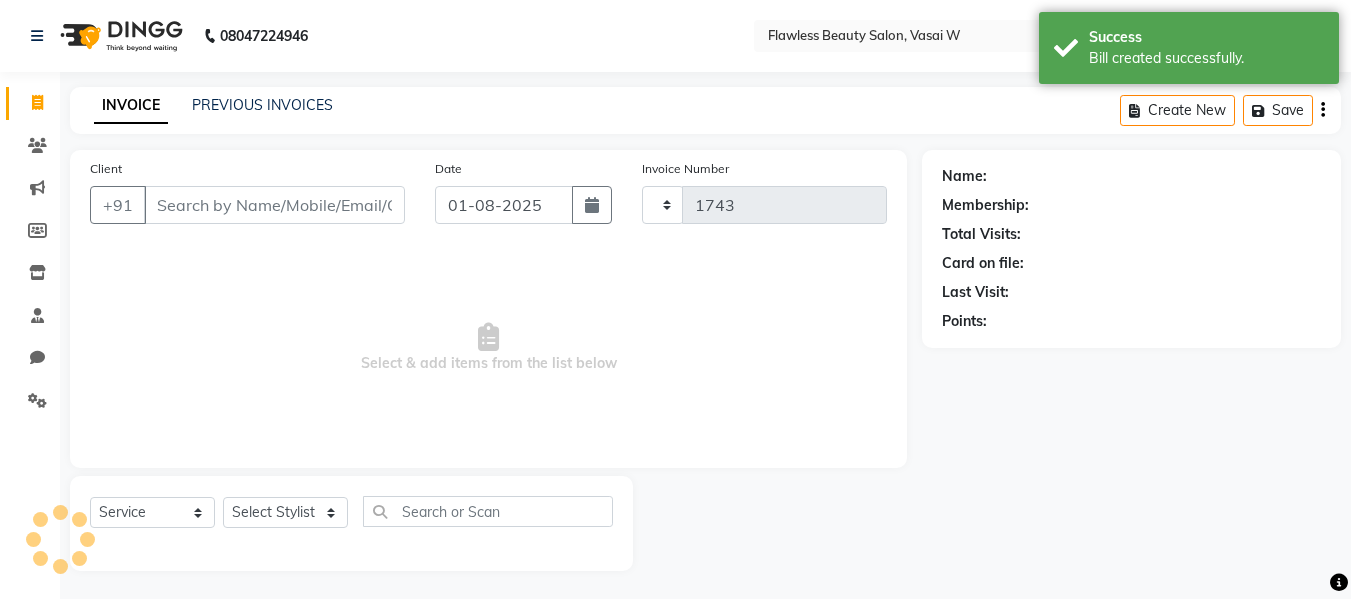 scroll, scrollTop: 2, scrollLeft: 0, axis: vertical 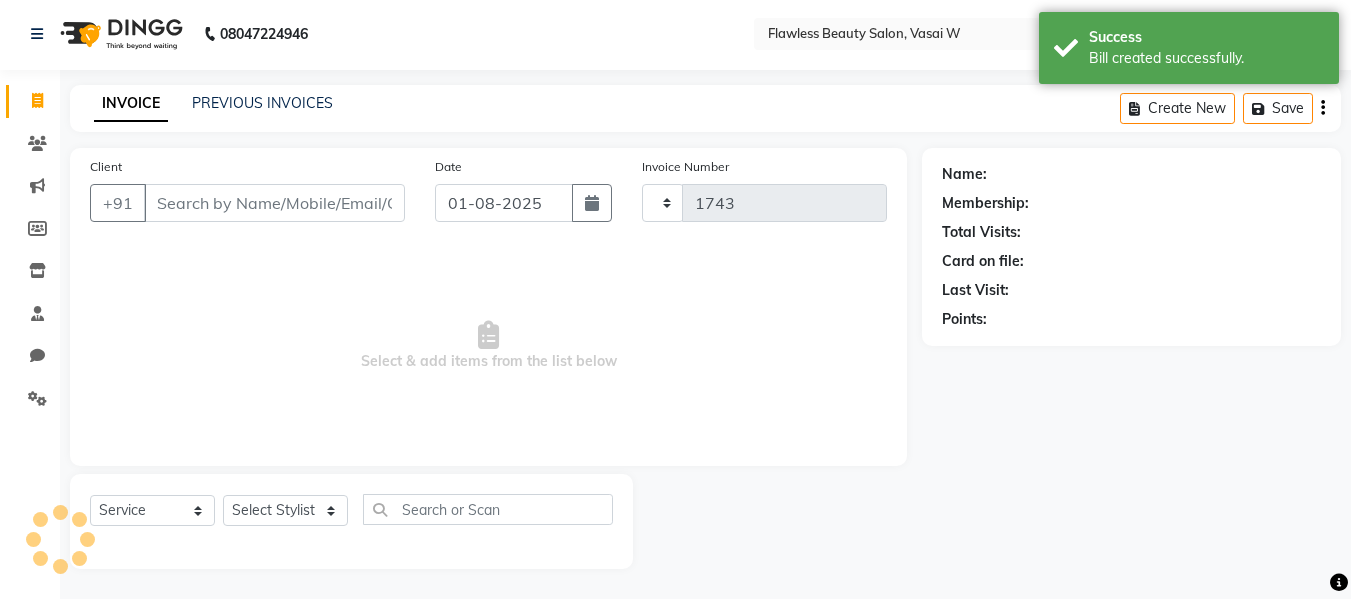 select on "8090" 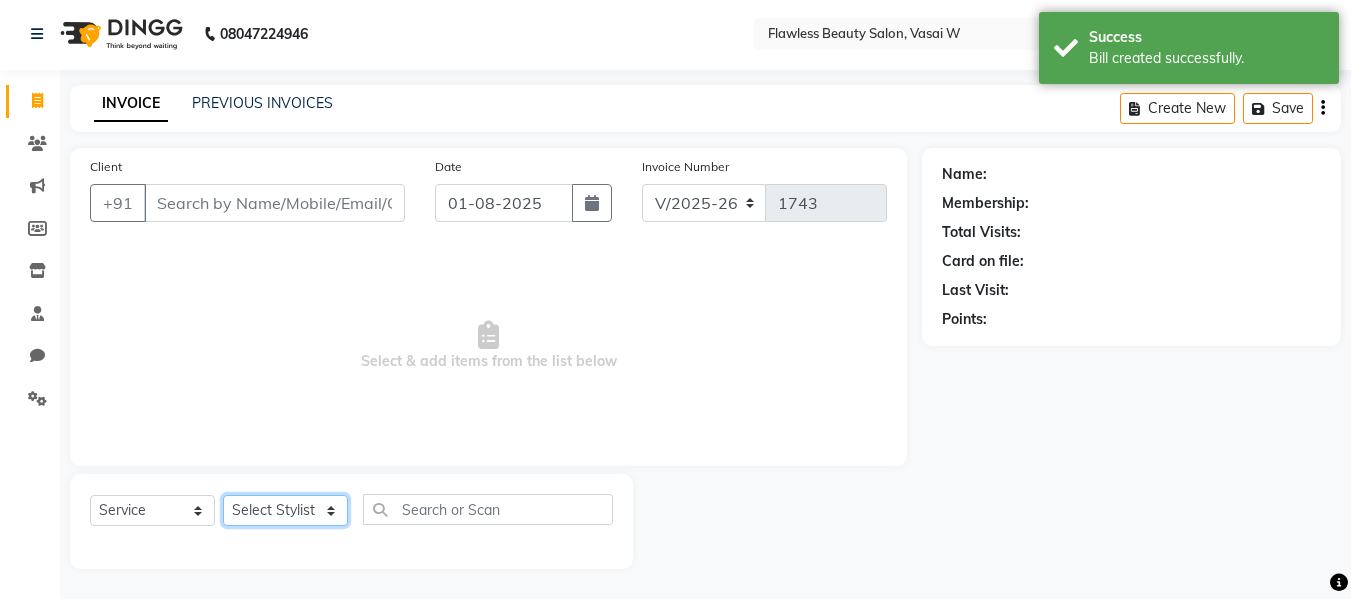 click on "Select Stylist [FIRST] [FIRST] [FIRST] [LAST] [FIRST] [FIRST] [FIRST] [FIRST] [FIRST] [FIRST]" 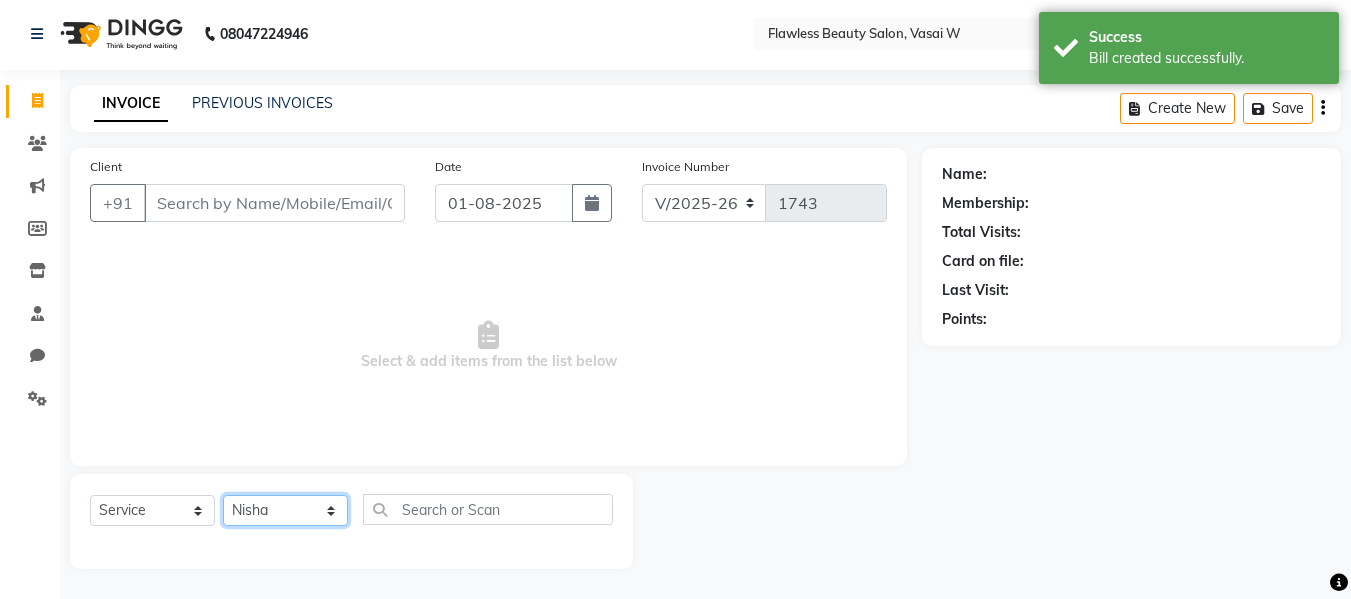 click on "Select Stylist [FIRST] [FIRST] [FIRST] [LAST] [FIRST] [FIRST] [FIRST] [FIRST] [FIRST] [FIRST]" 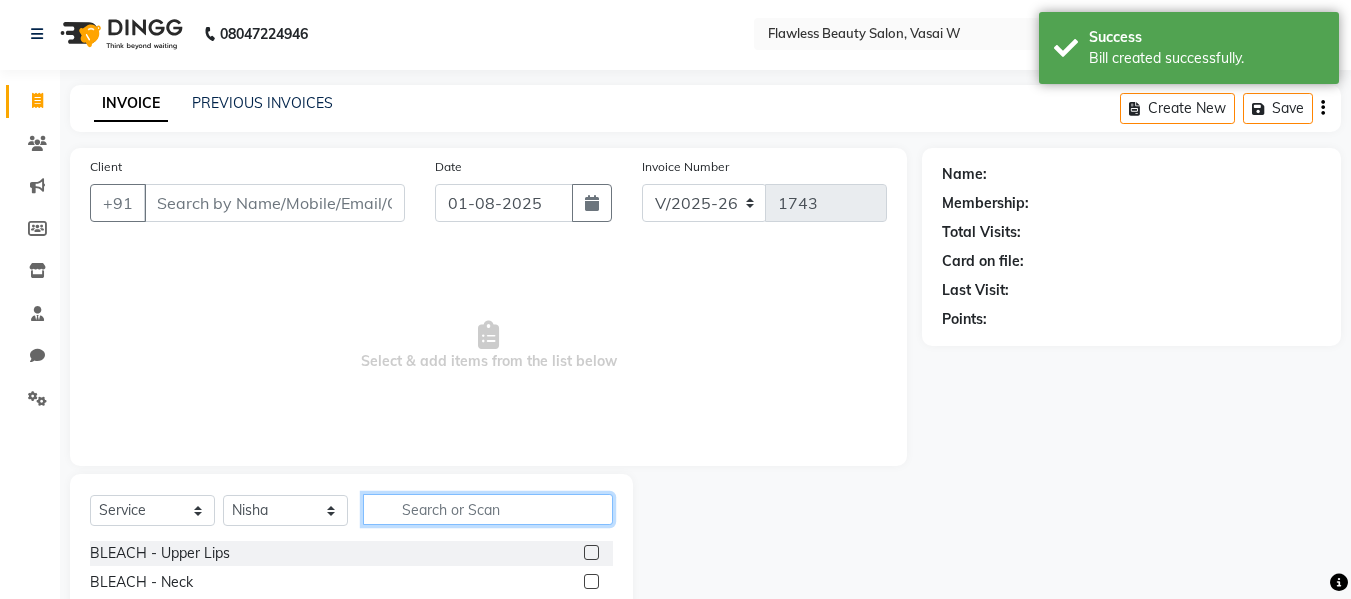 click 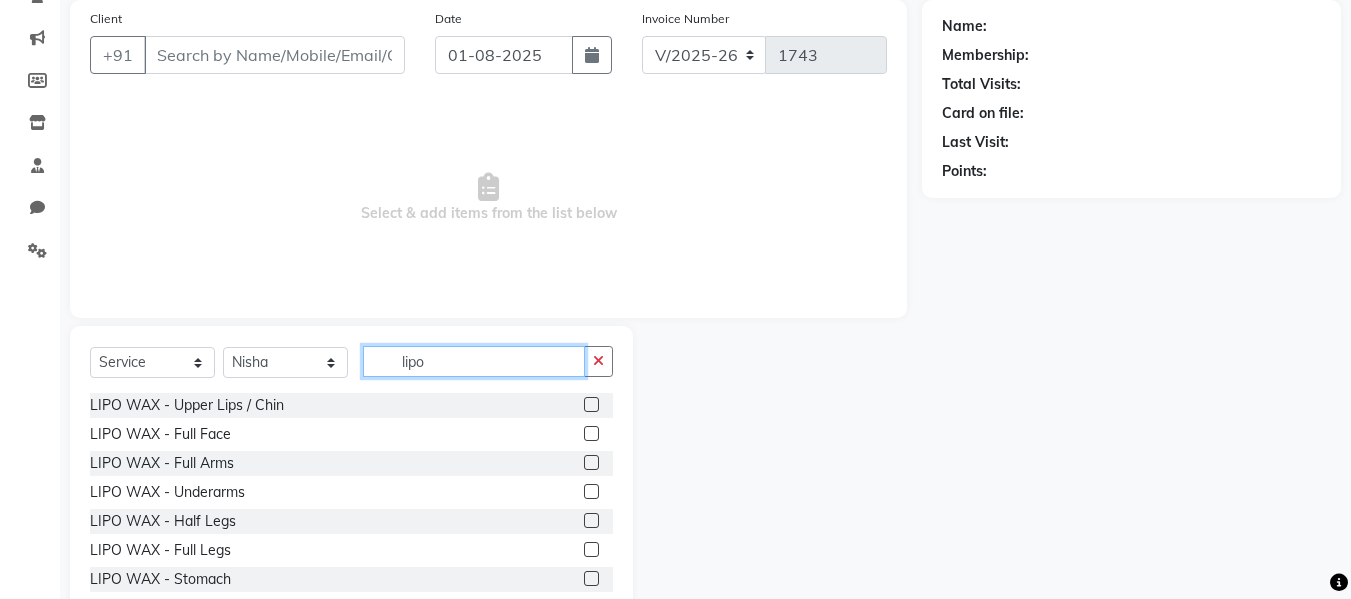 scroll, scrollTop: 202, scrollLeft: 0, axis: vertical 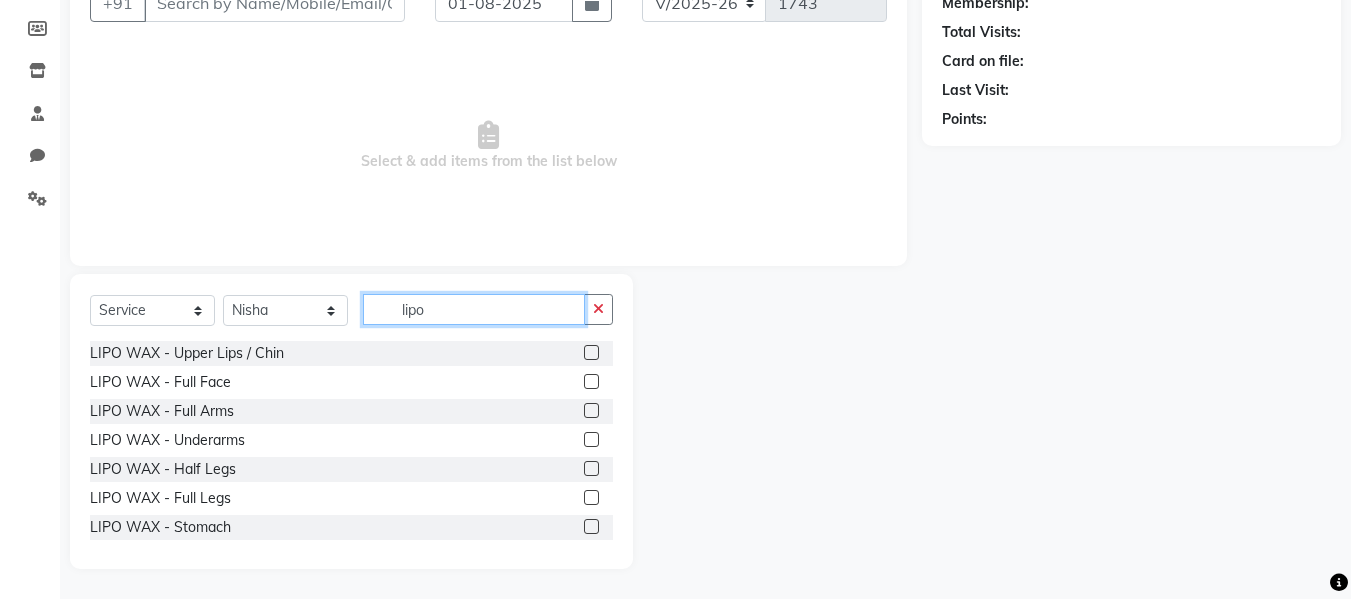 click on "lipo" 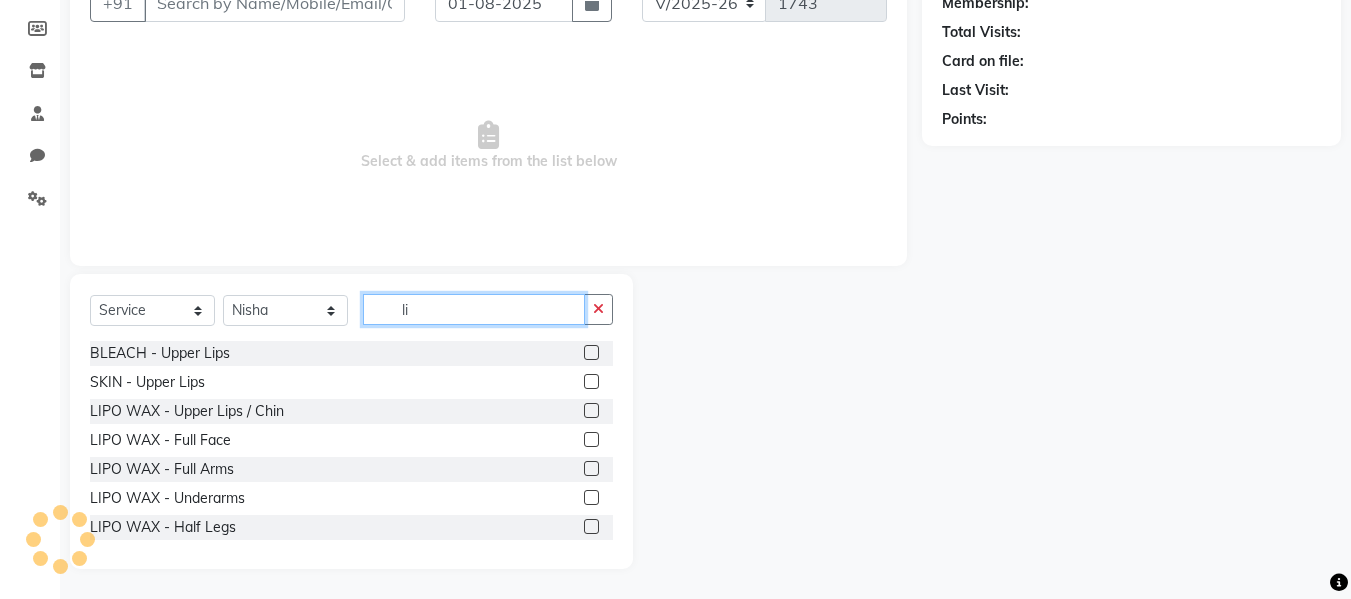 type on "l" 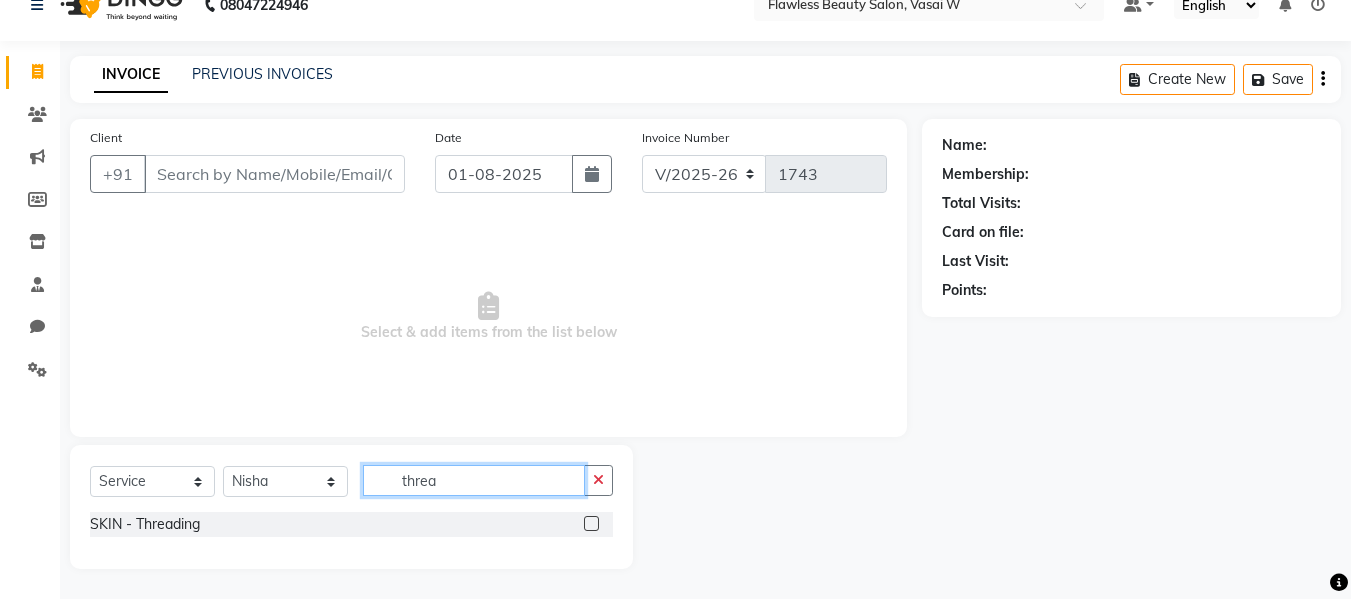 scroll, scrollTop: 31, scrollLeft: 0, axis: vertical 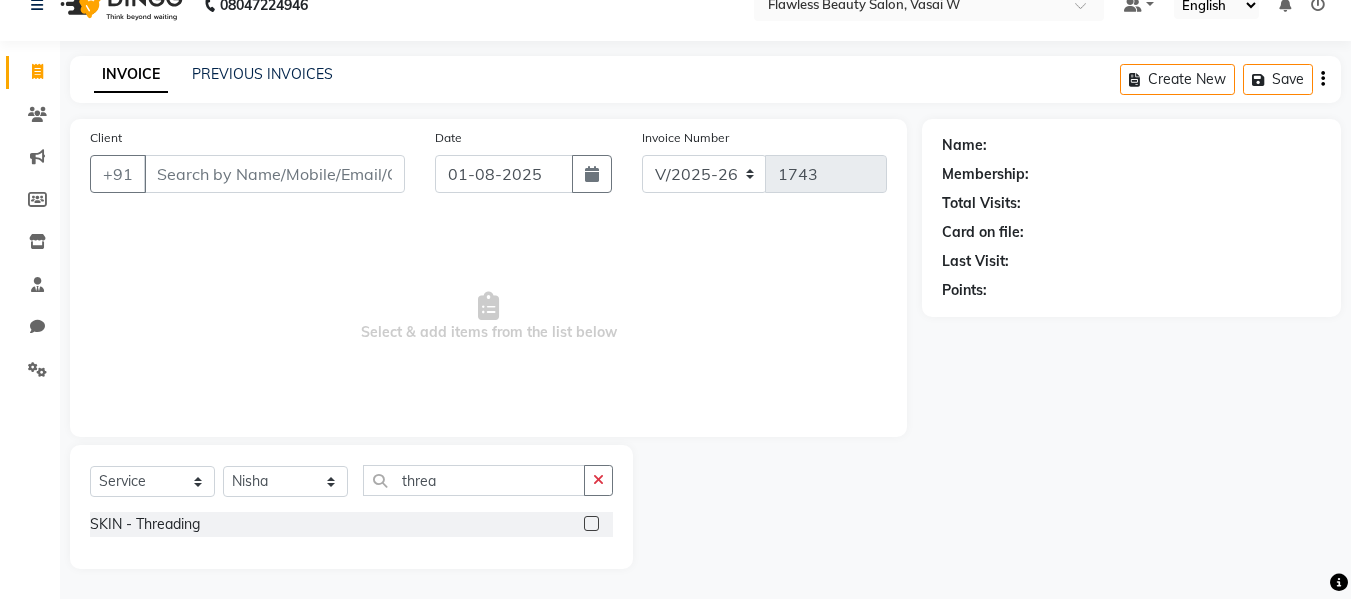 click 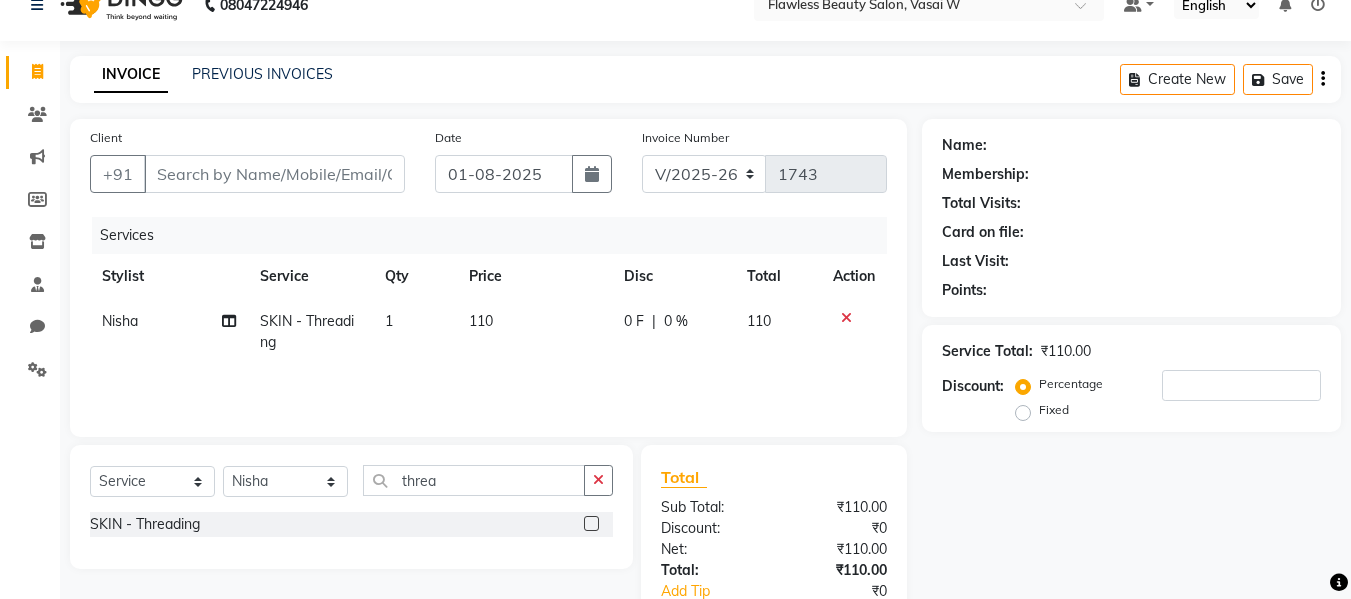 click 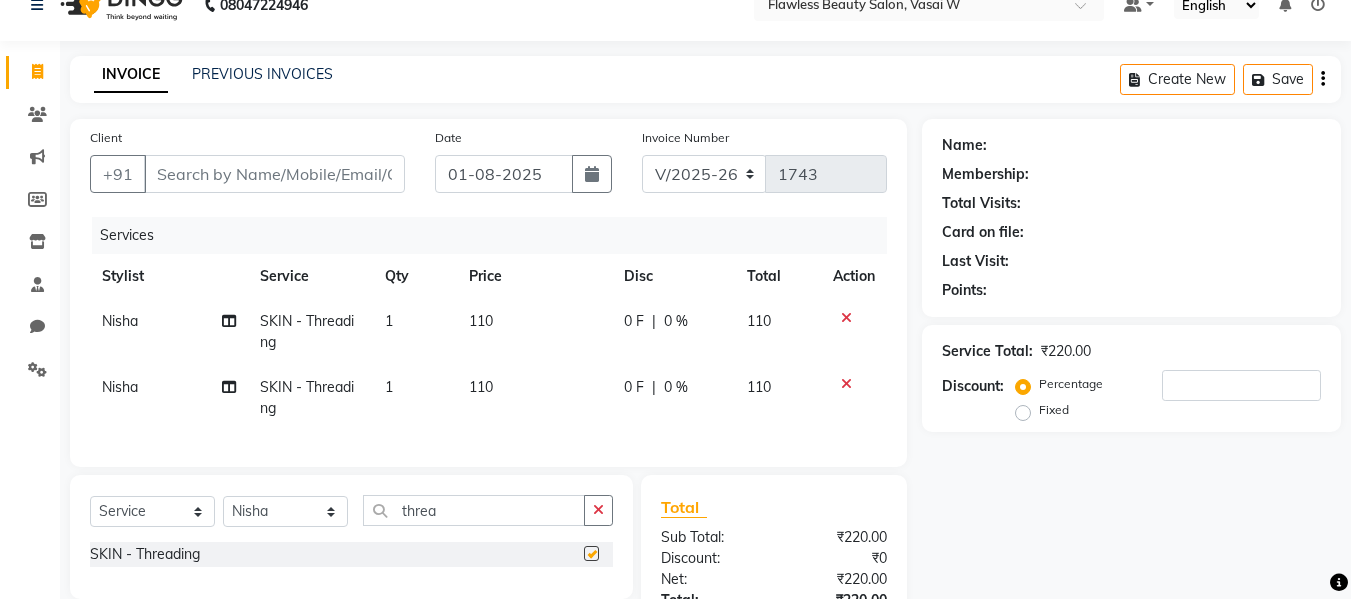 checkbox on "false" 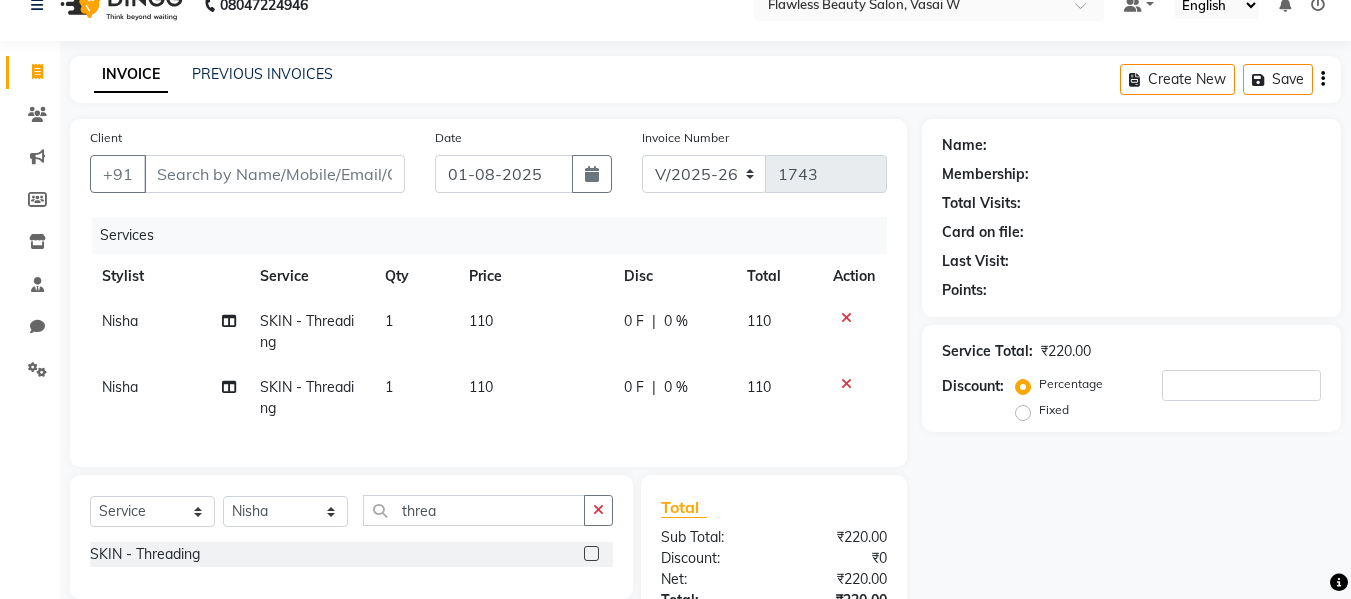 click 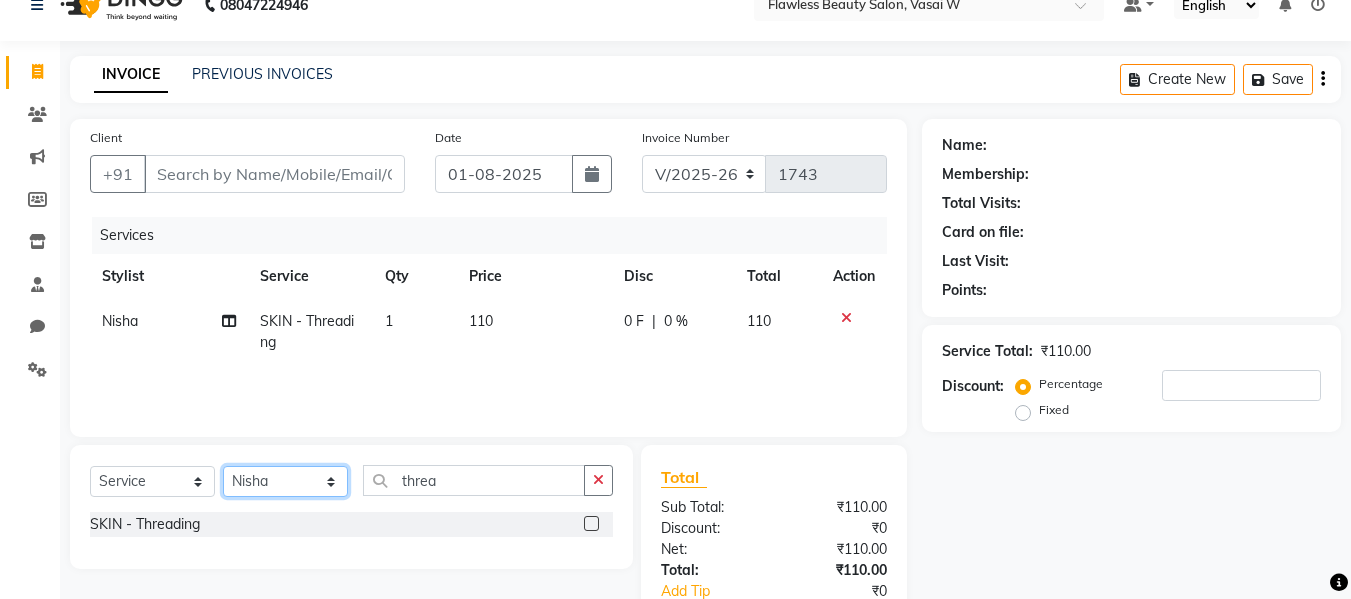 click on "Select Stylist [FIRST] [FIRST] [FIRST] [LAST] [FIRST] [FIRST] [FIRST] [FIRST] [FIRST] [FIRST]" 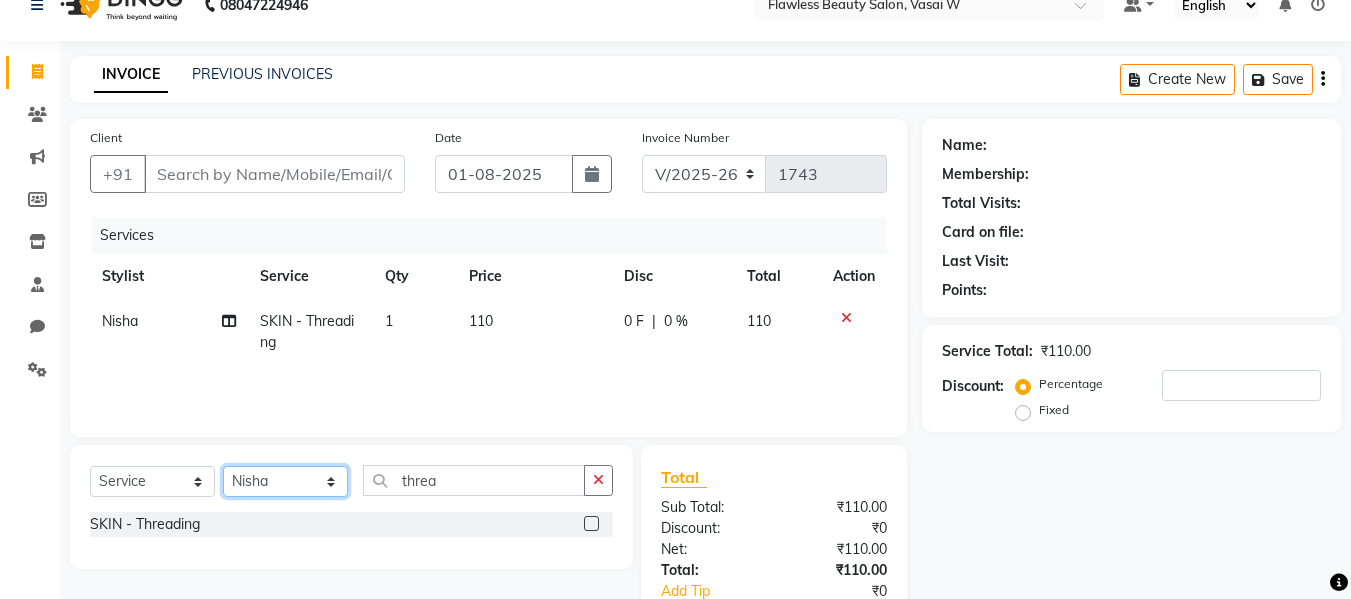 select on "76404" 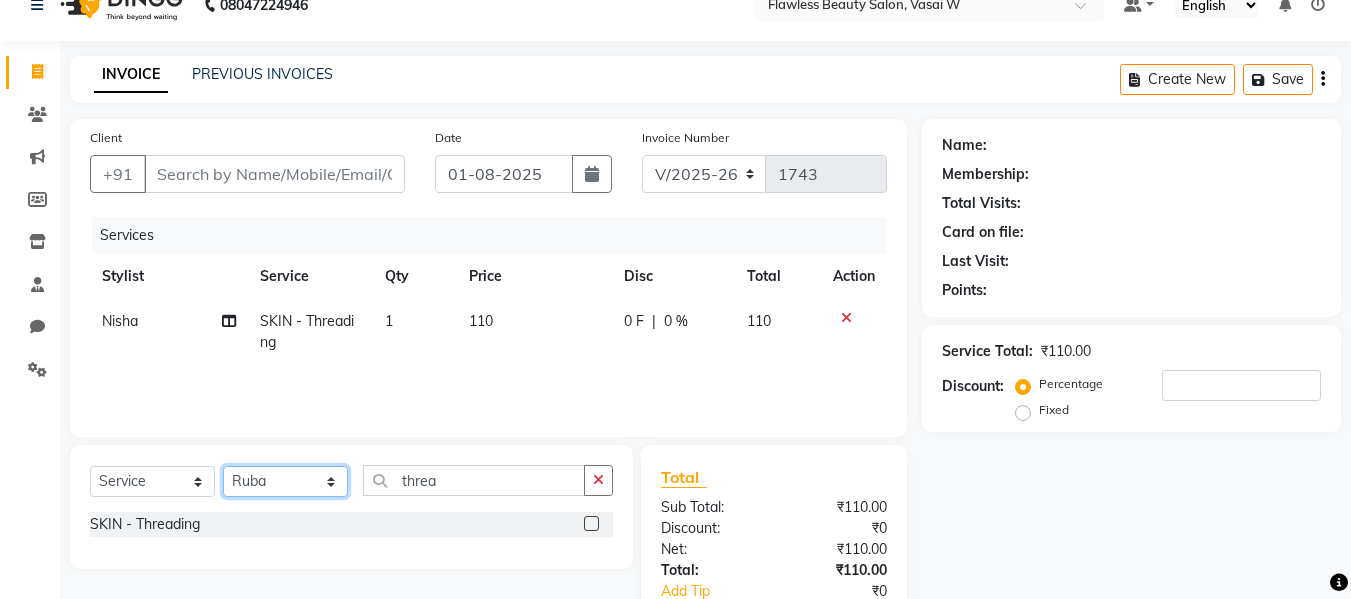 click on "Select Stylist [FIRST] [FIRST] [FIRST] [LAST] [FIRST] [FIRST] [FIRST] [FIRST] [FIRST] [FIRST]" 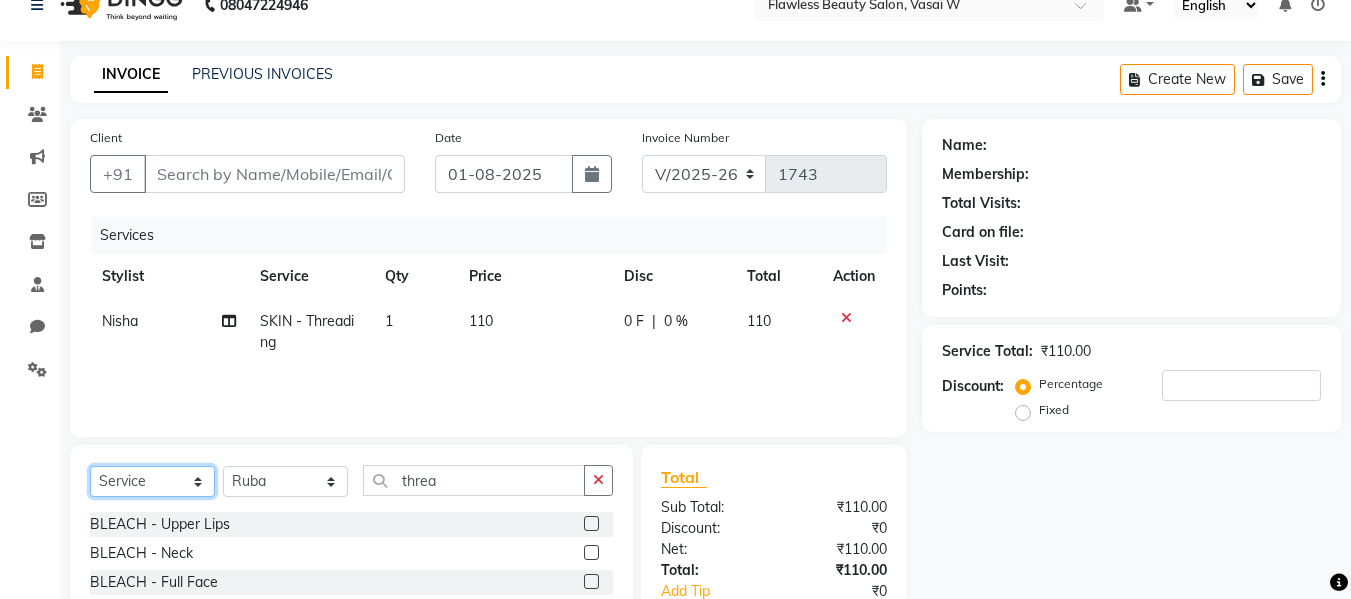 click on "Select  Service  Product  Membership  Package Voucher Prepaid Gift Card" 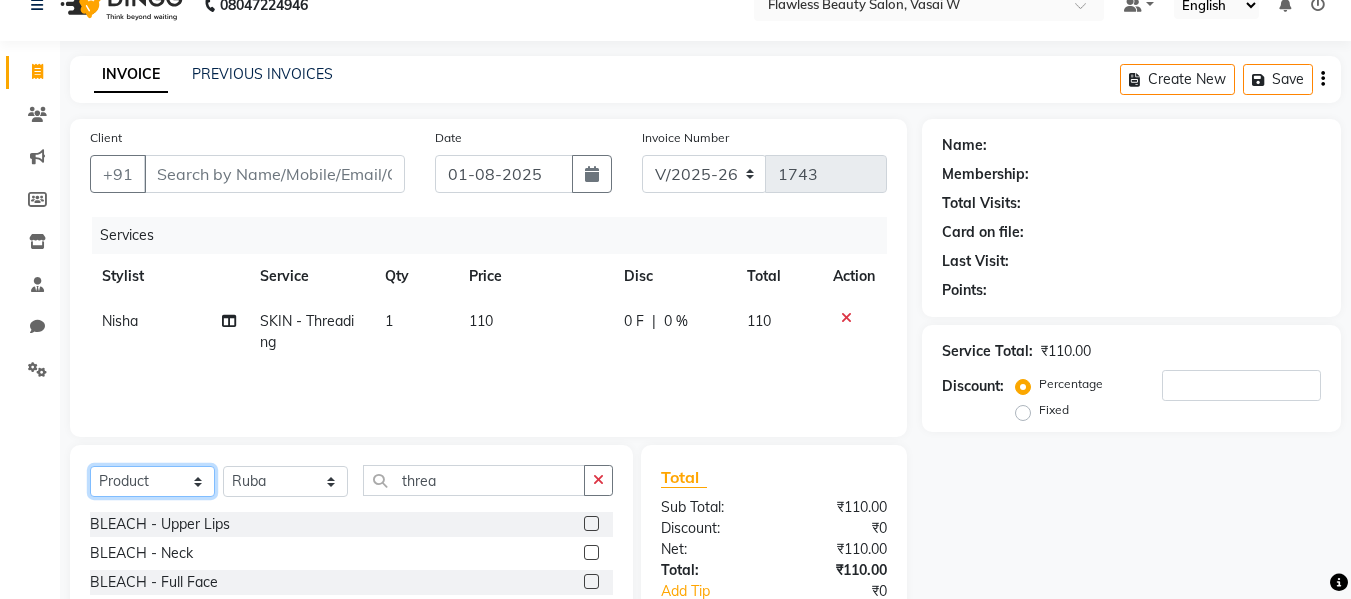 click on "Select  Service  Product  Membership  Package Voucher Prepaid Gift Card" 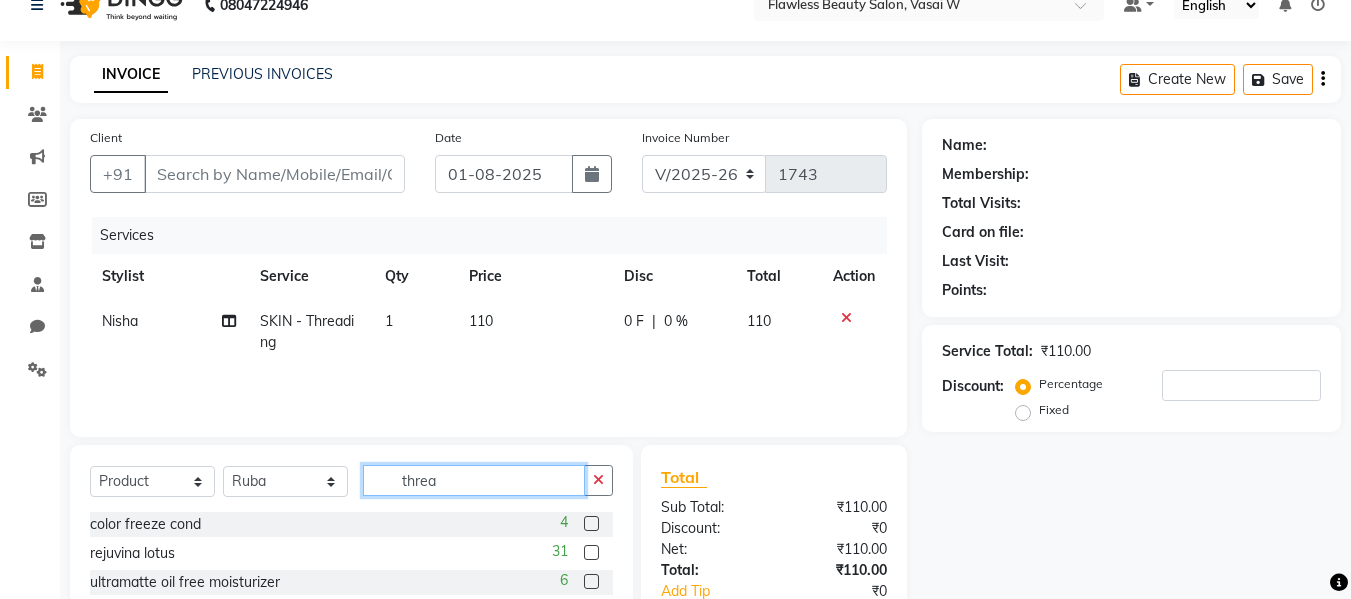 click on "threa" 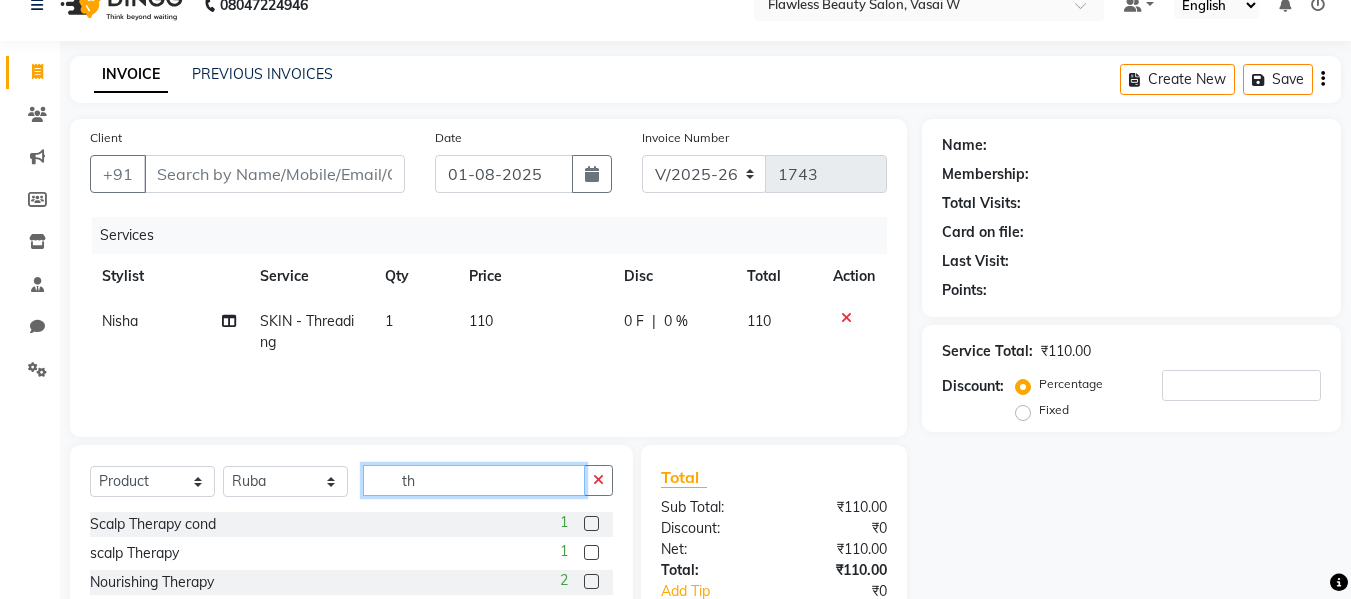 type on "t" 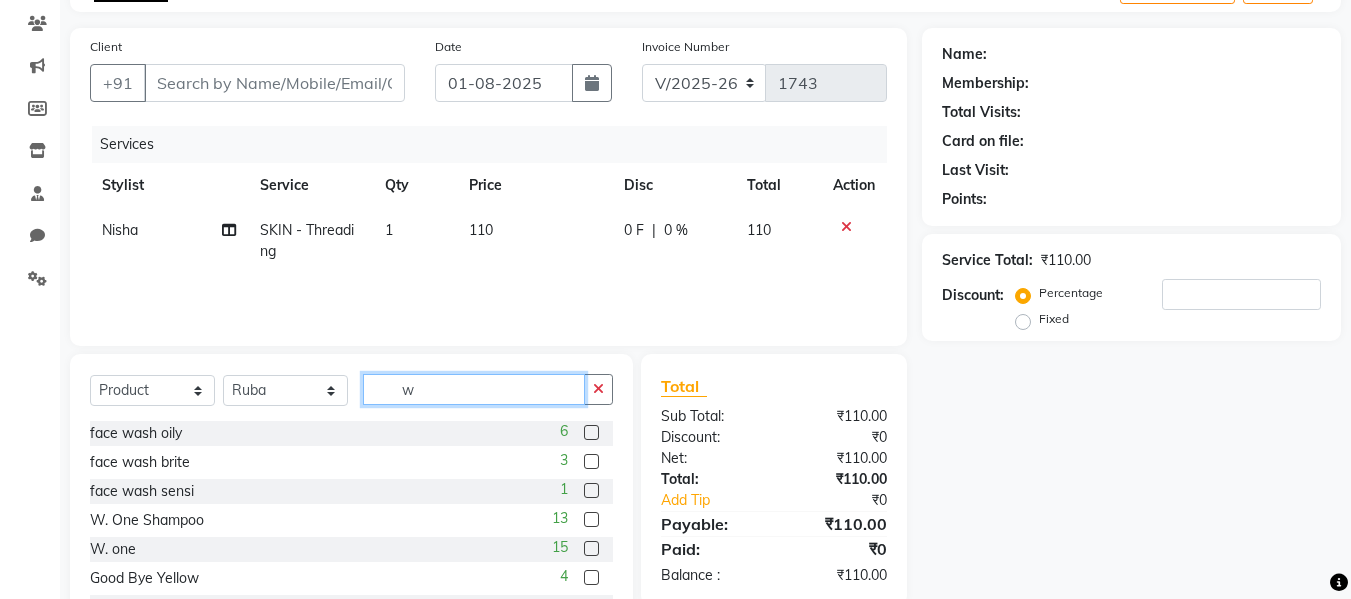 scroll, scrollTop: 123, scrollLeft: 0, axis: vertical 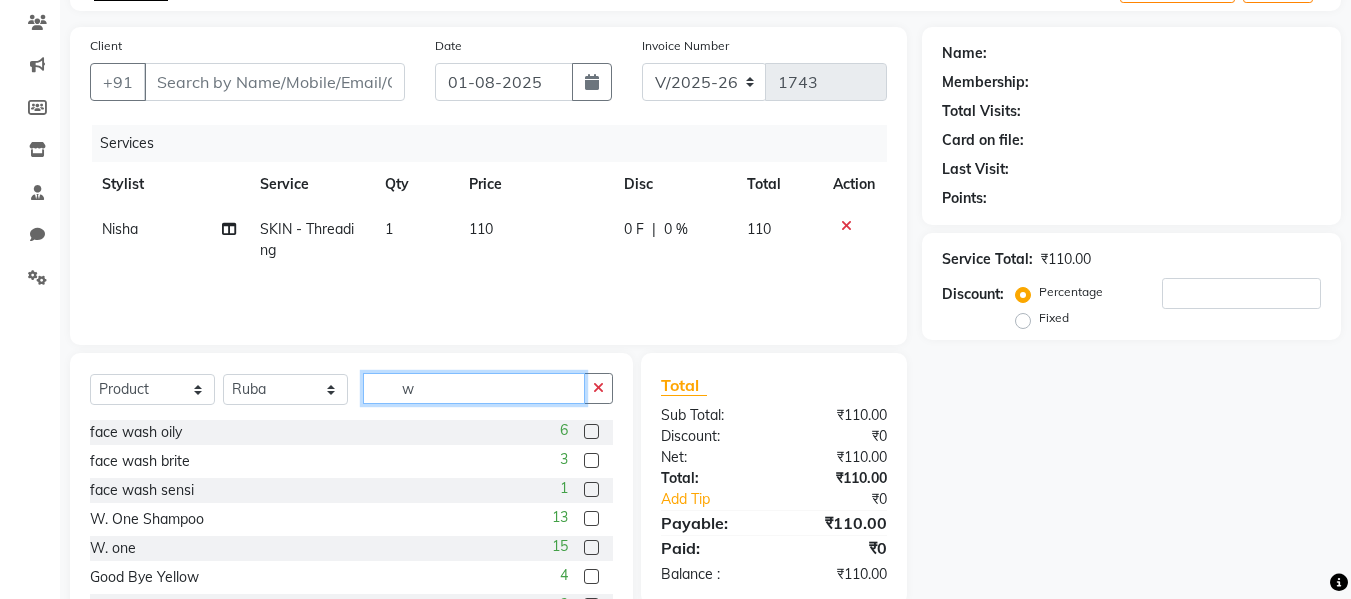 type on "w" 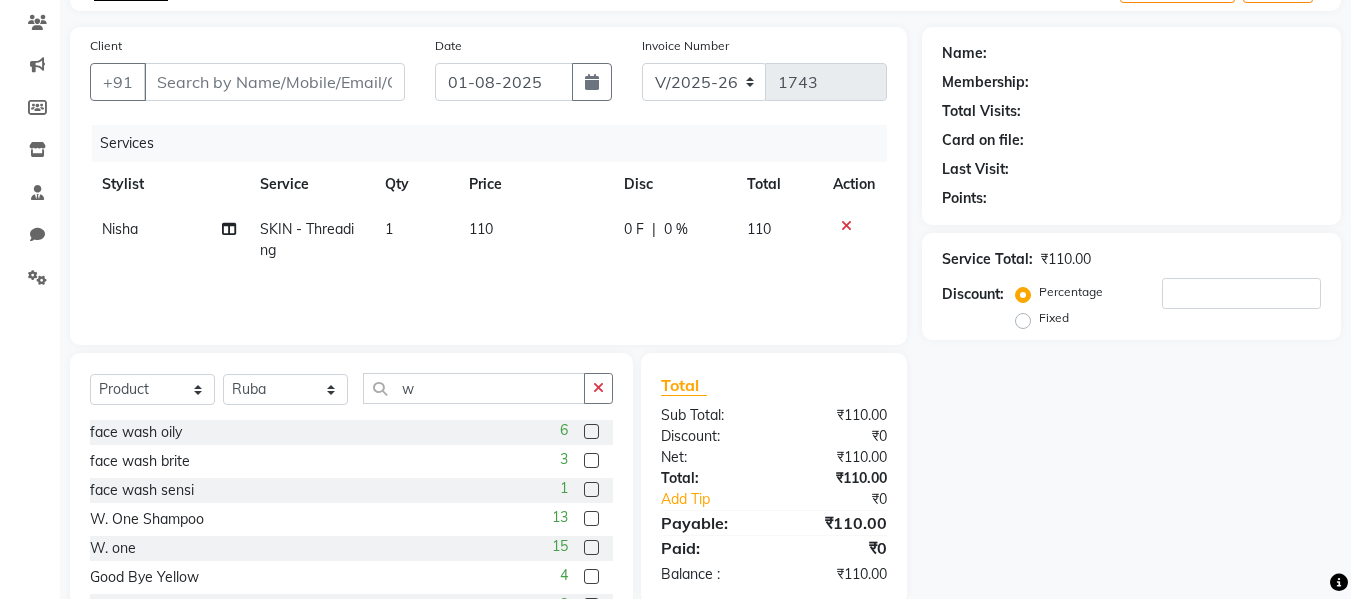 click 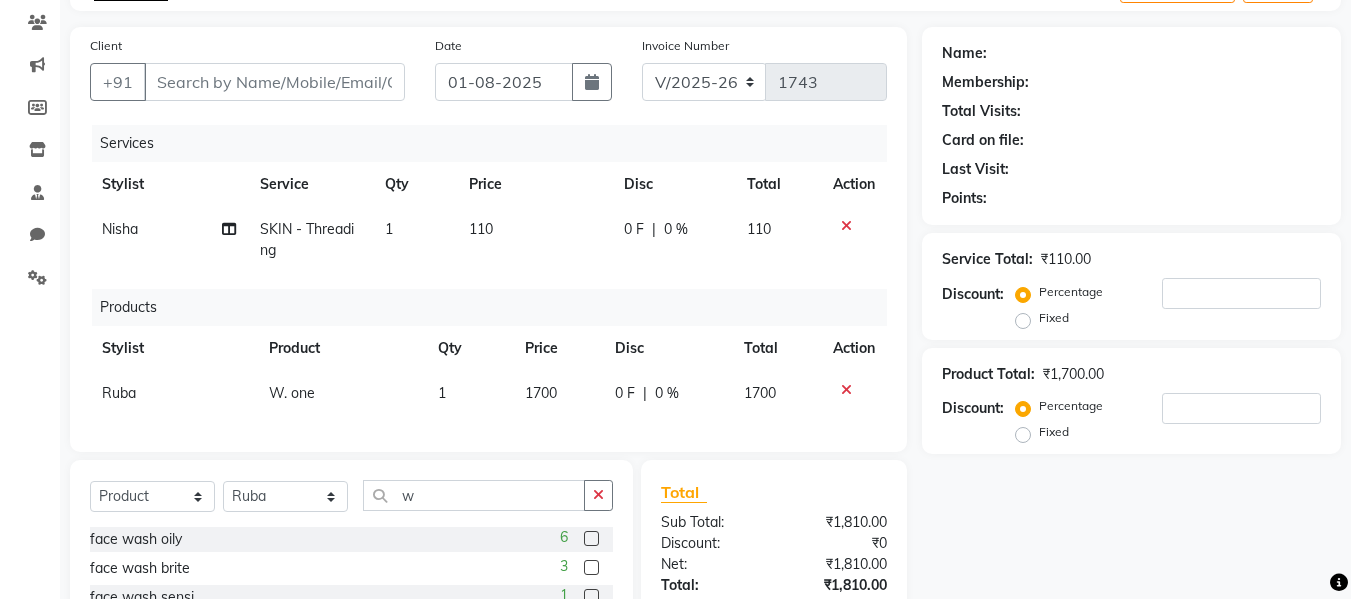 checkbox on "false" 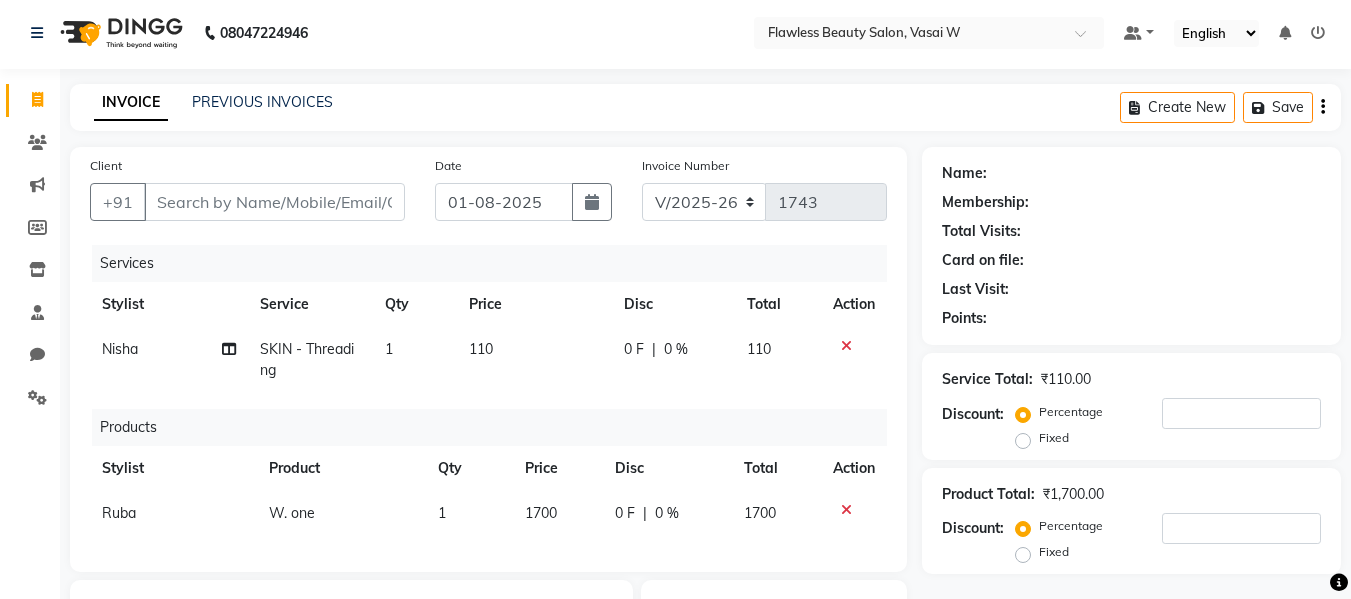 scroll, scrollTop: 0, scrollLeft: 0, axis: both 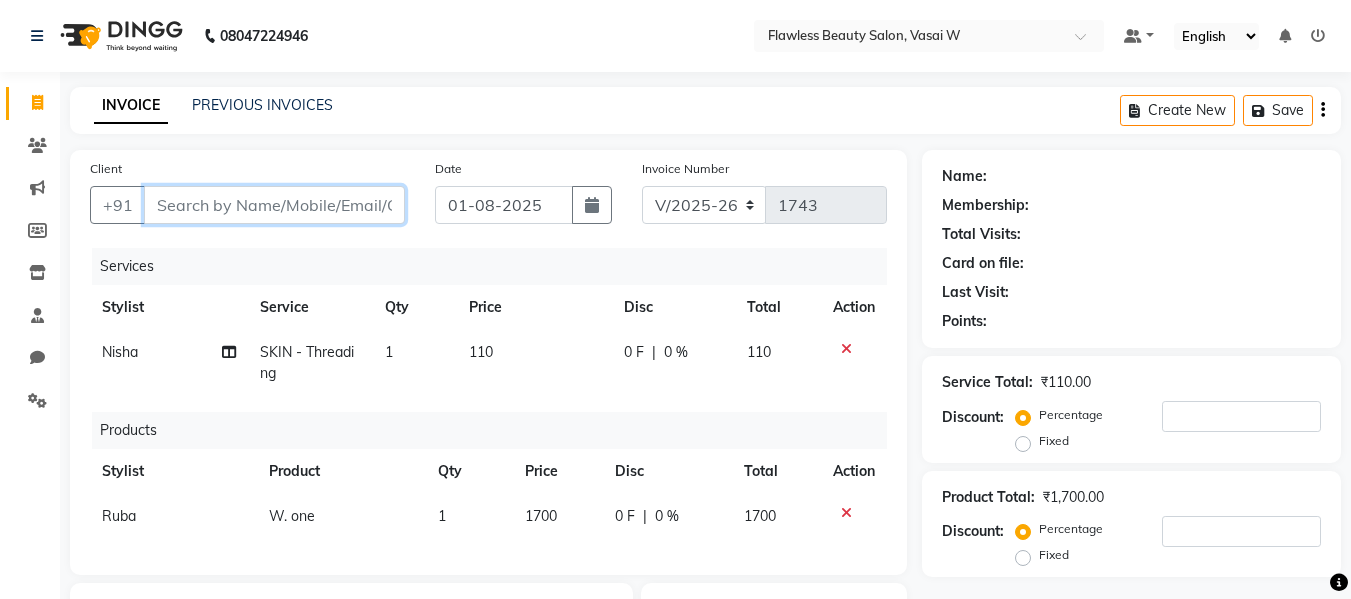 click on "Client" at bounding box center [274, 205] 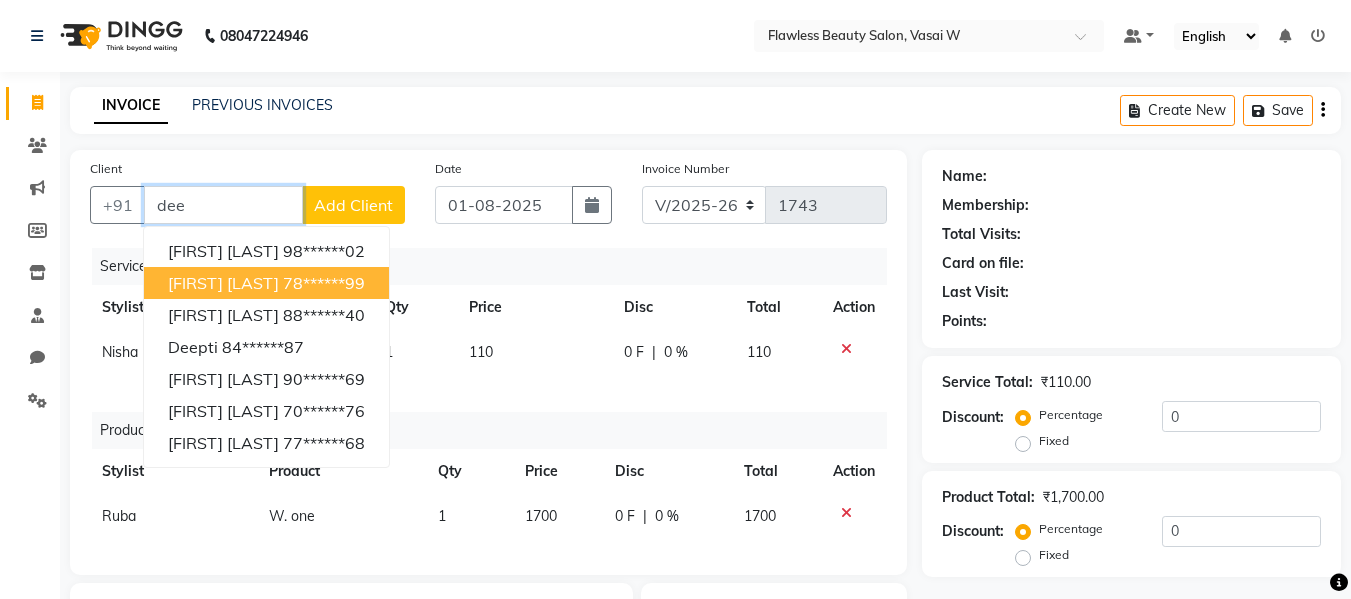 click on "[FIRST] [LAST]" at bounding box center [223, 283] 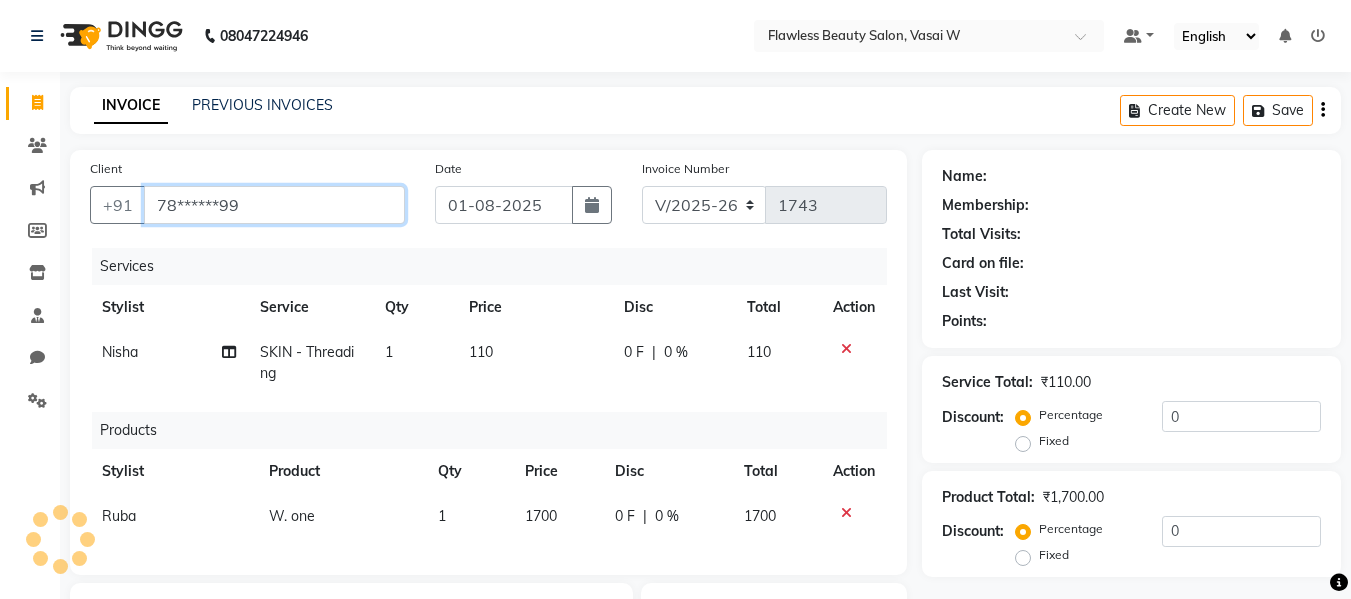 type on "78******99" 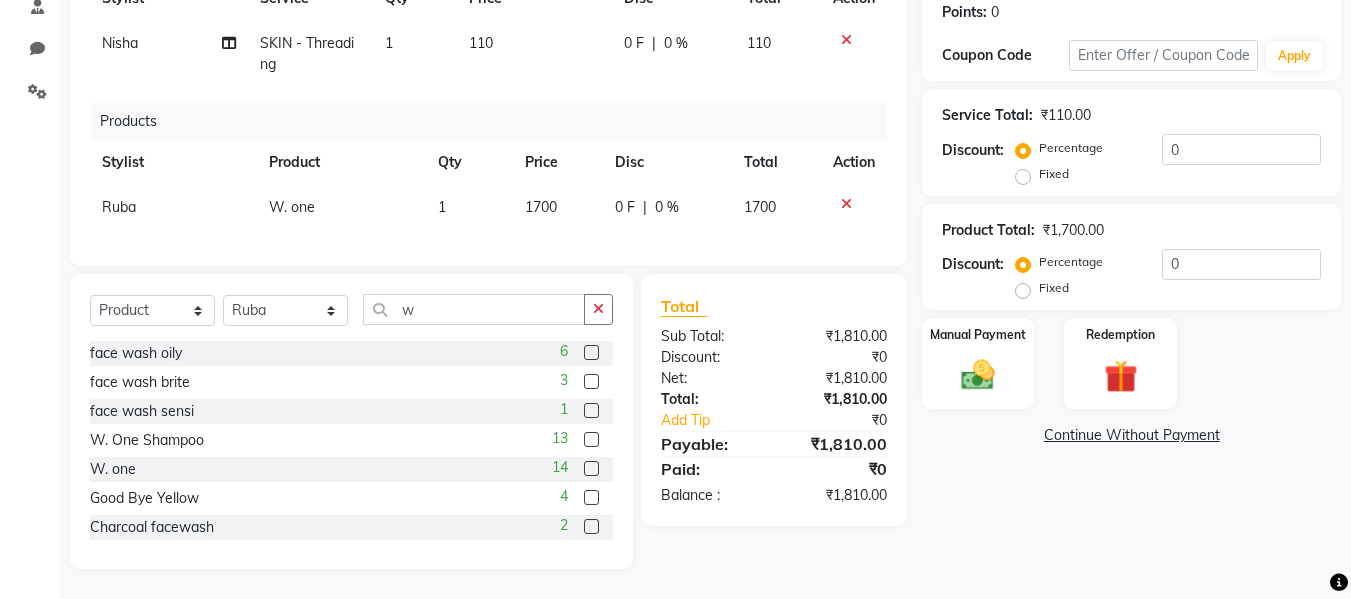 scroll, scrollTop: 324, scrollLeft: 0, axis: vertical 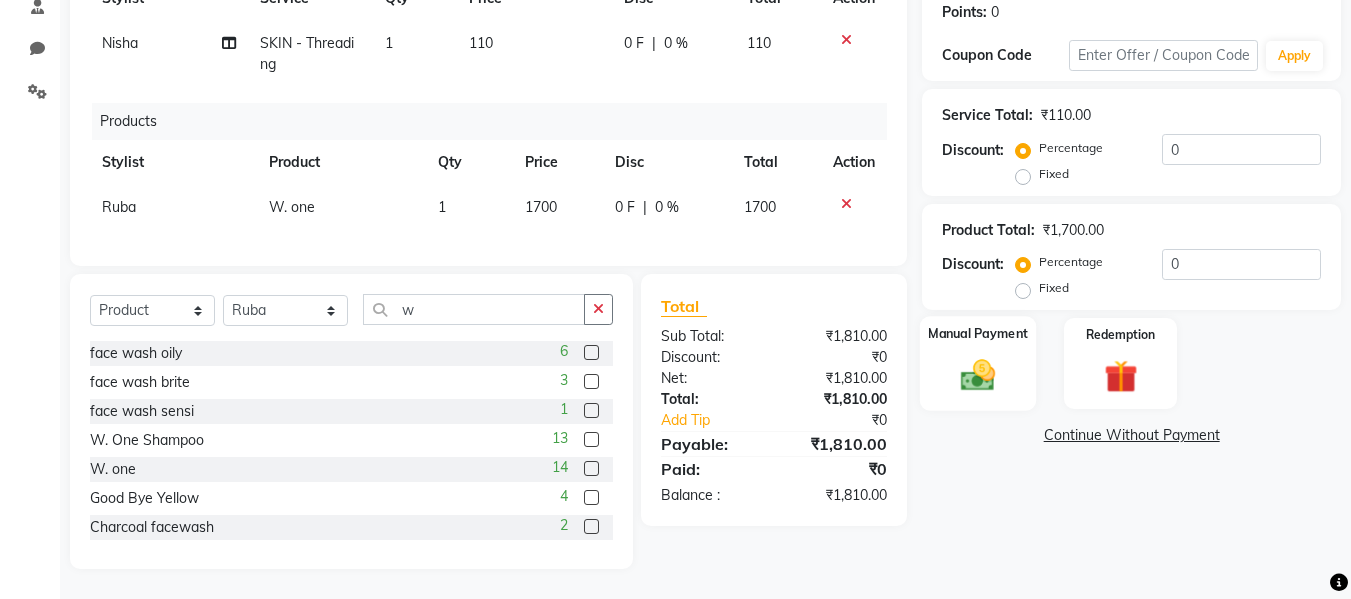 click on "Manual Payment" 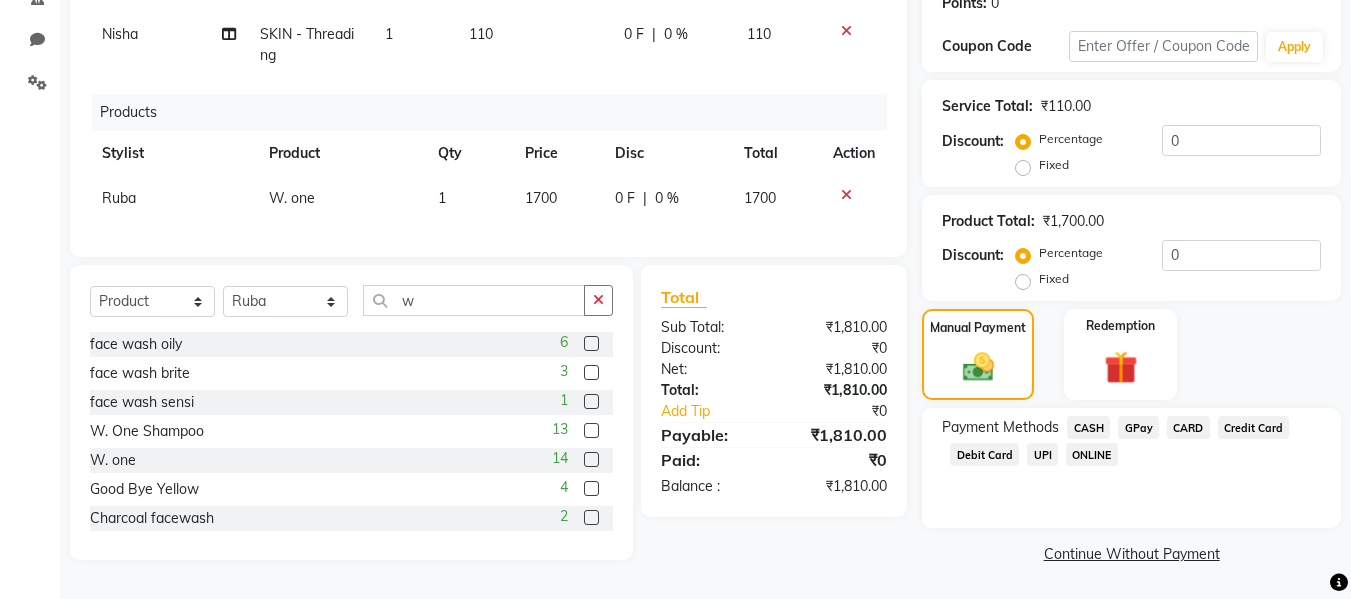 click on "CASH" 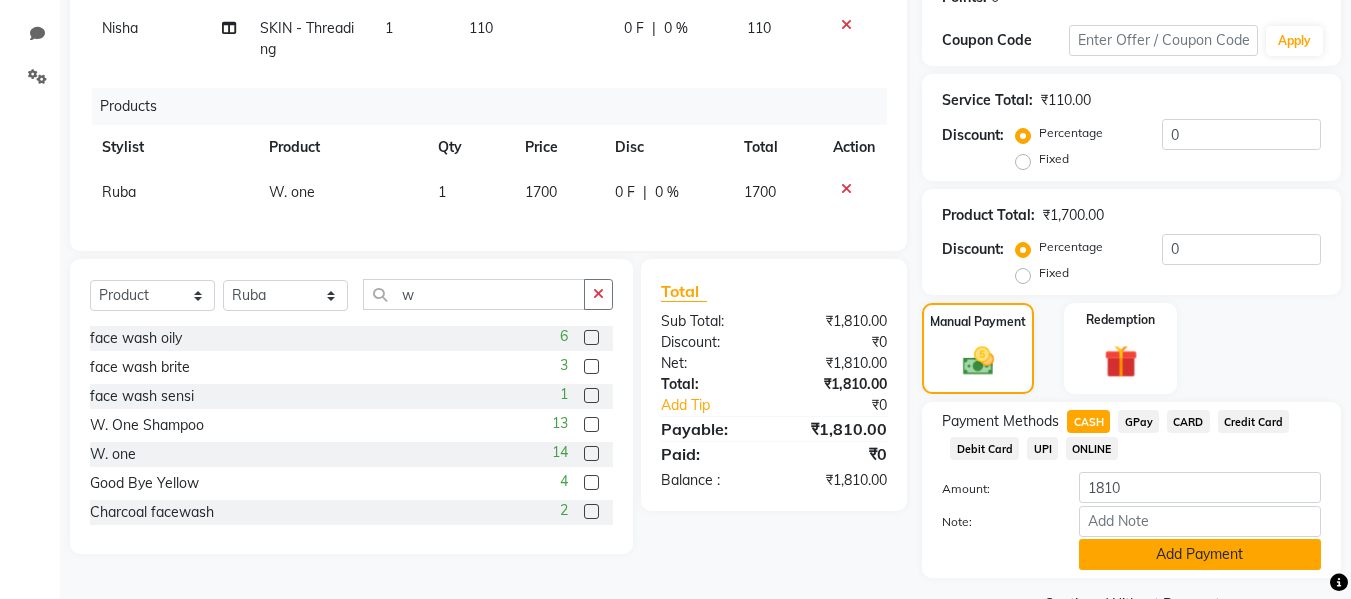 click on "Add Payment" 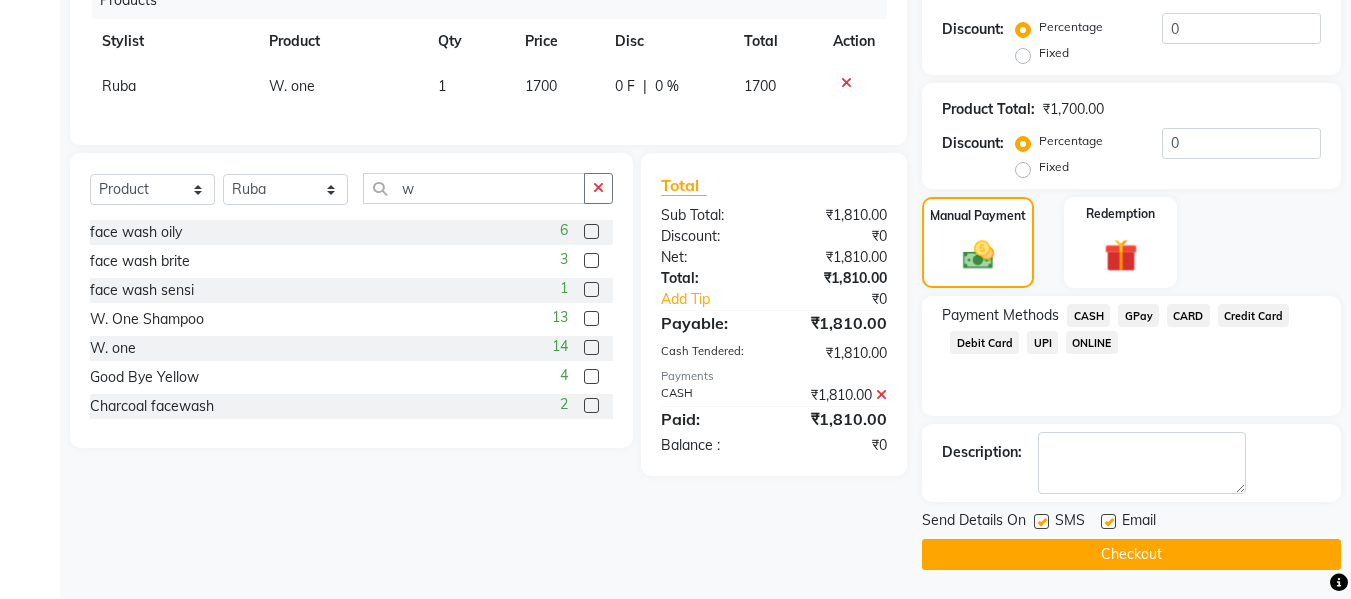 scroll, scrollTop: 431, scrollLeft: 0, axis: vertical 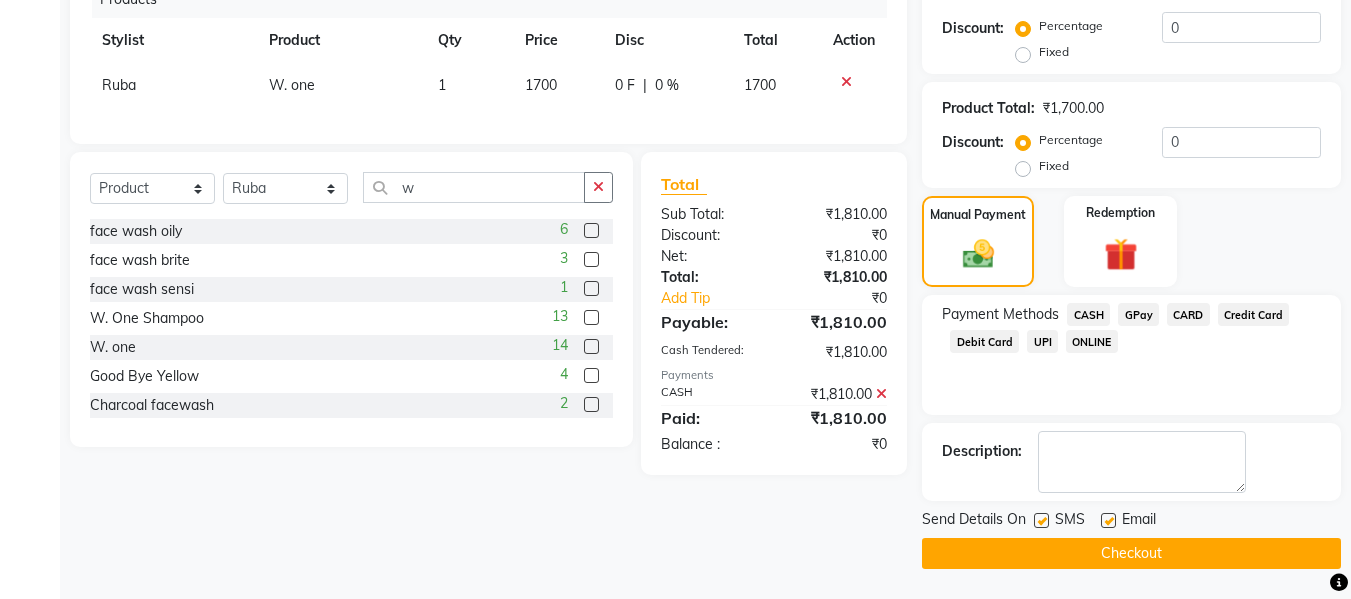 click 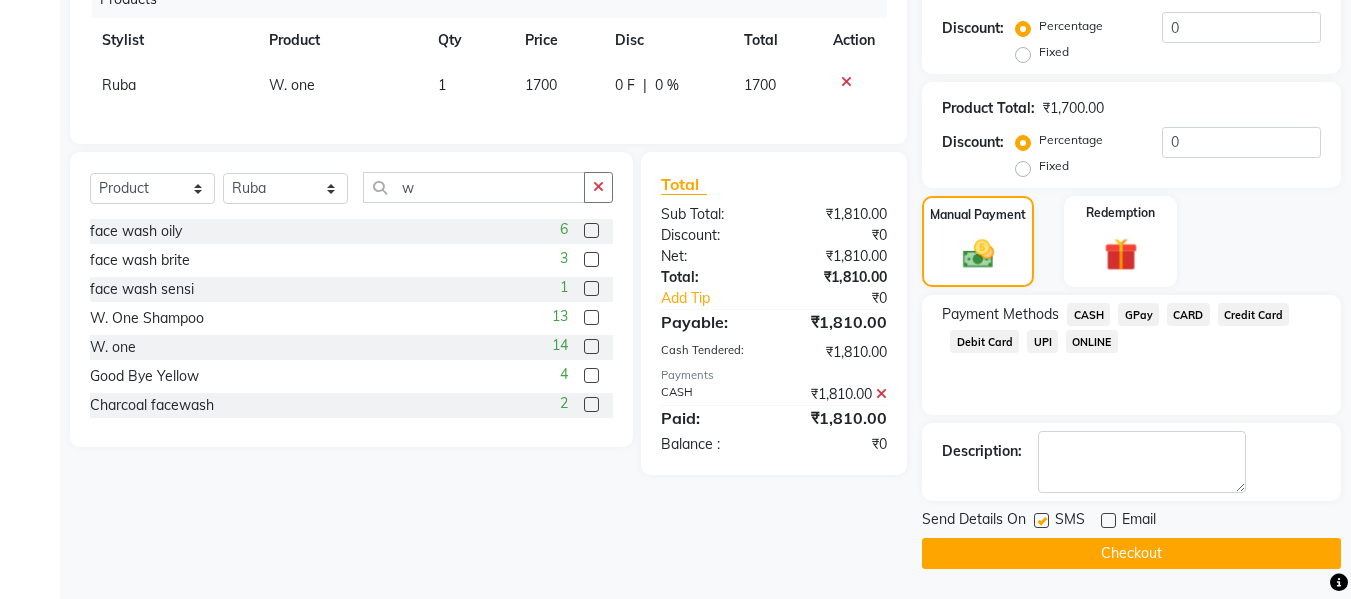 click 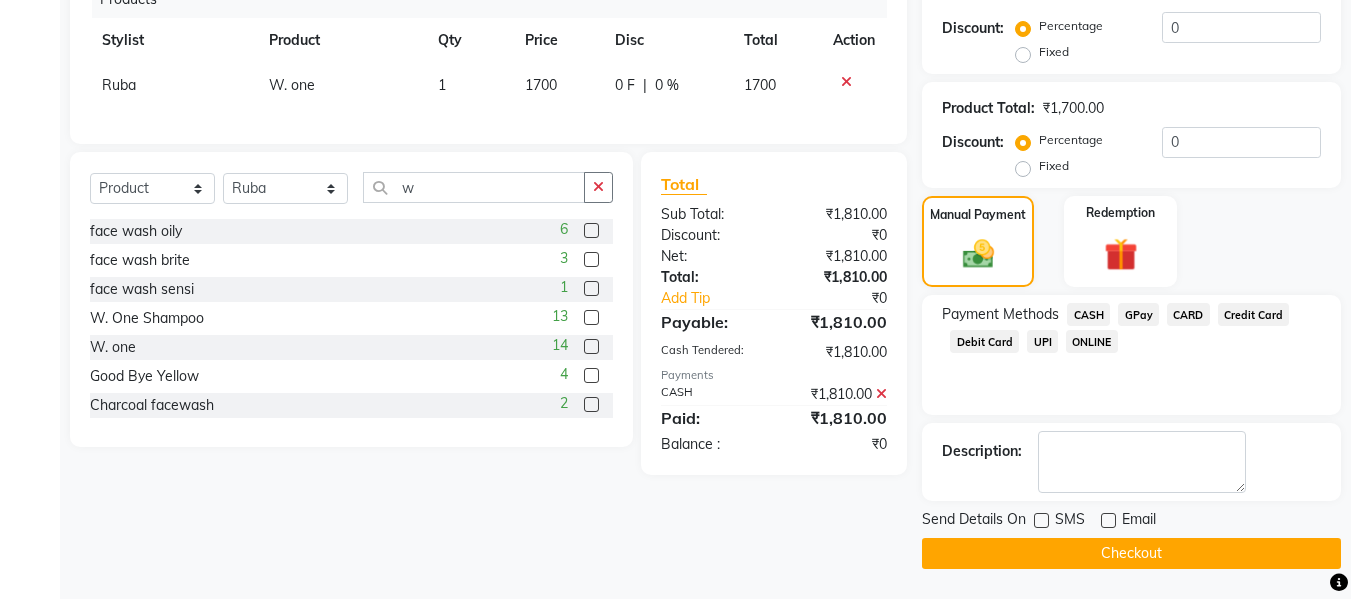 click on "Checkout" 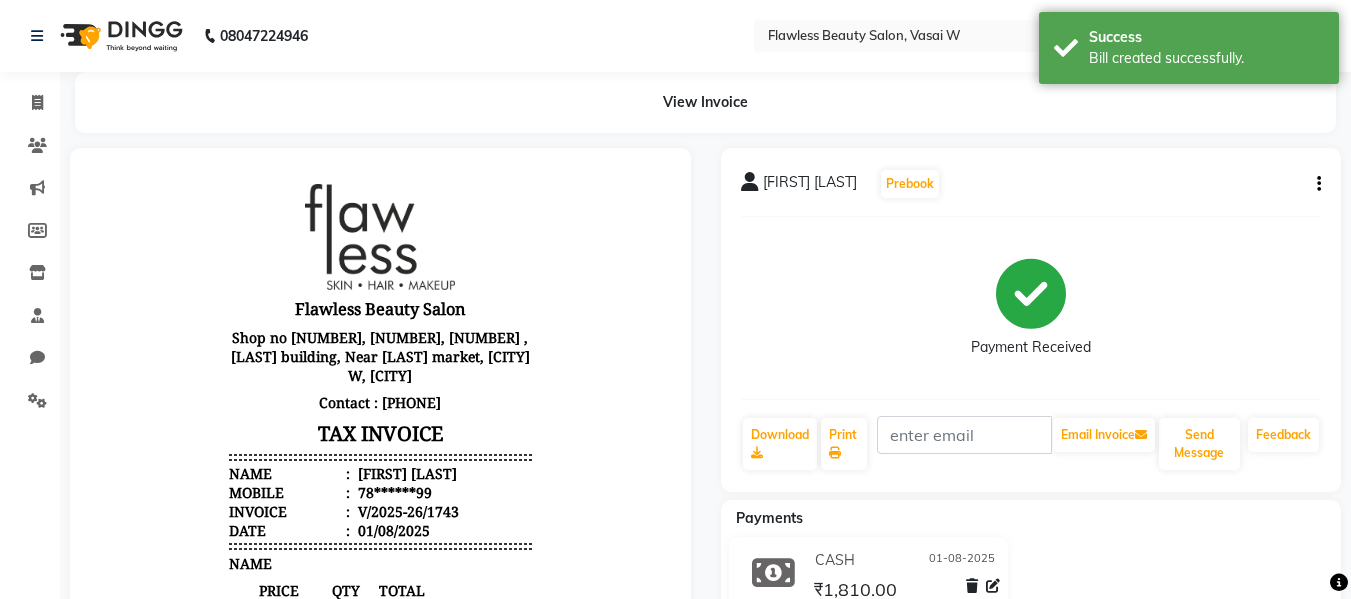 scroll, scrollTop: 0, scrollLeft: 0, axis: both 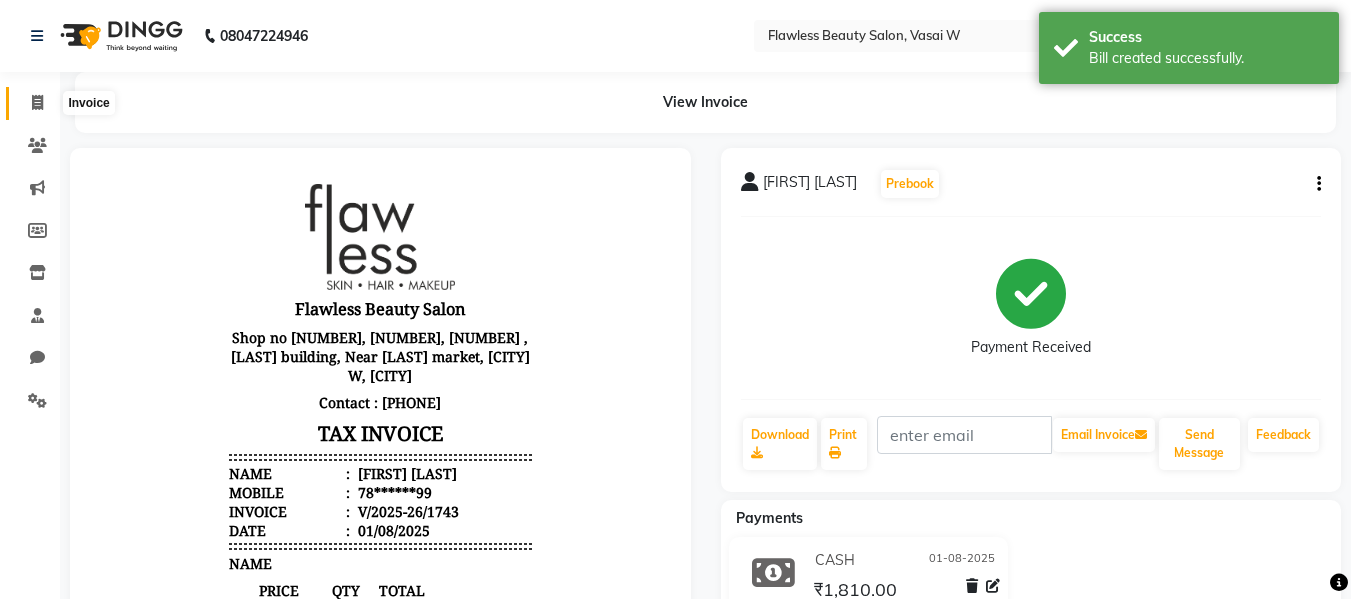 click 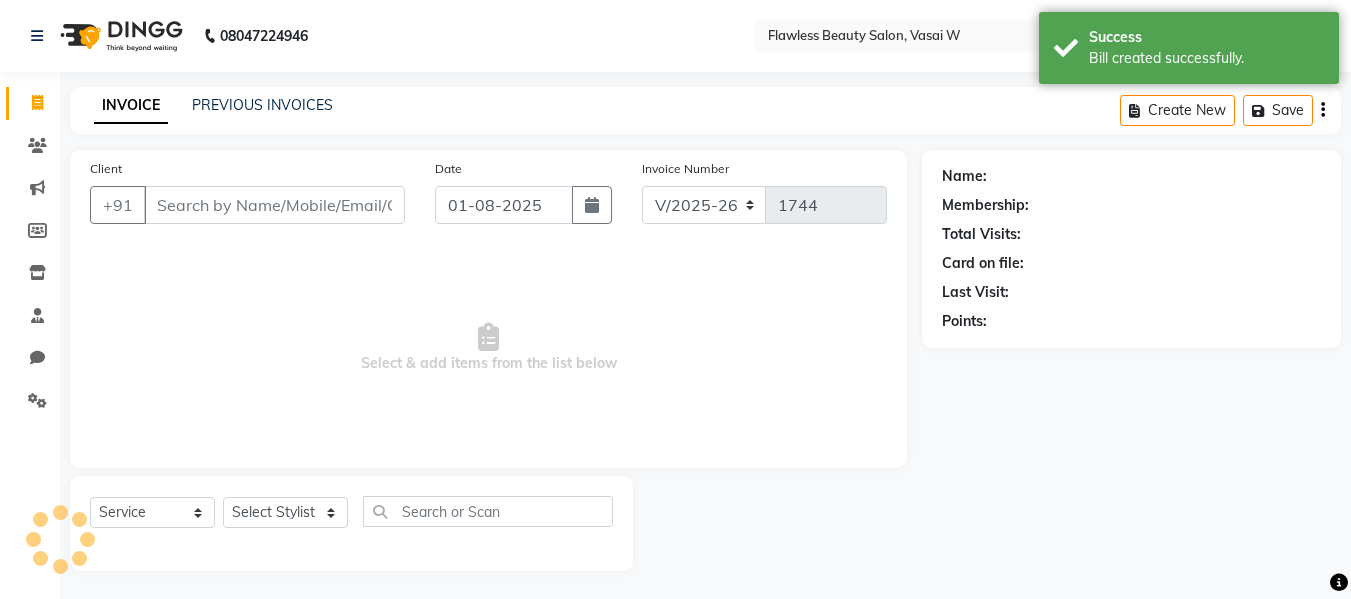 scroll, scrollTop: 2, scrollLeft: 0, axis: vertical 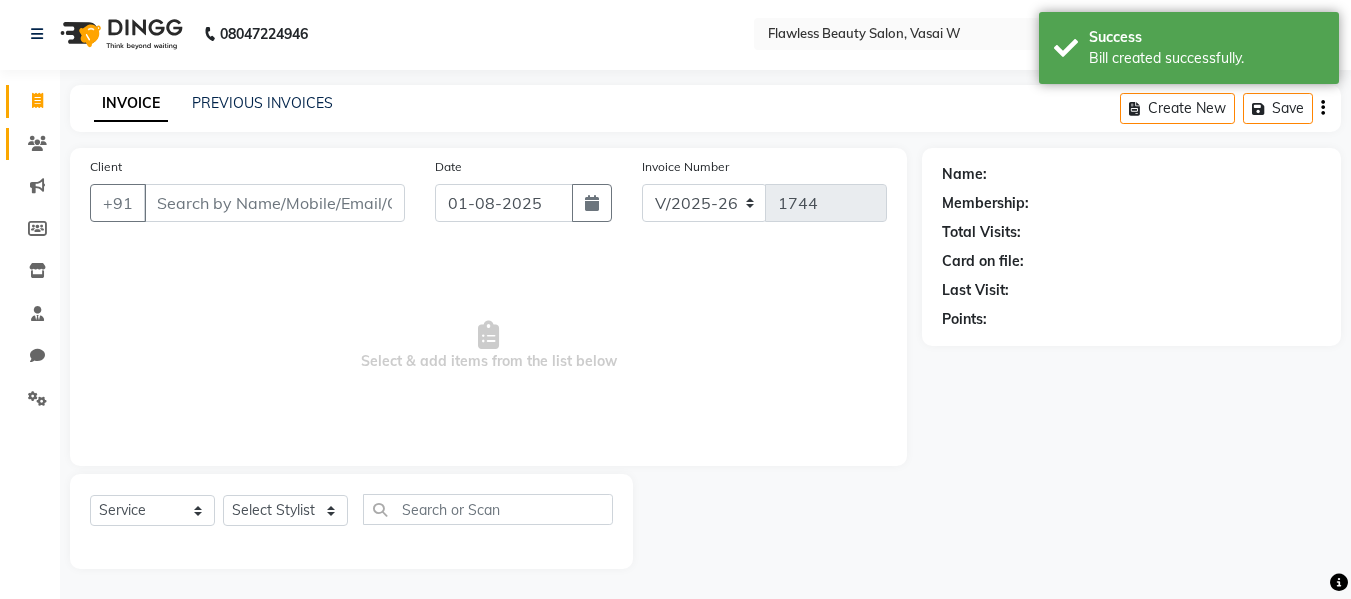 click on "Clients" 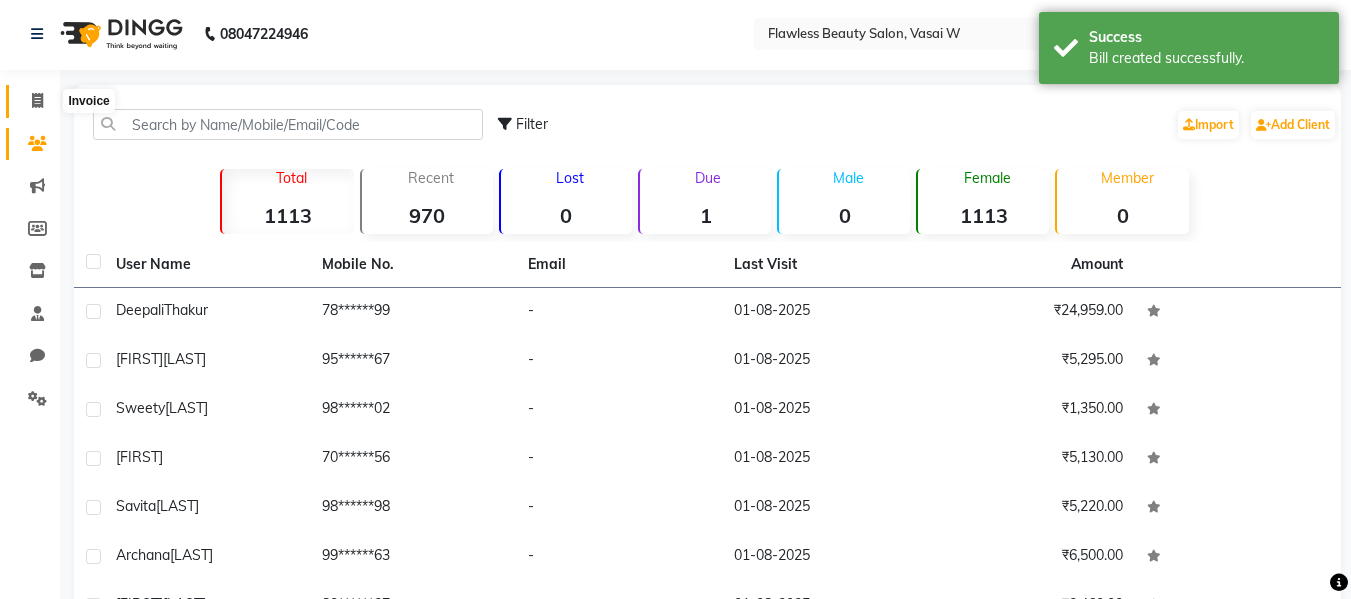 click 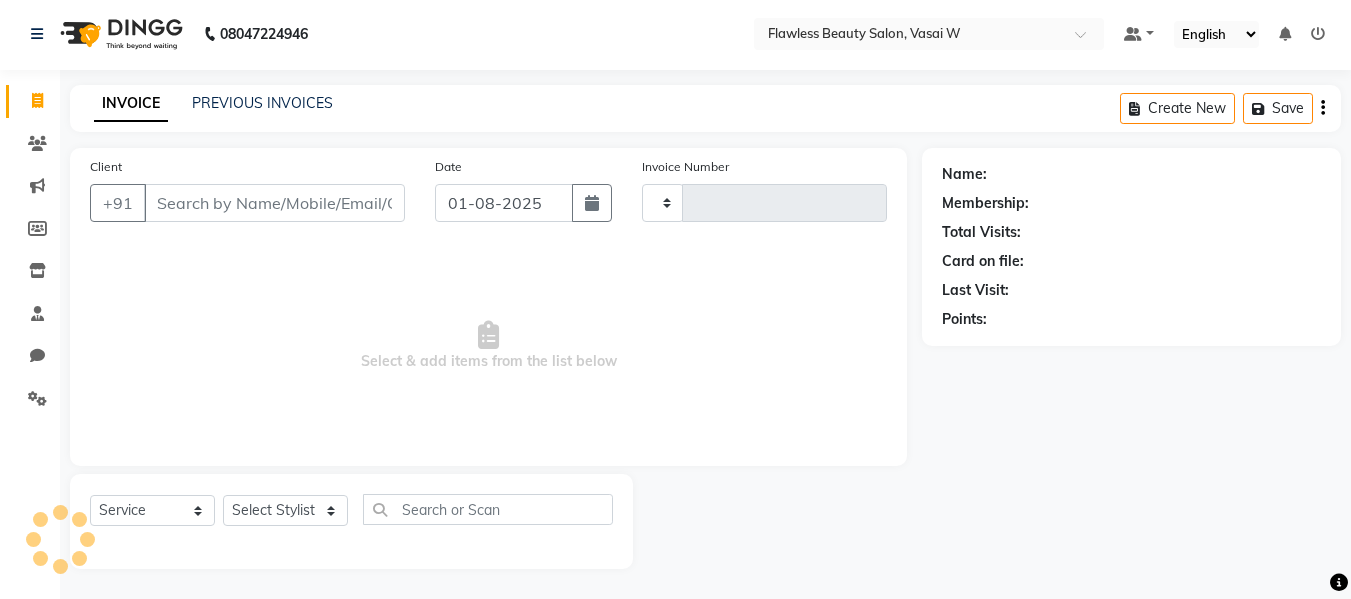 type on "1744" 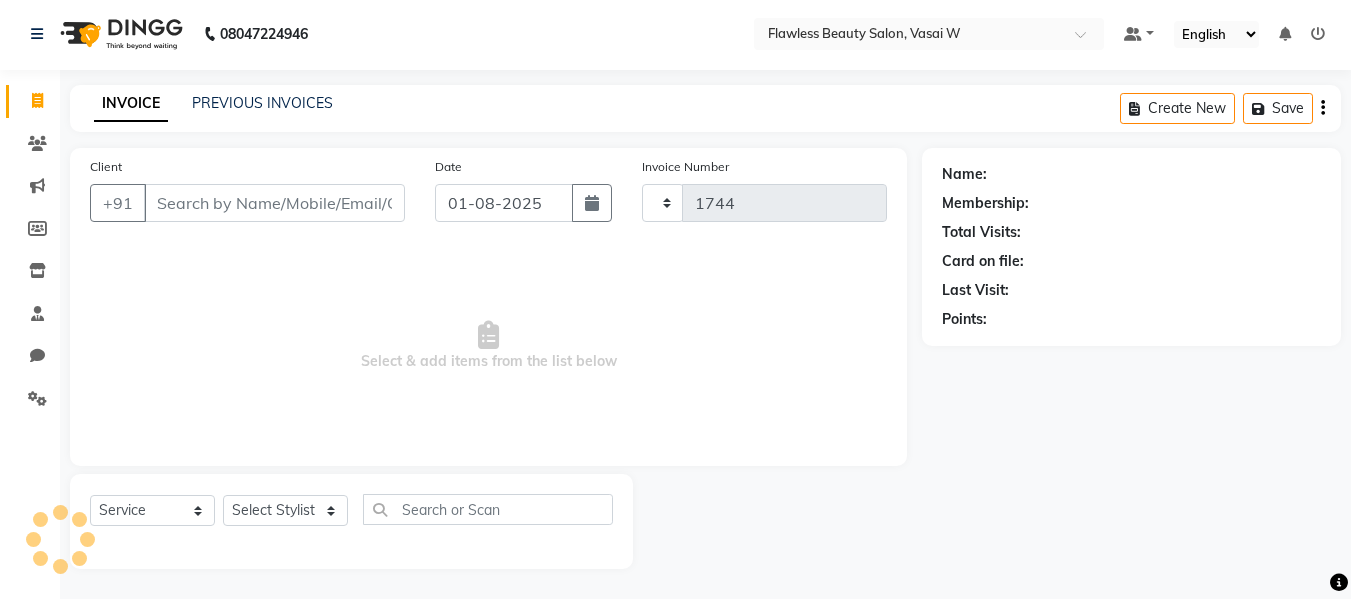 select on "8090" 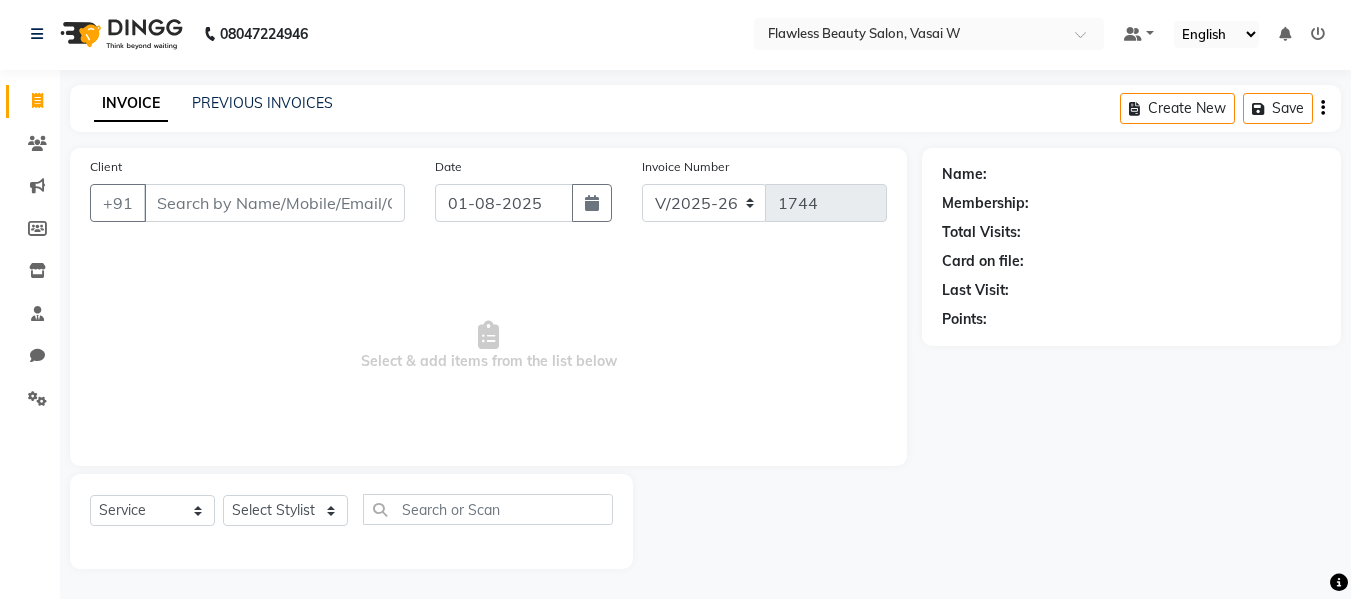 scroll, scrollTop: 0, scrollLeft: 0, axis: both 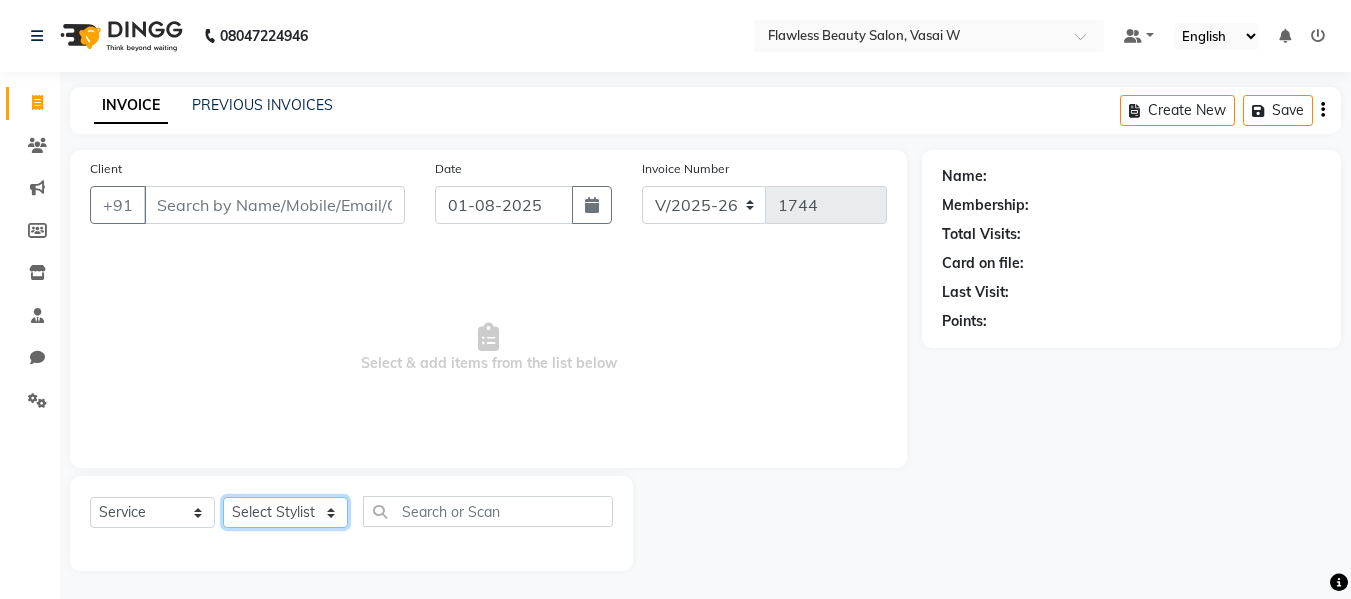 click on "Select Stylist [FIRST] [FIRST] [FIRST] [LAST] [FIRST] [FIRST] [FIRST] [FIRST] [FIRST] [FIRST]" 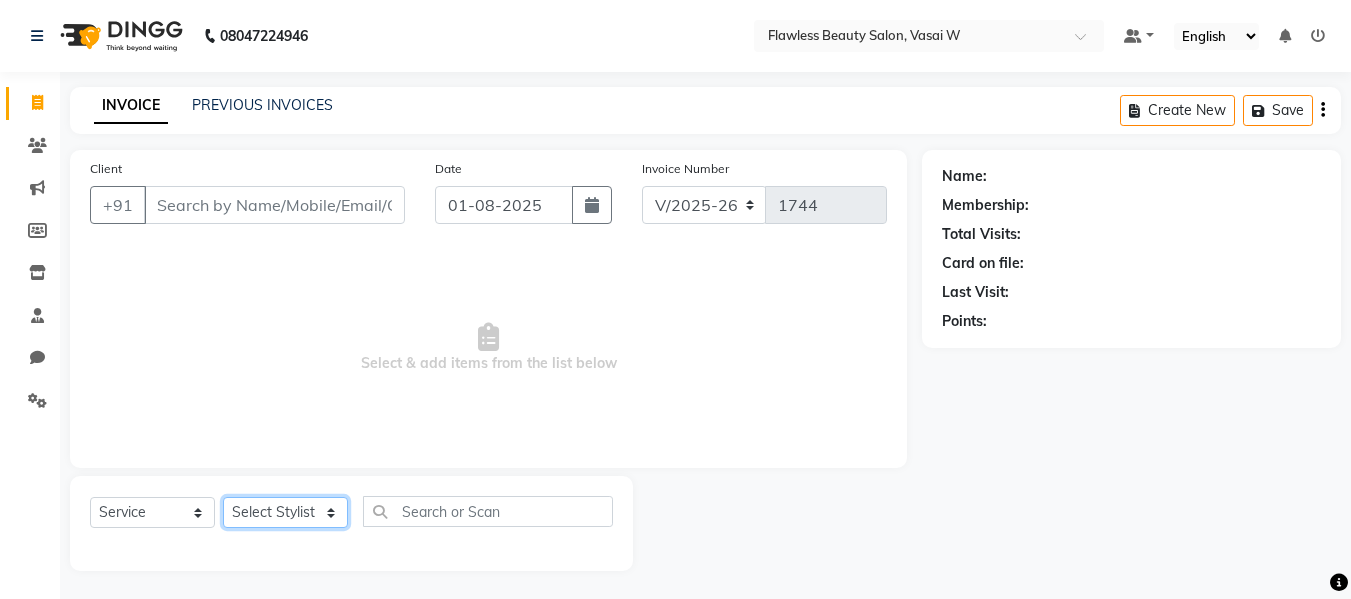 select on "76408" 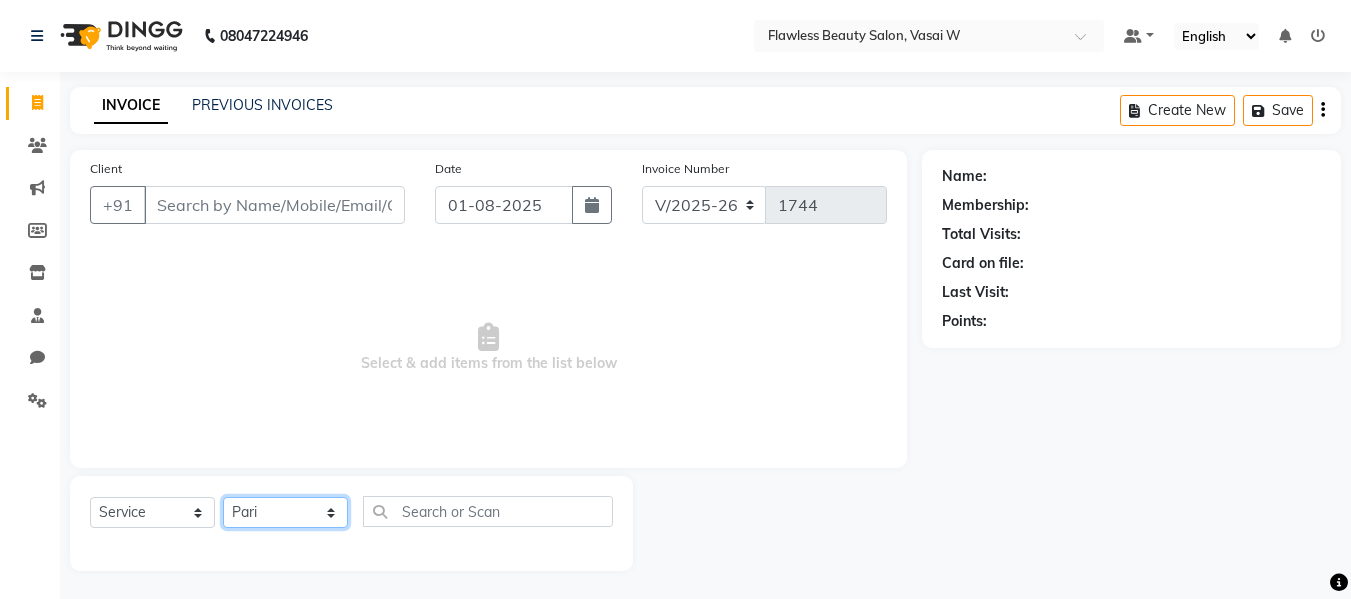 click on "Select Stylist [FIRST] [FIRST] [FIRST] [LAST] [FIRST] [FIRST] [FIRST] [FIRST] [FIRST] [FIRST]" 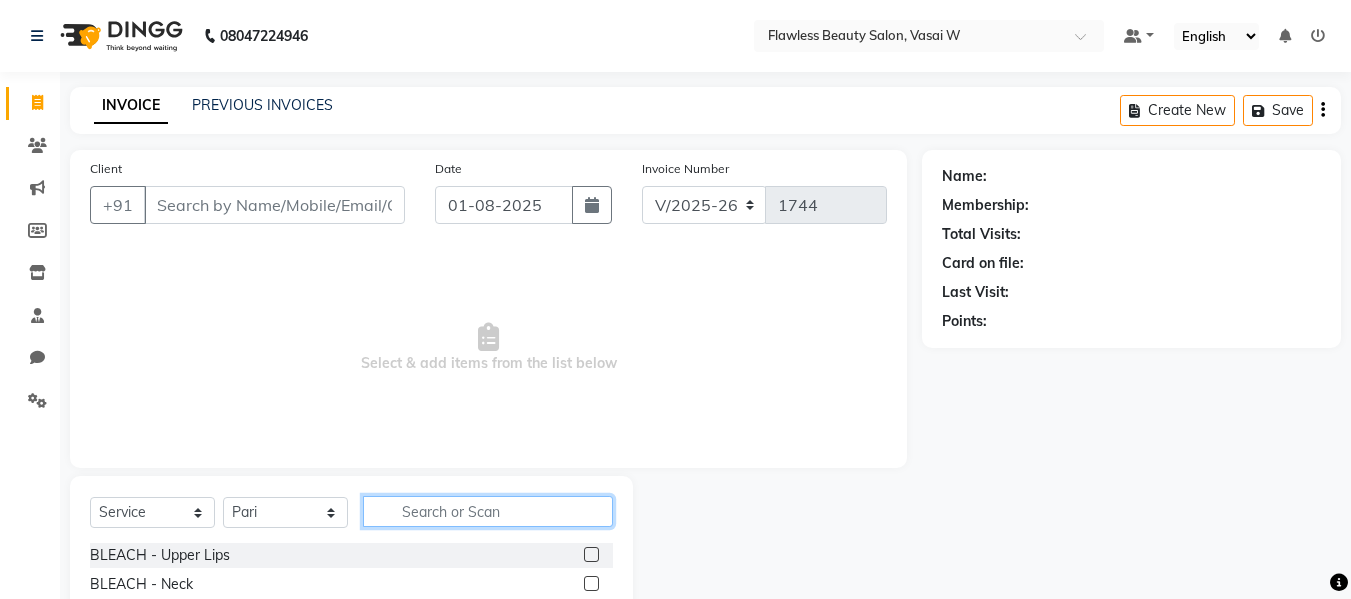 click 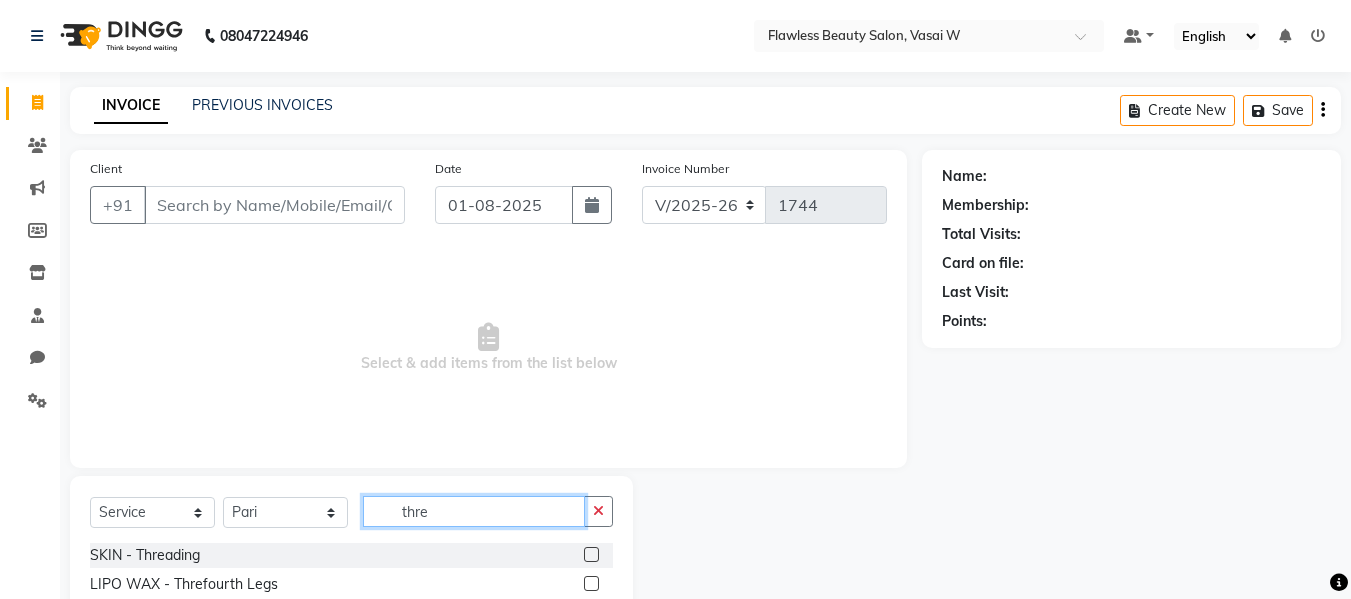 type on "thre" 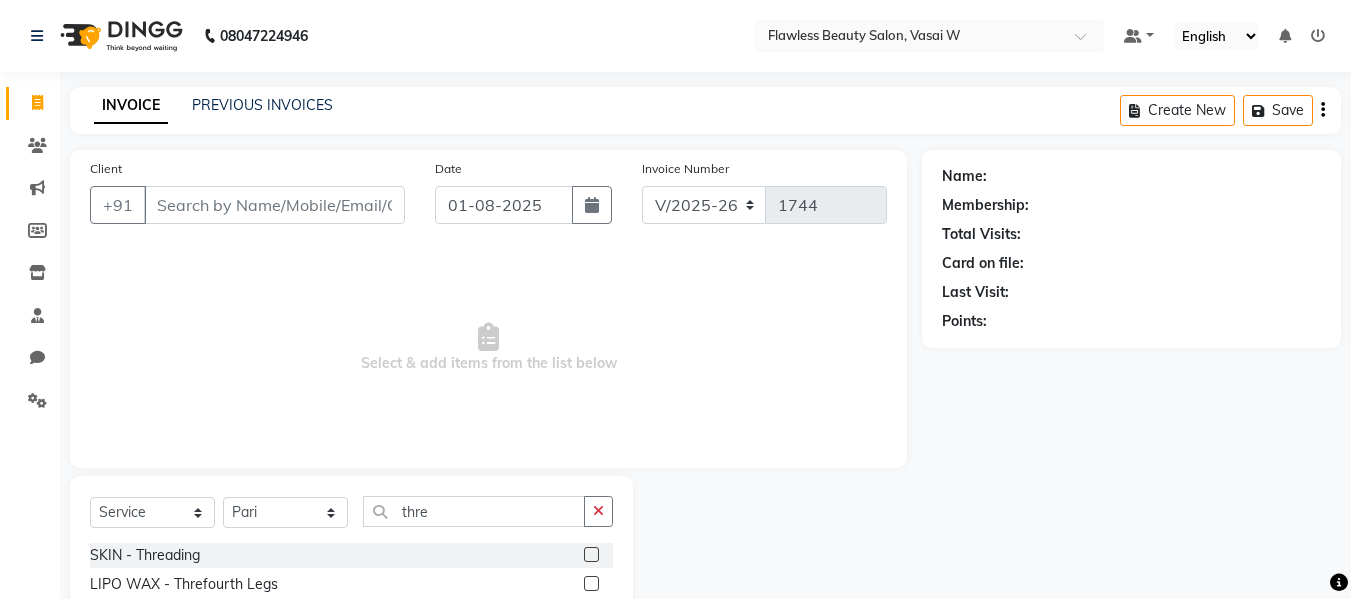 click 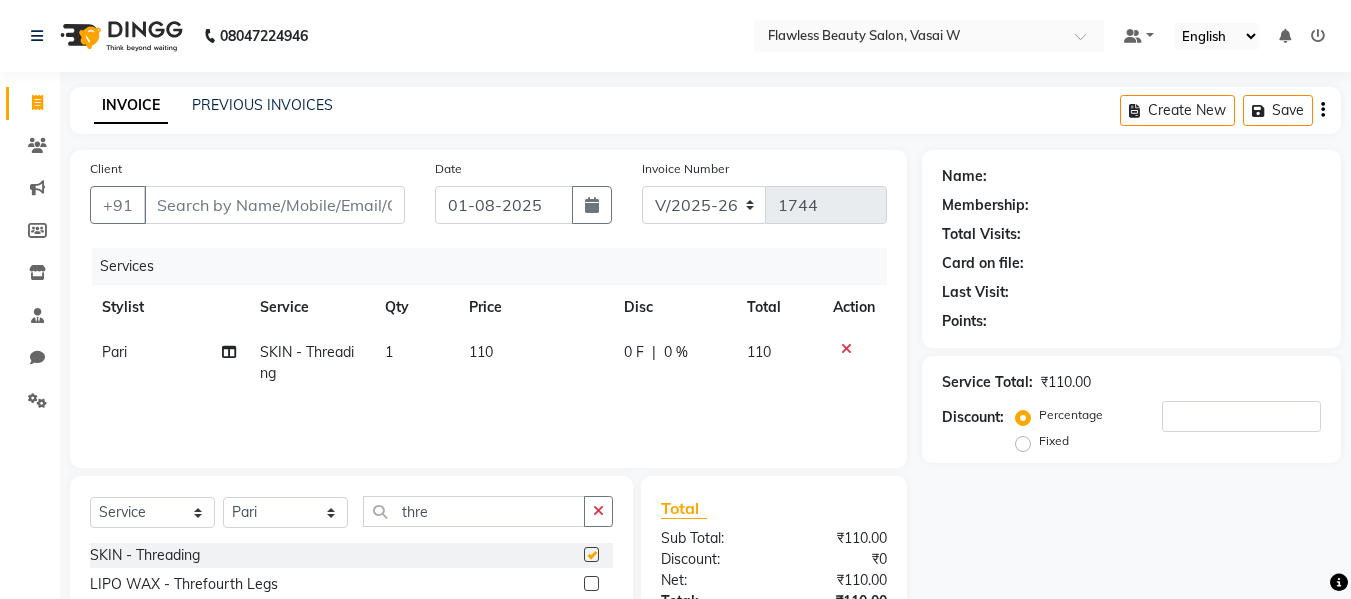 checkbox on "false" 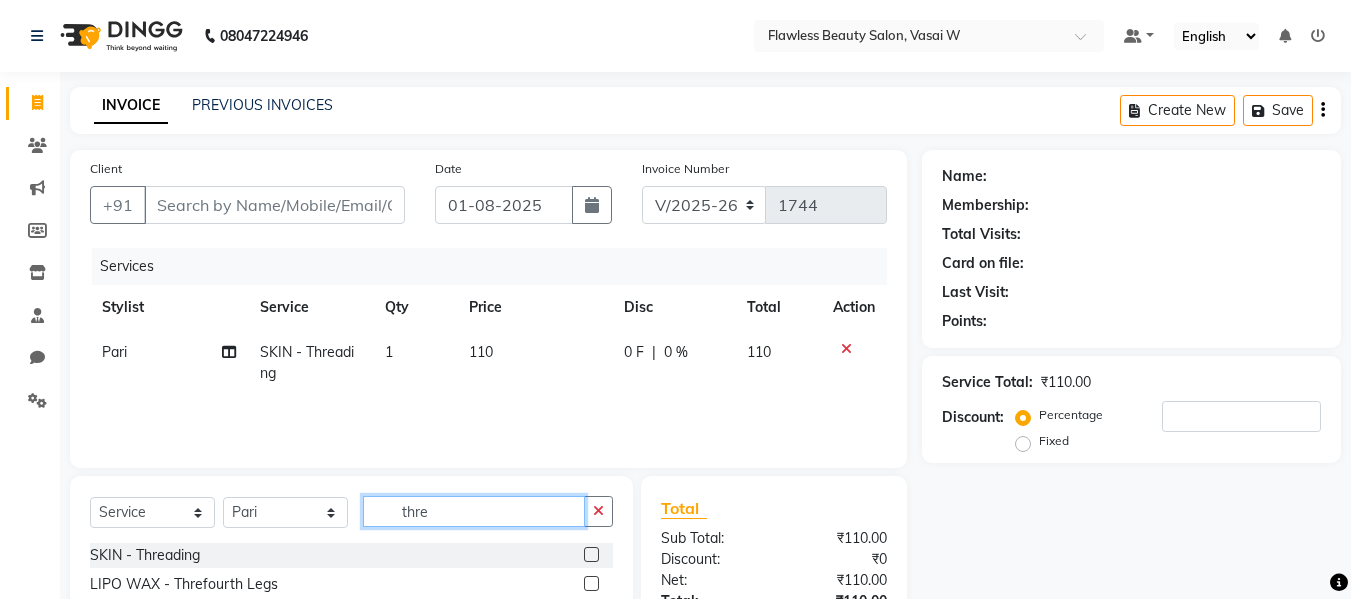 click on "thre" 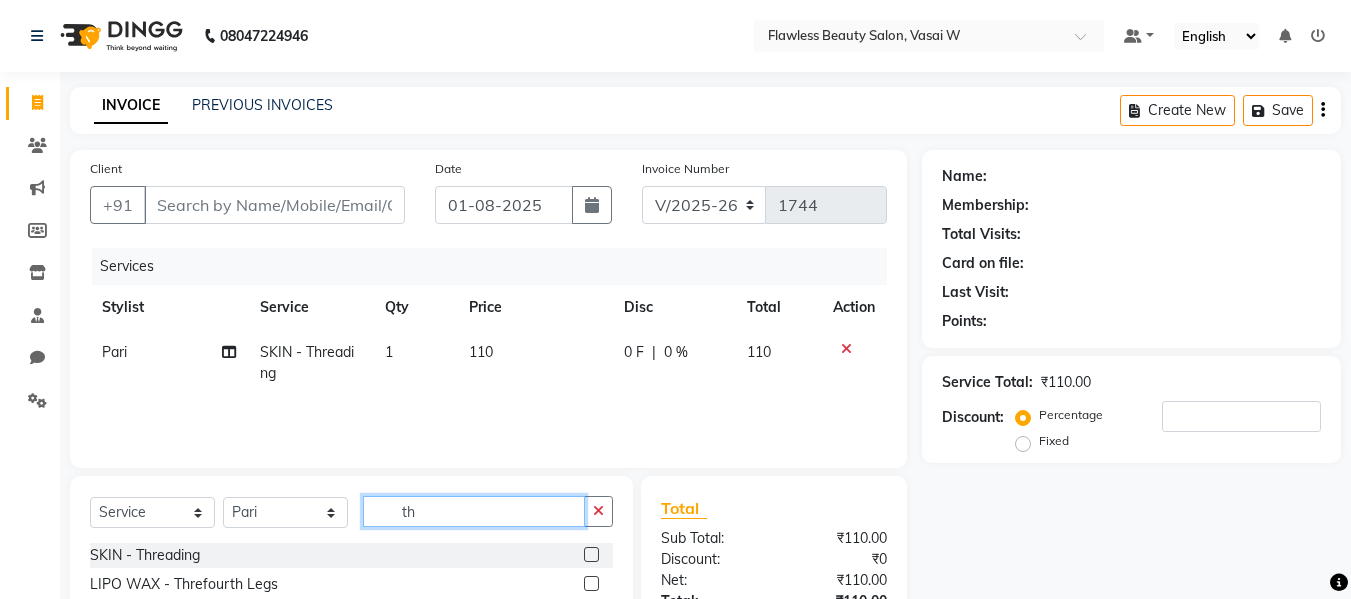 type on "t" 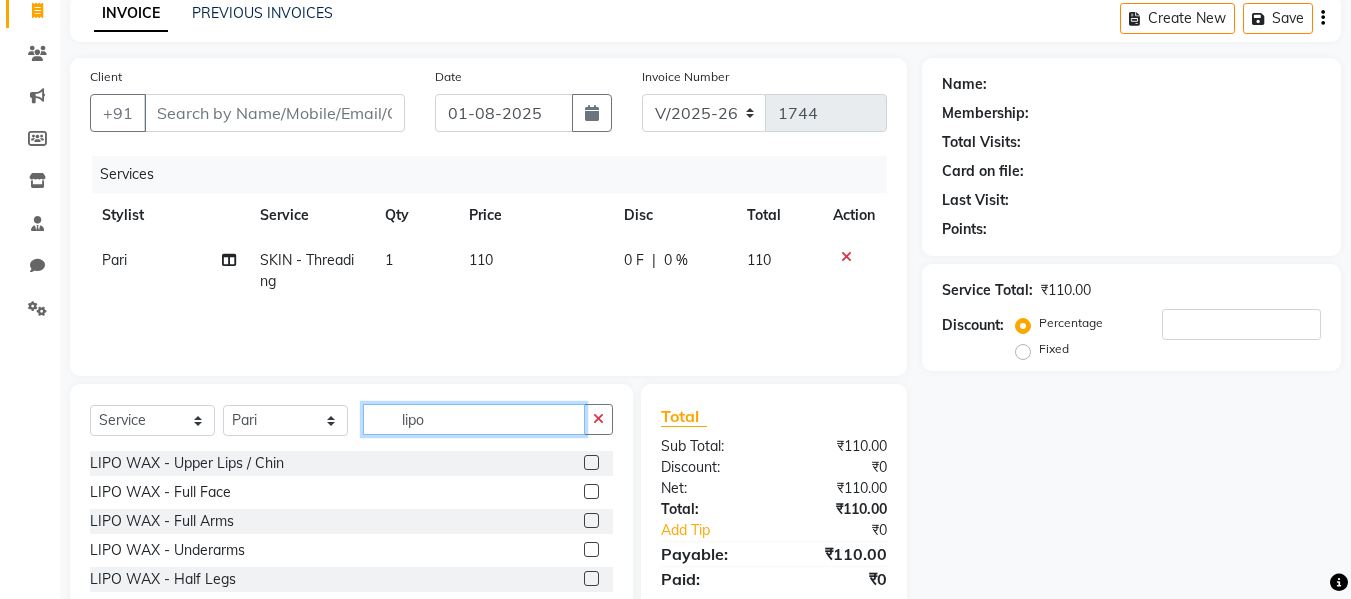 scroll, scrollTop: 202, scrollLeft: 0, axis: vertical 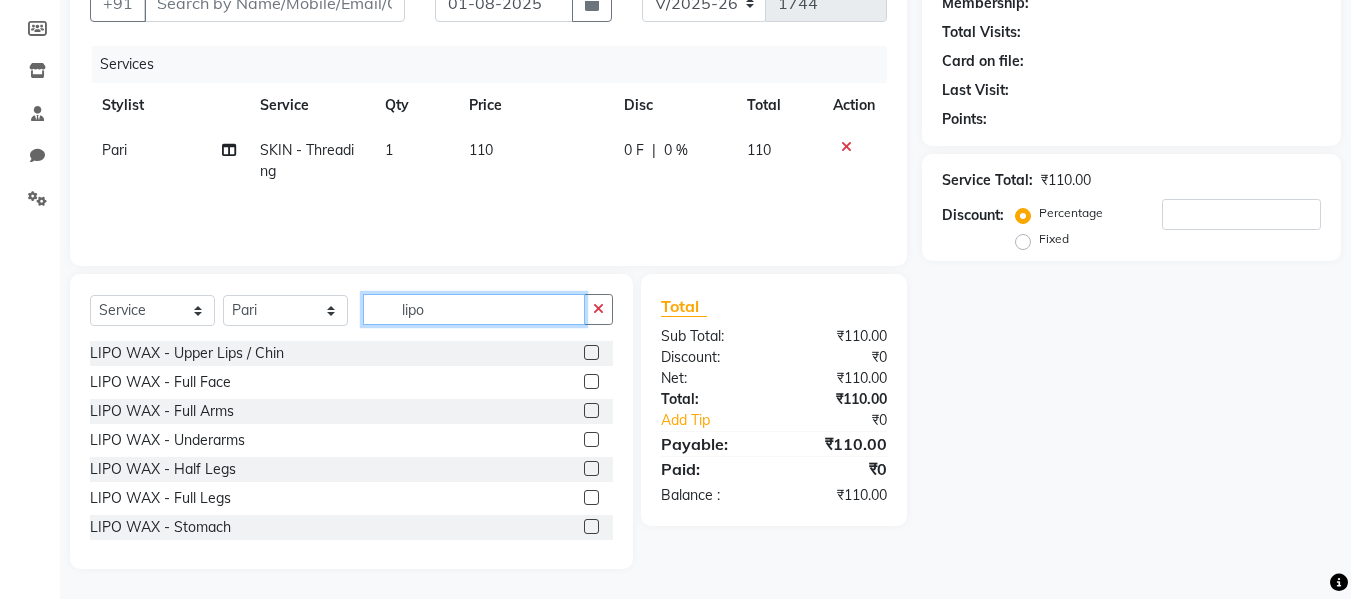 type on "lipo" 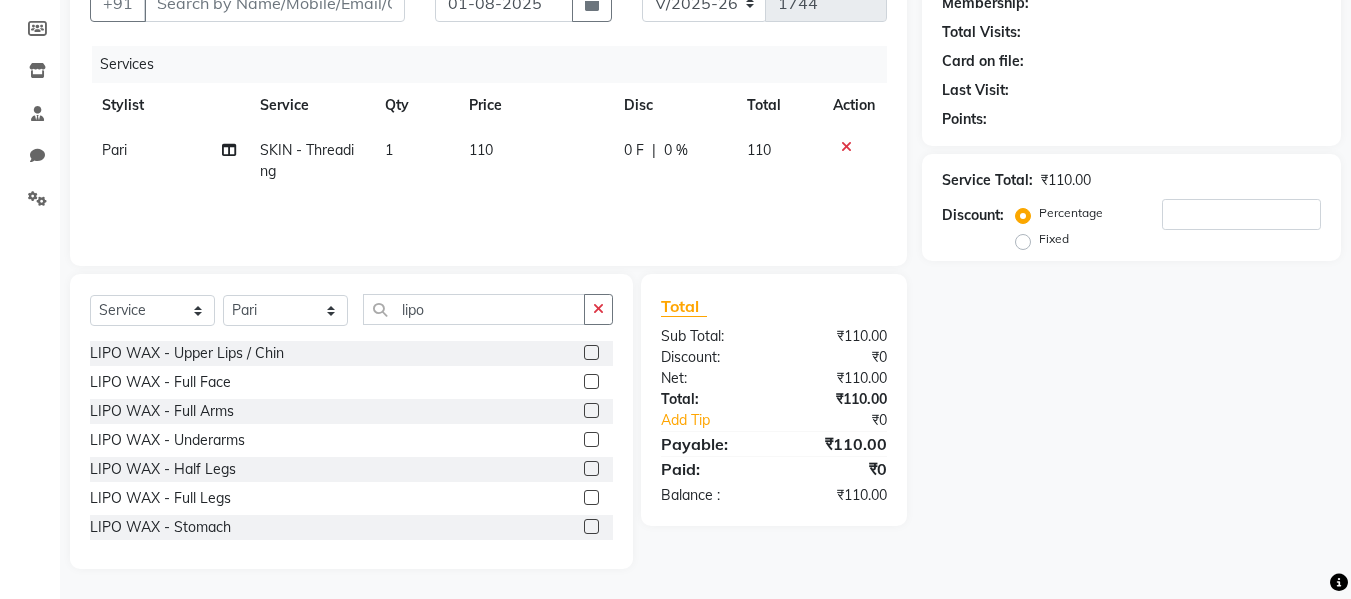 click 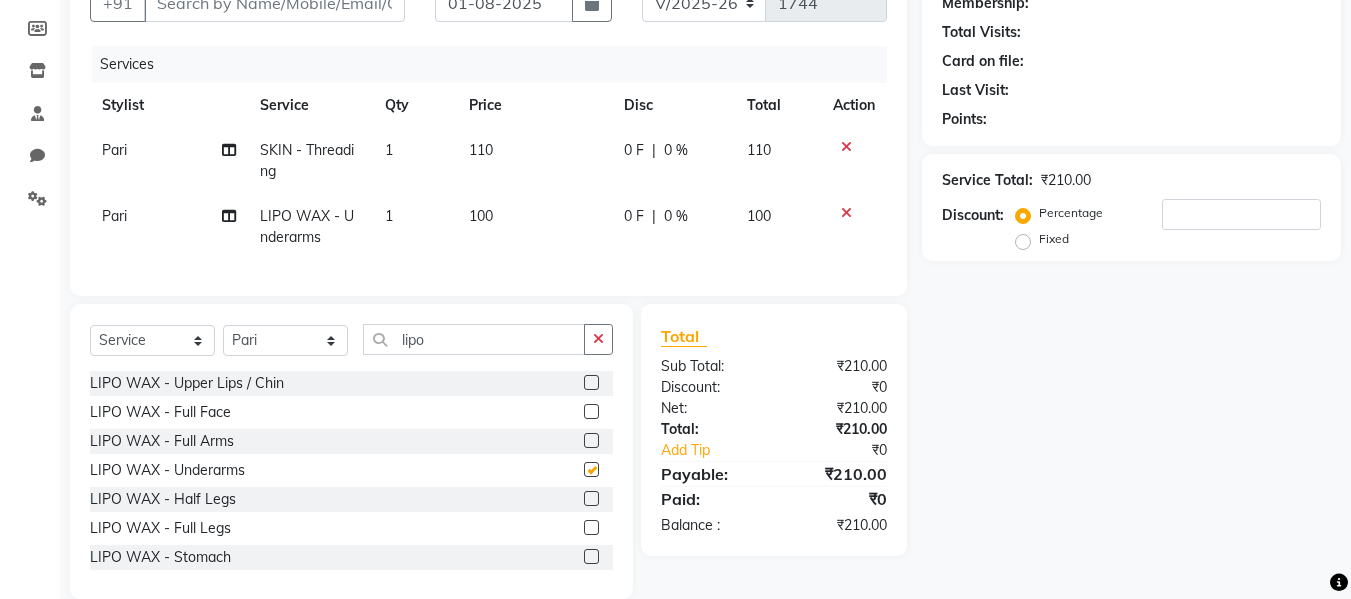 checkbox on "false" 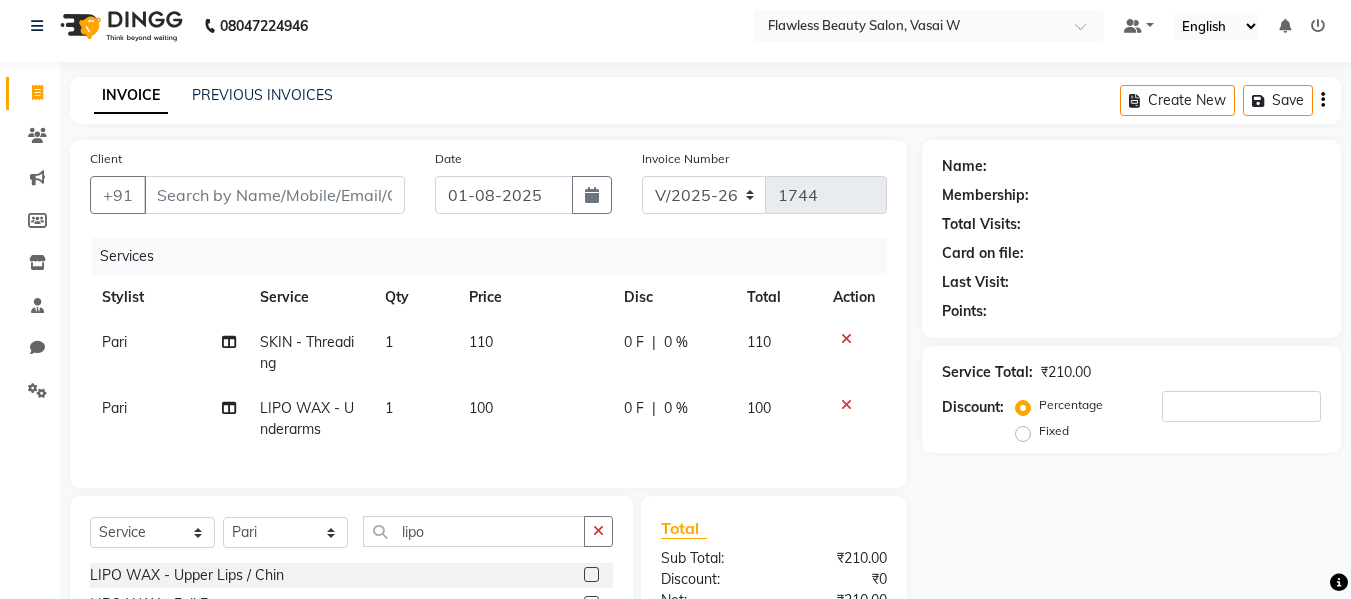scroll, scrollTop: 0, scrollLeft: 0, axis: both 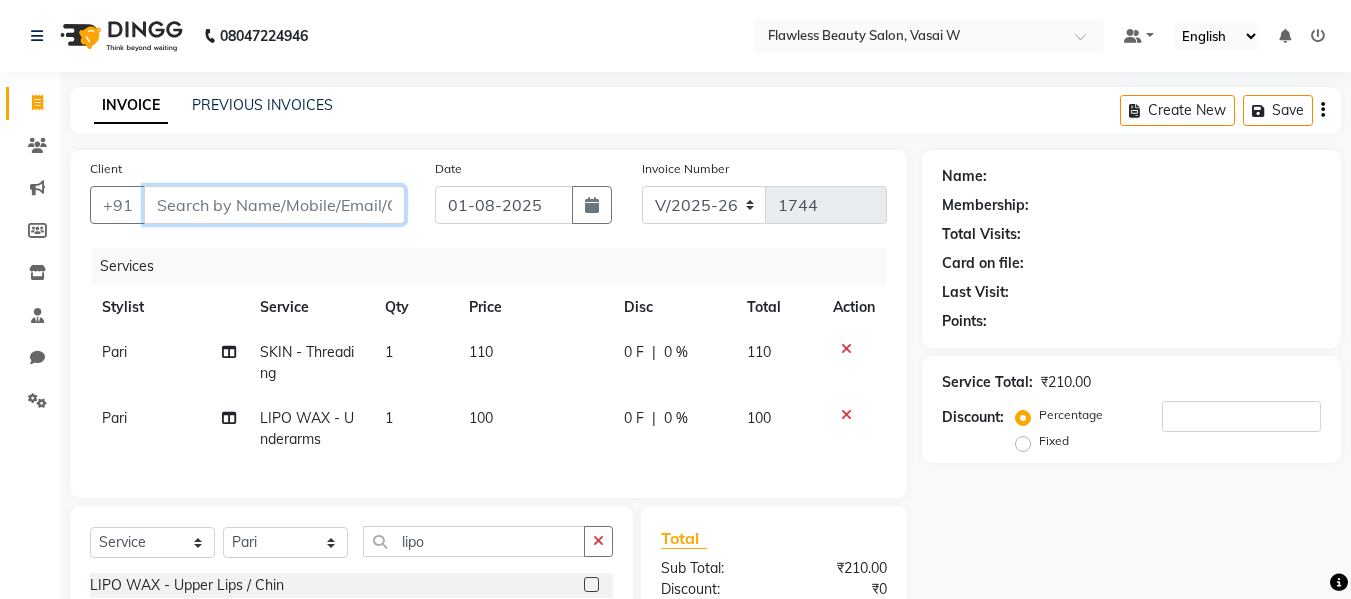 click on "Client" at bounding box center (274, 205) 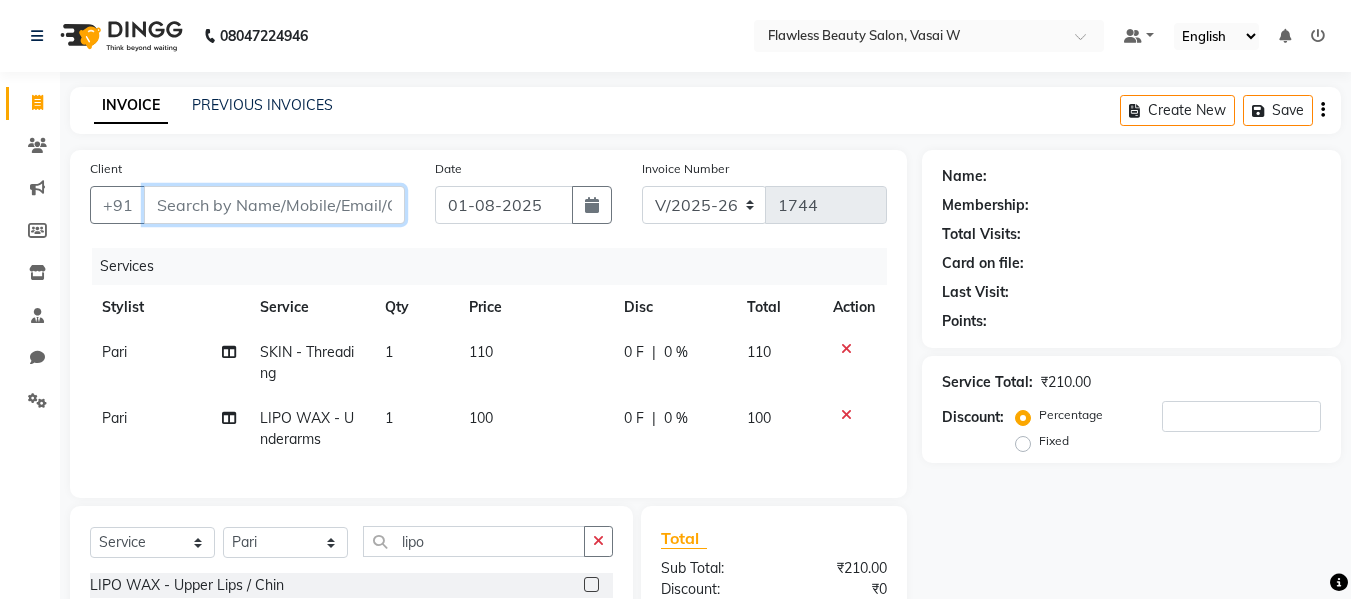 type on "n" 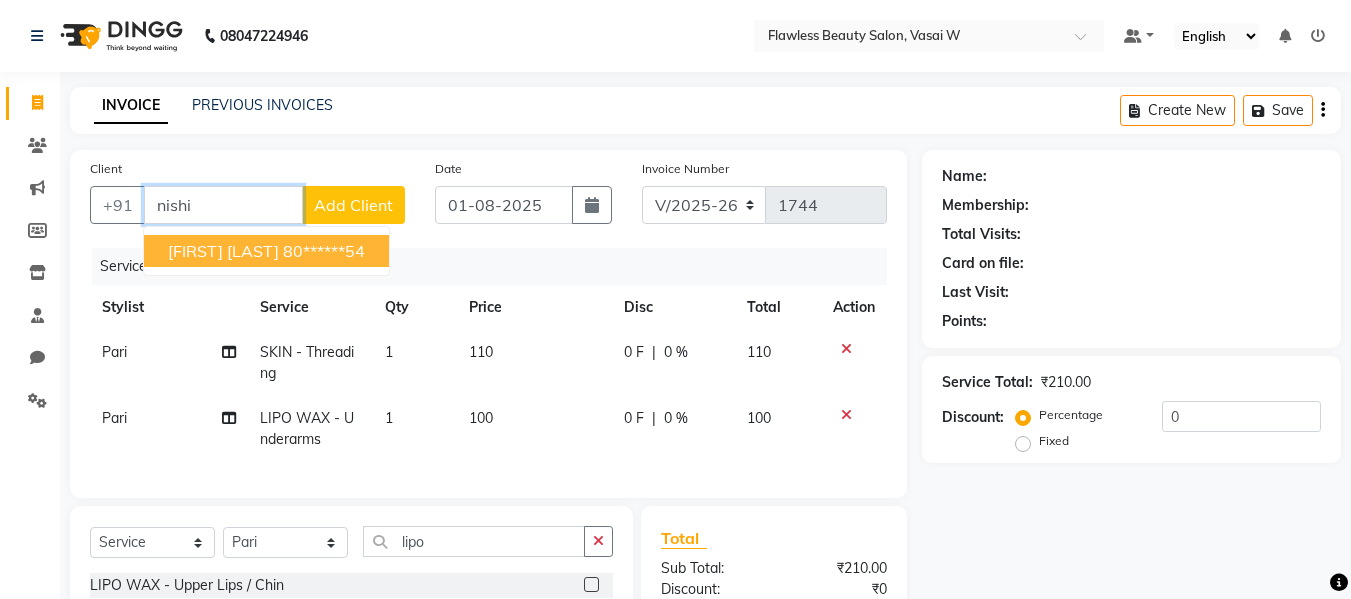 click on "80******54" at bounding box center [324, 251] 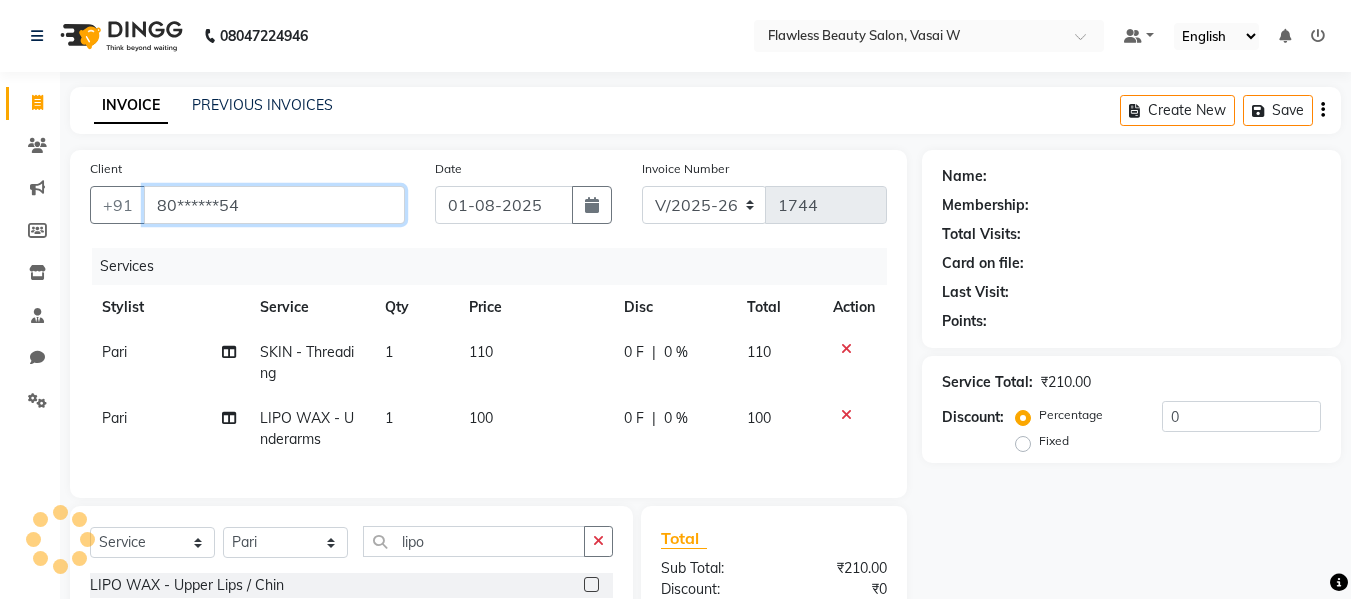 type on "80******54" 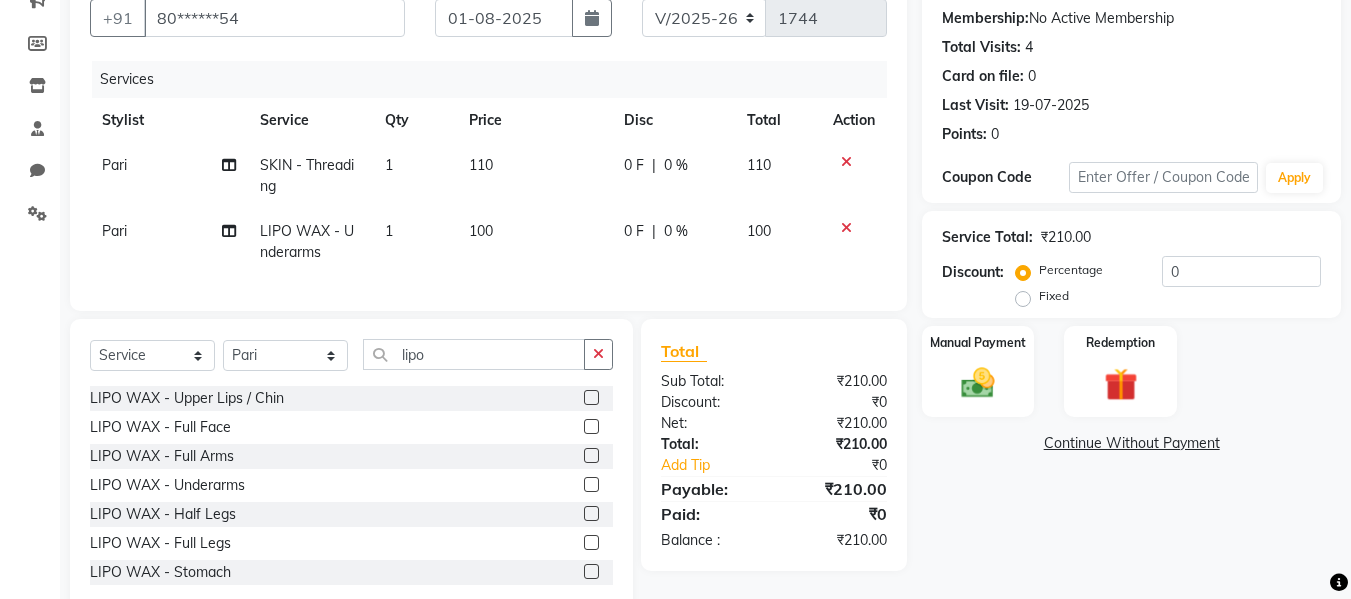 scroll, scrollTop: 191, scrollLeft: 0, axis: vertical 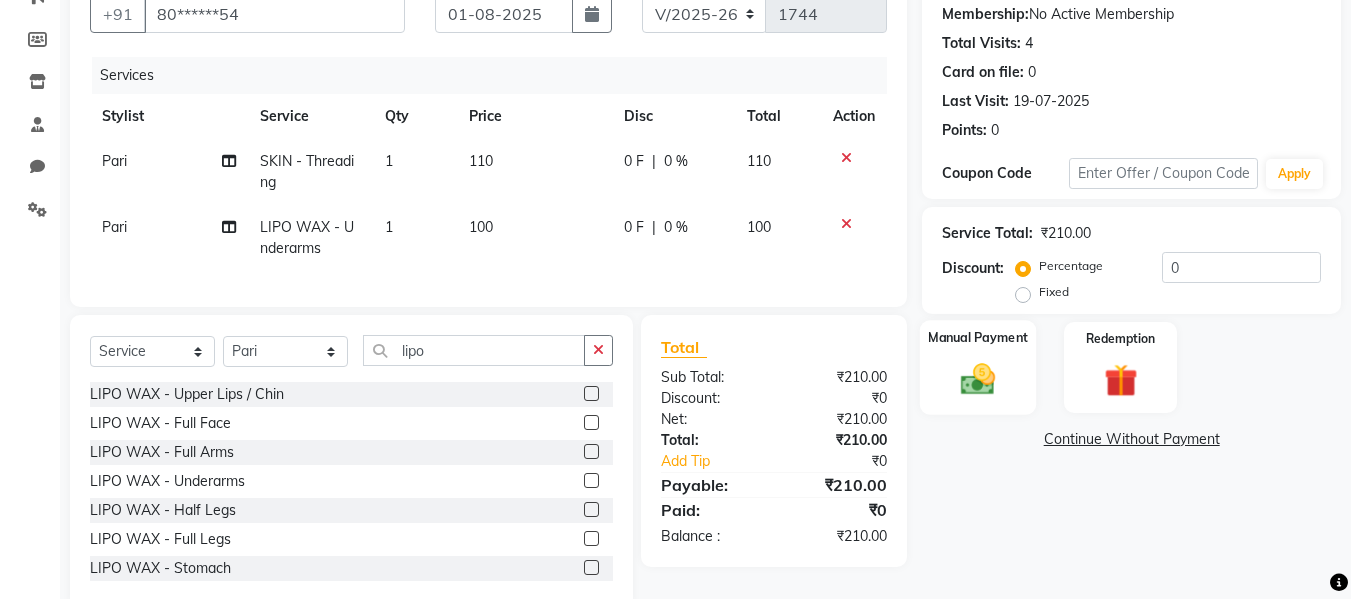 click 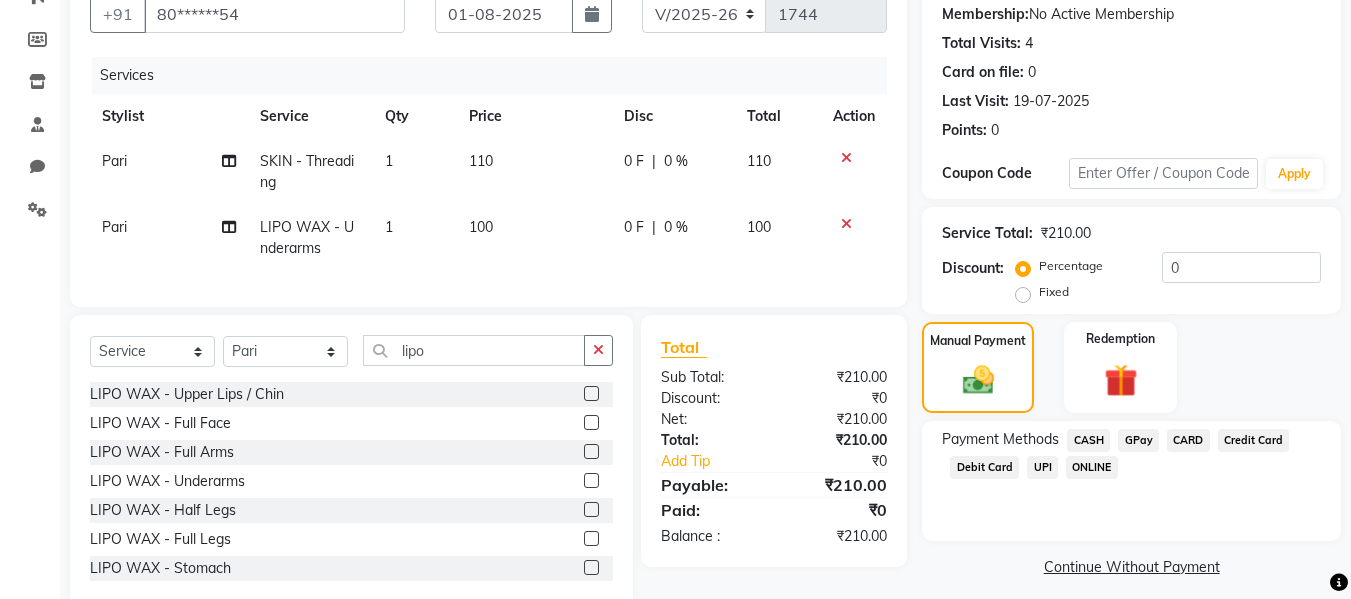 click on "CASH" 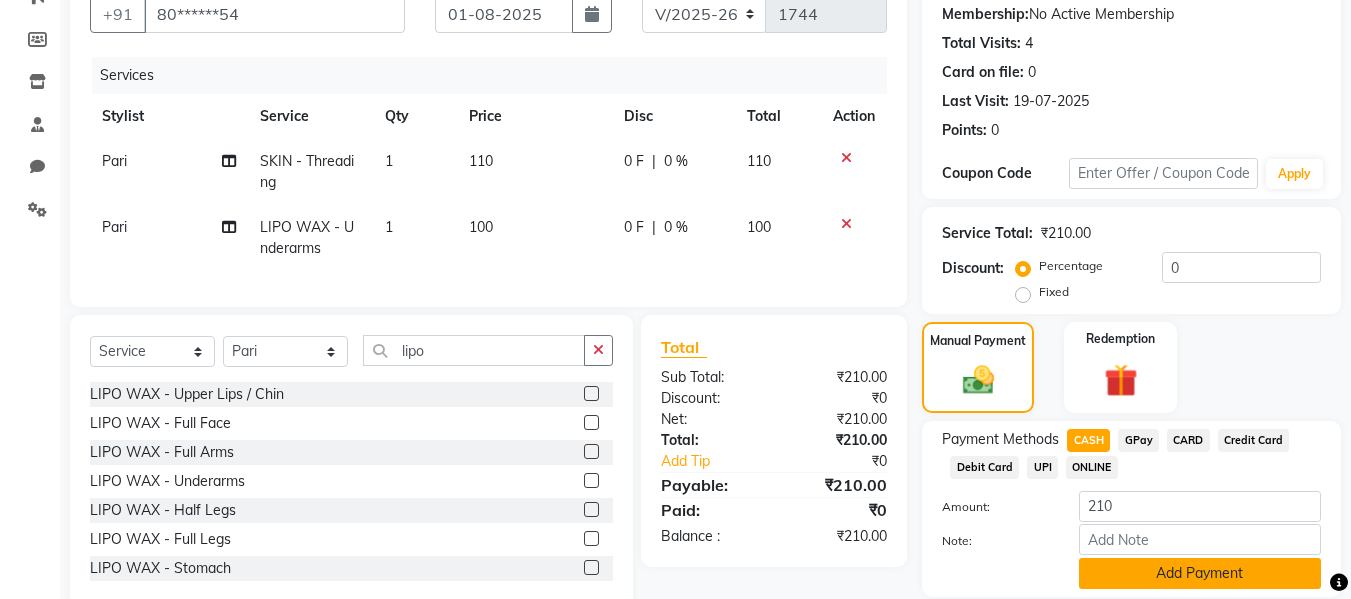 click on "Add Payment" 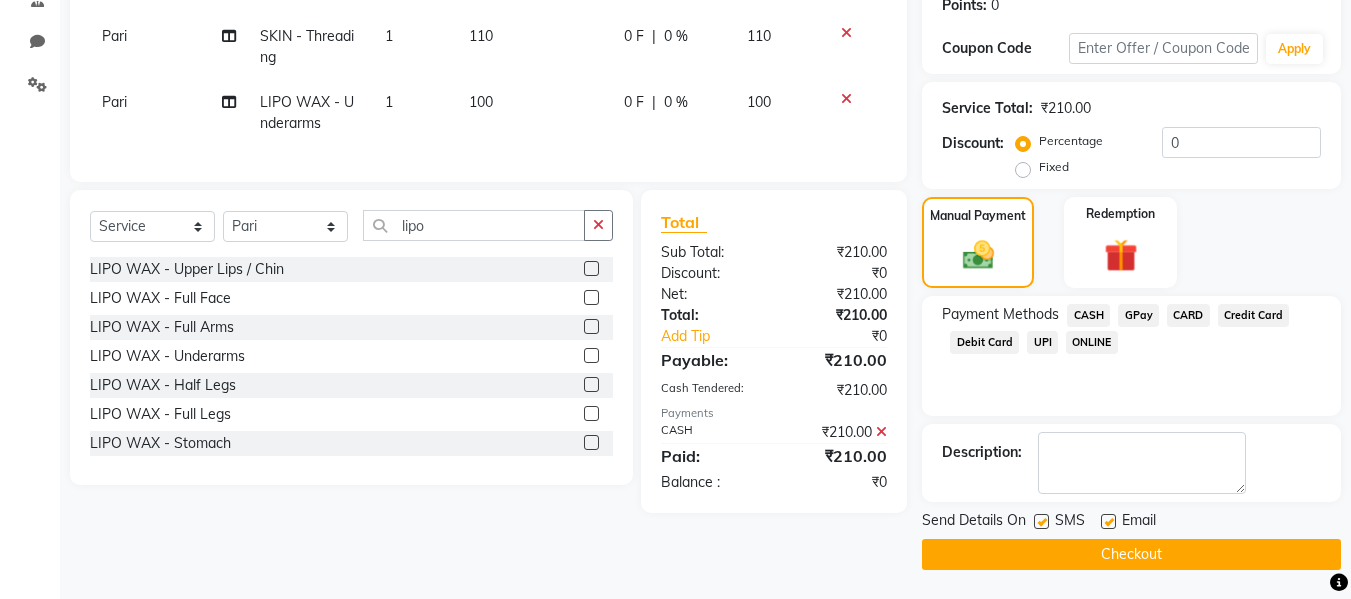 scroll, scrollTop: 317, scrollLeft: 0, axis: vertical 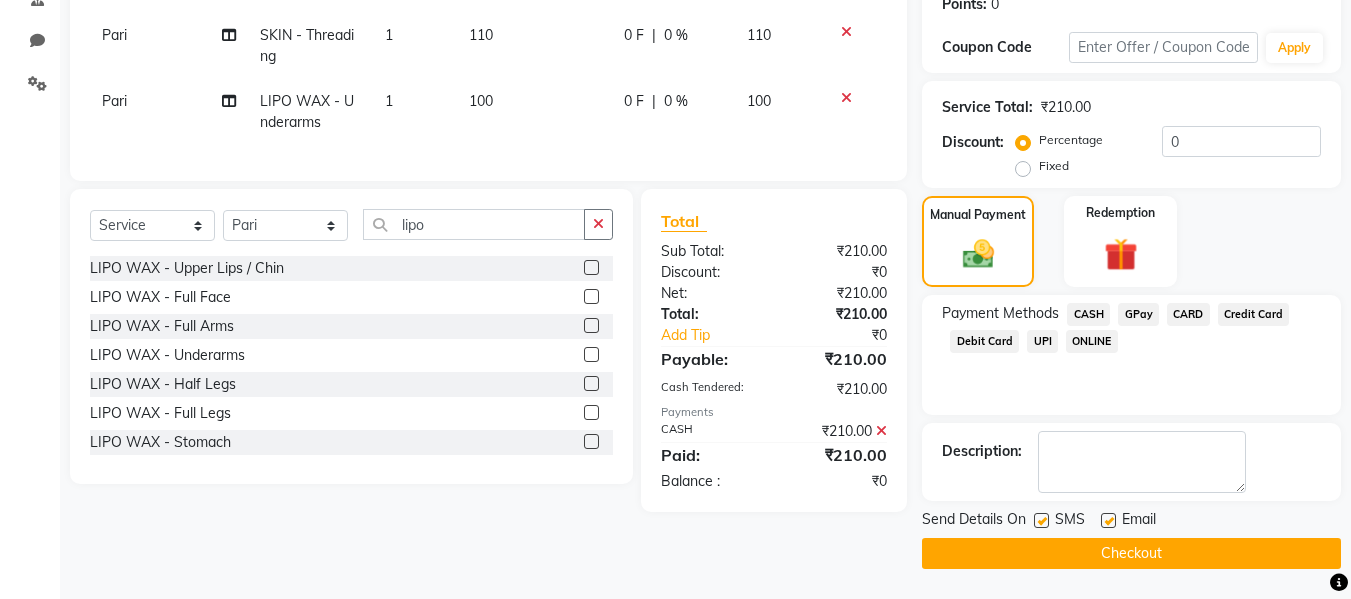 click 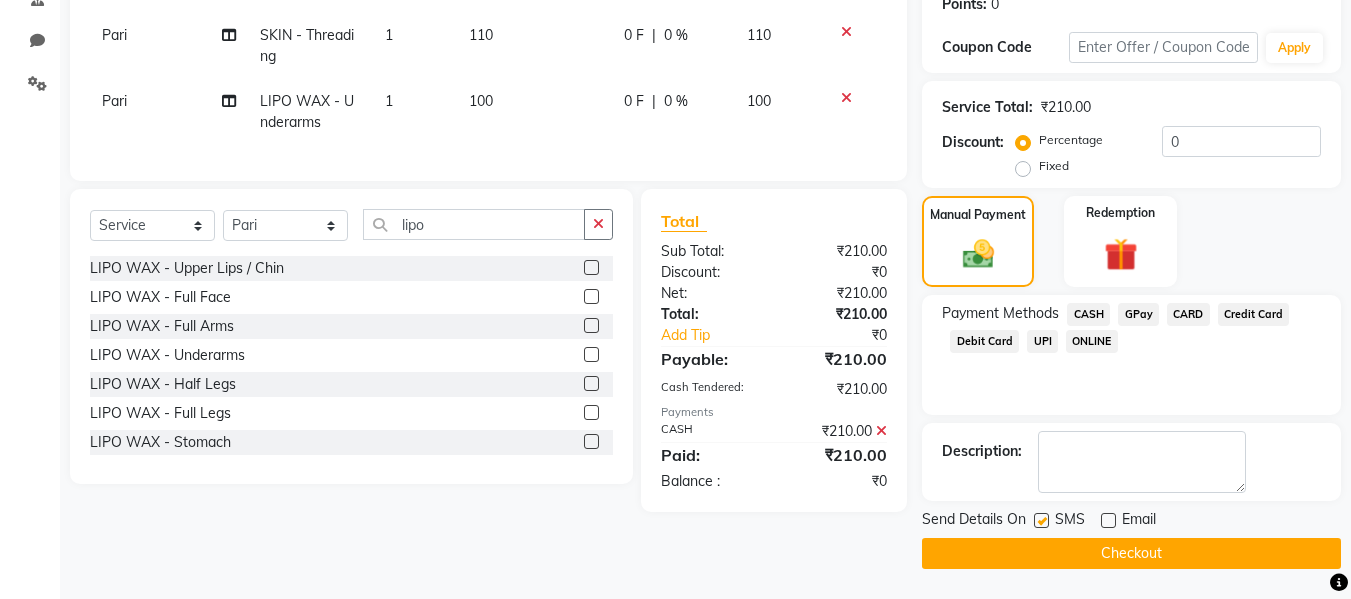 click 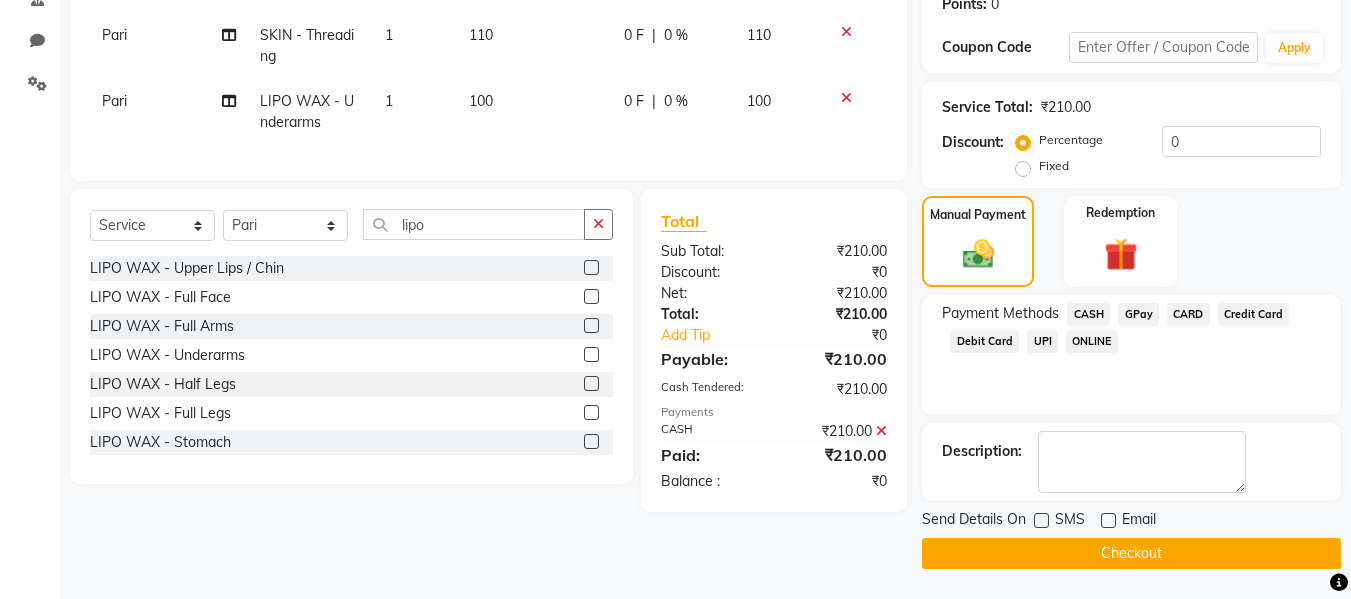 click on "Checkout" 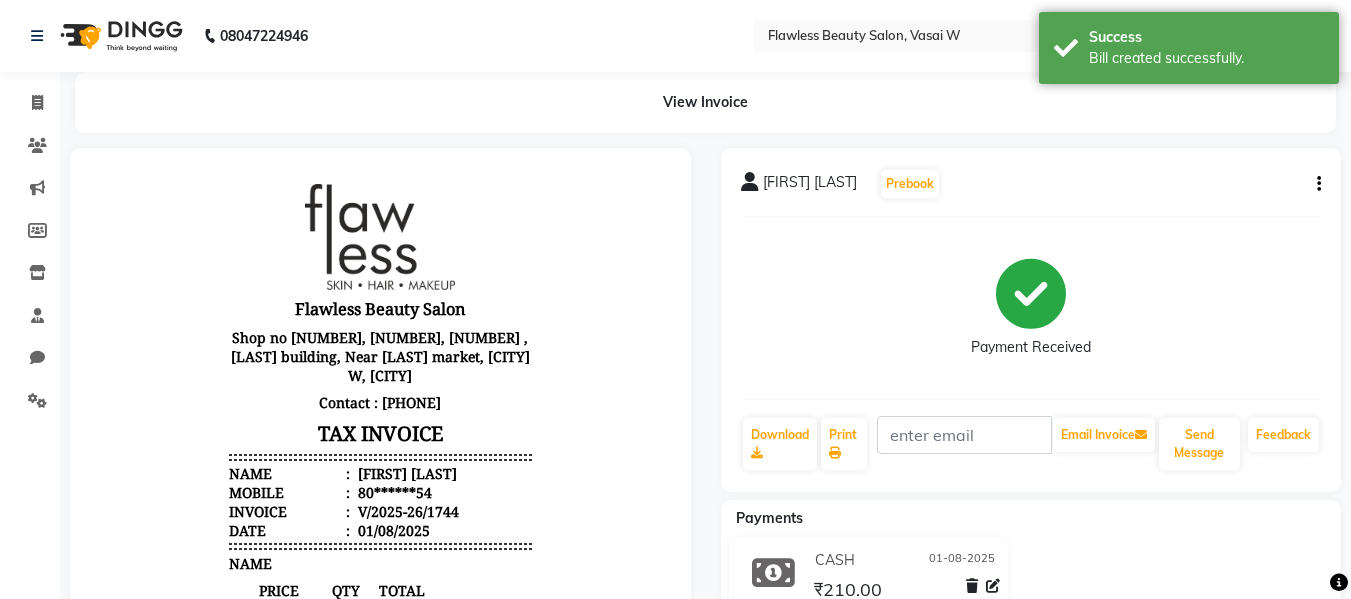 scroll, scrollTop: 0, scrollLeft: 0, axis: both 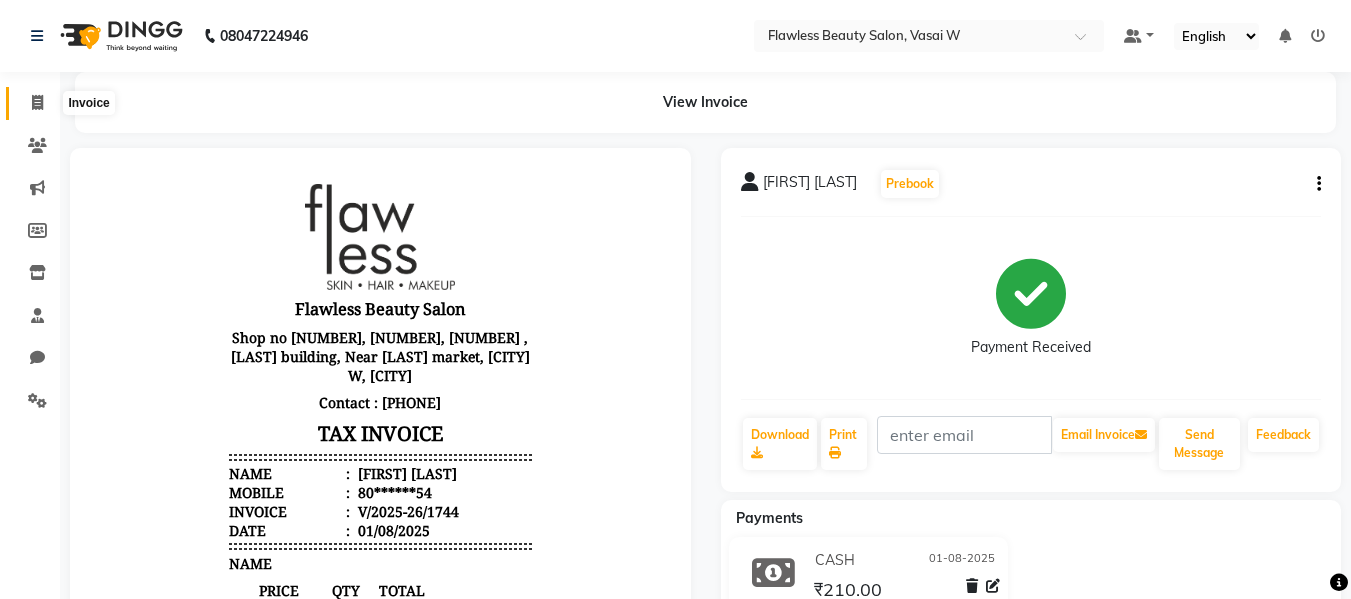 click 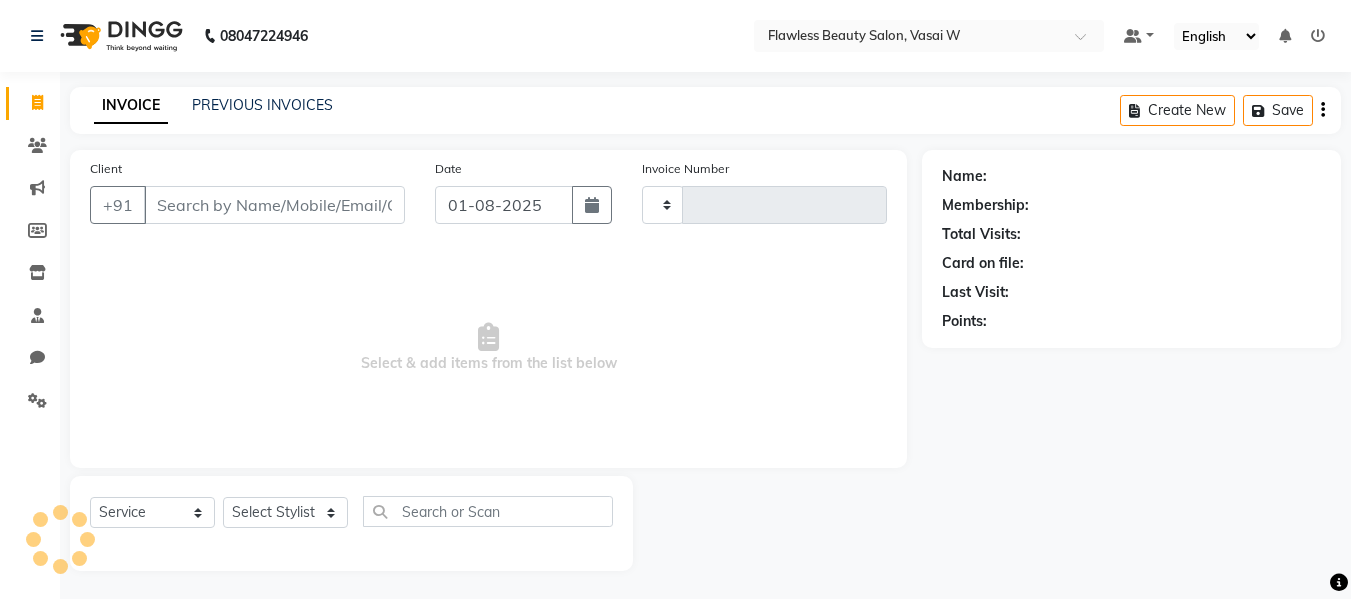 type on "1745" 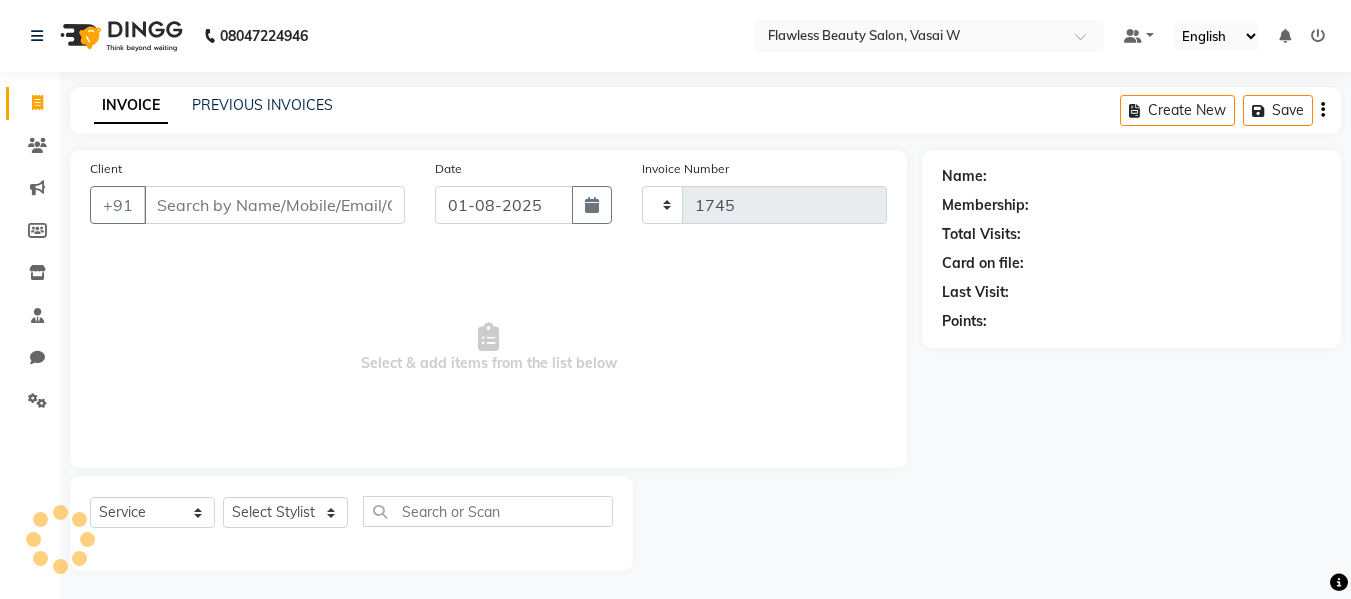select on "8090" 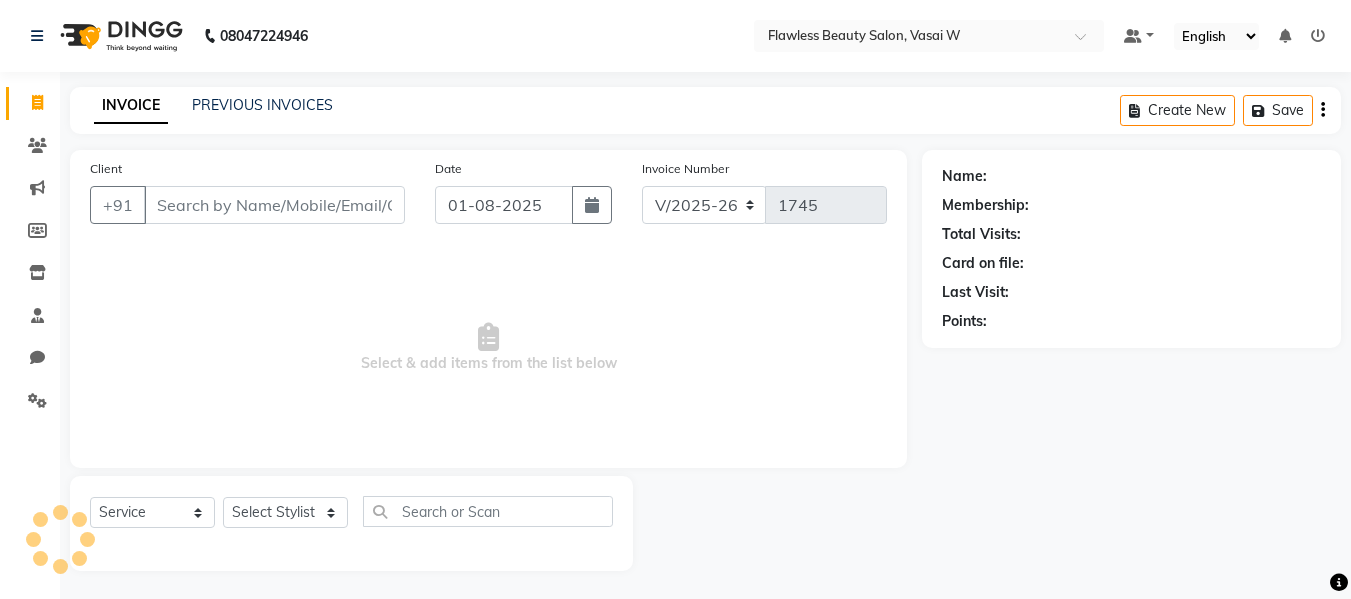 scroll, scrollTop: 2, scrollLeft: 0, axis: vertical 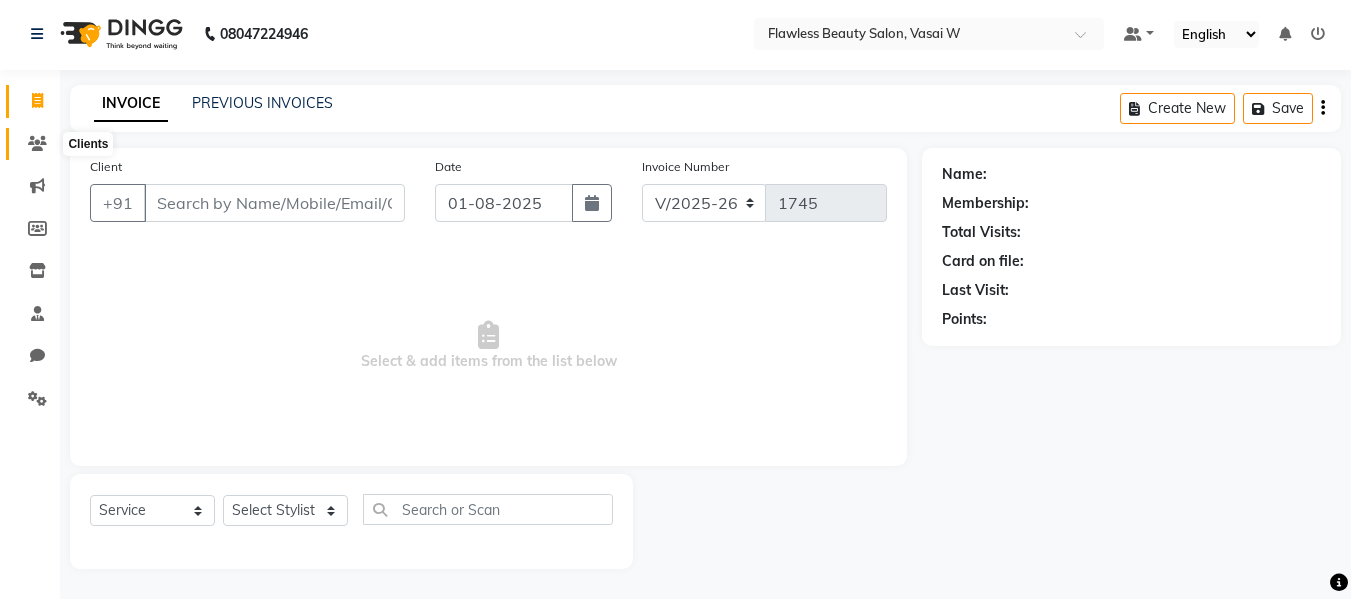 click 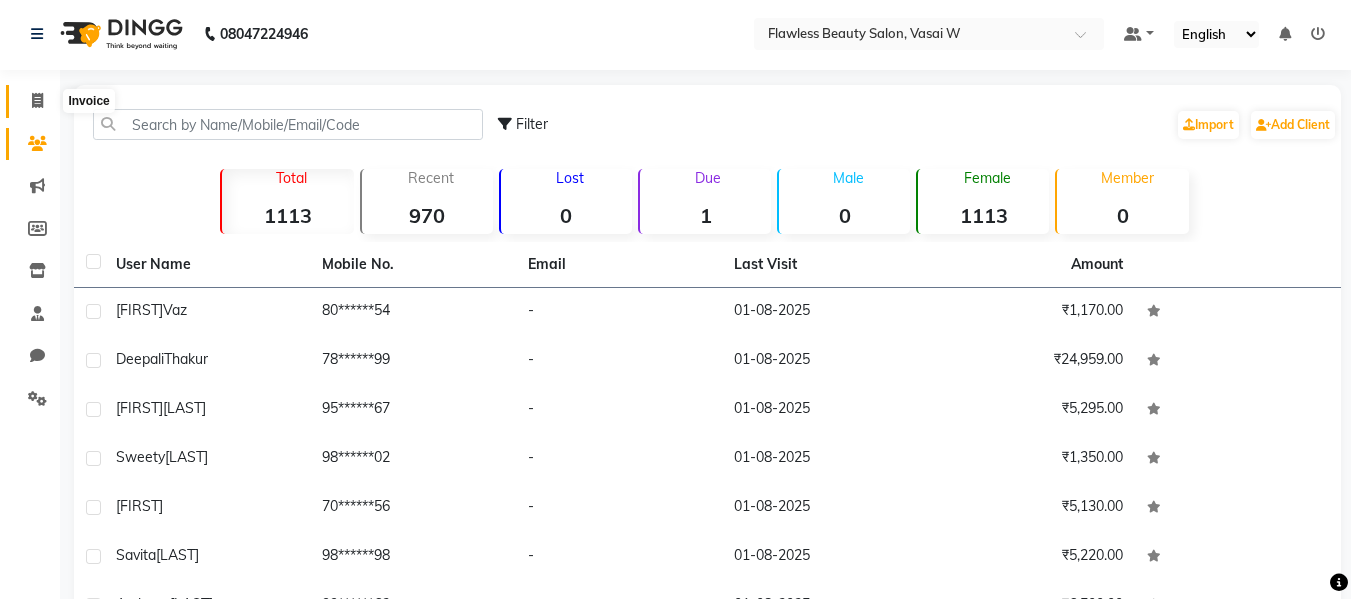 click 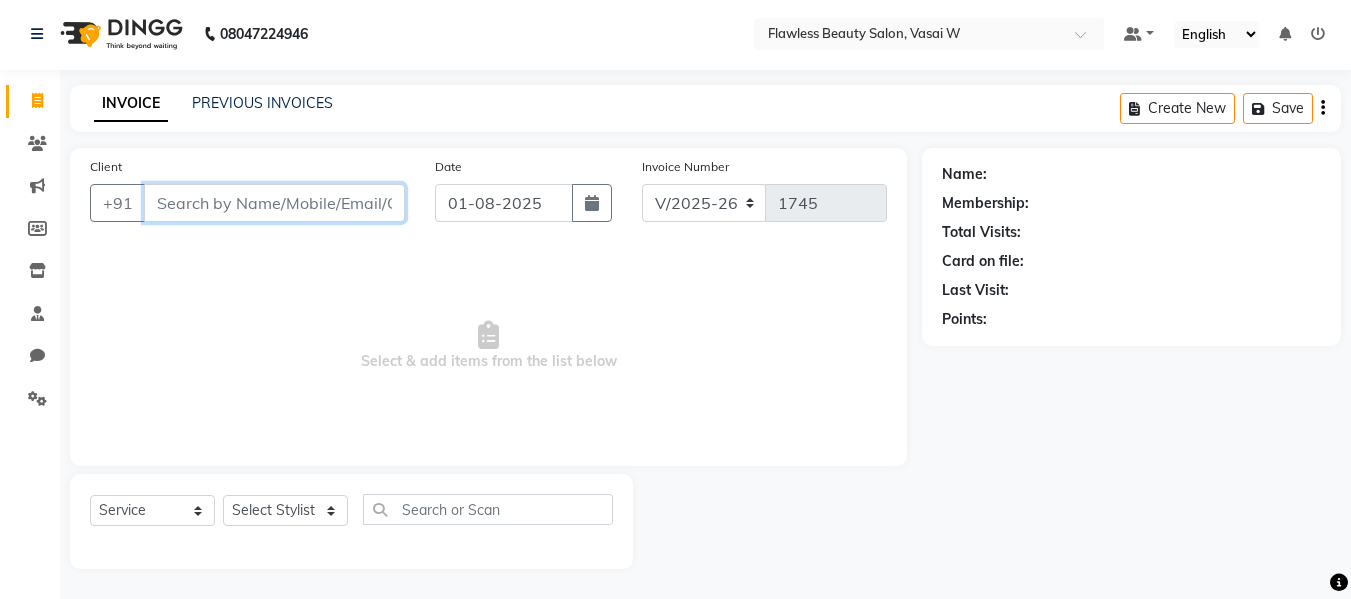 click on "Client" at bounding box center (274, 203) 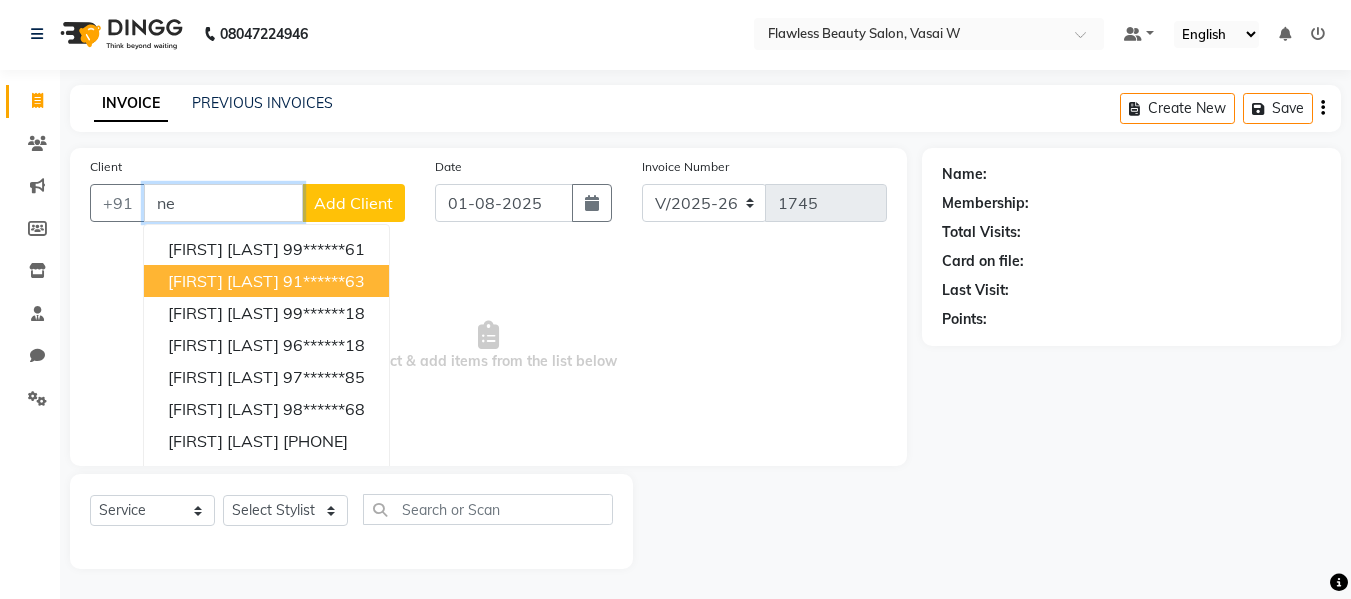 type on "n" 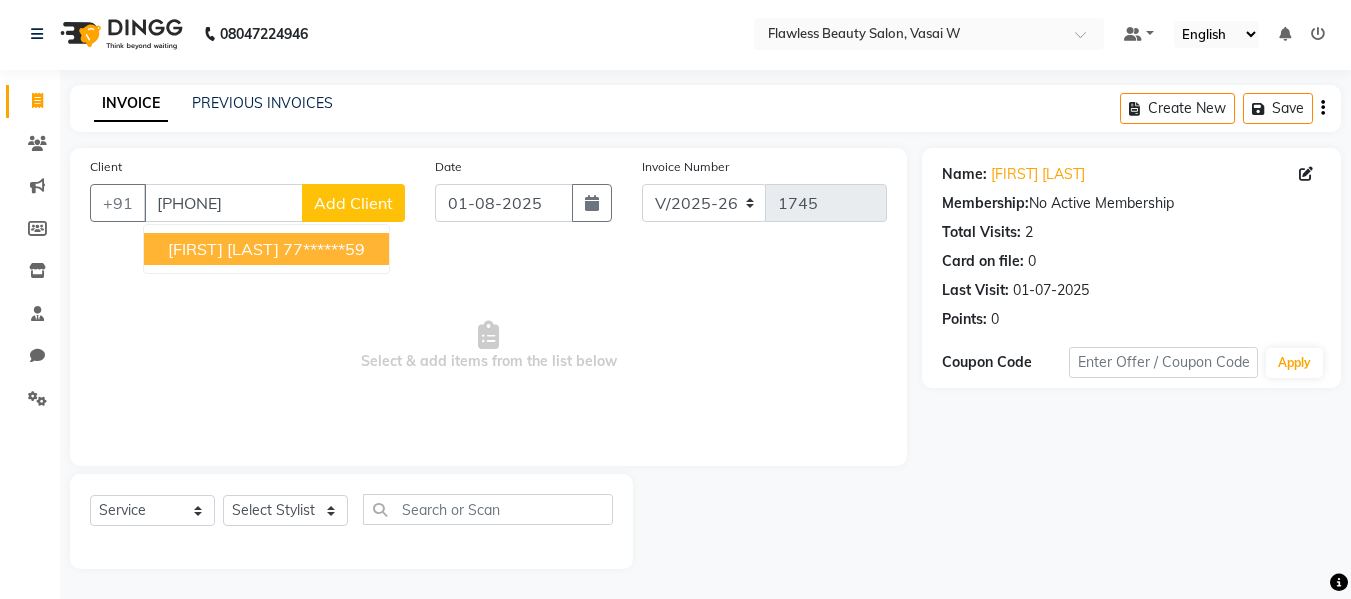 click on "77******59" at bounding box center (324, 249) 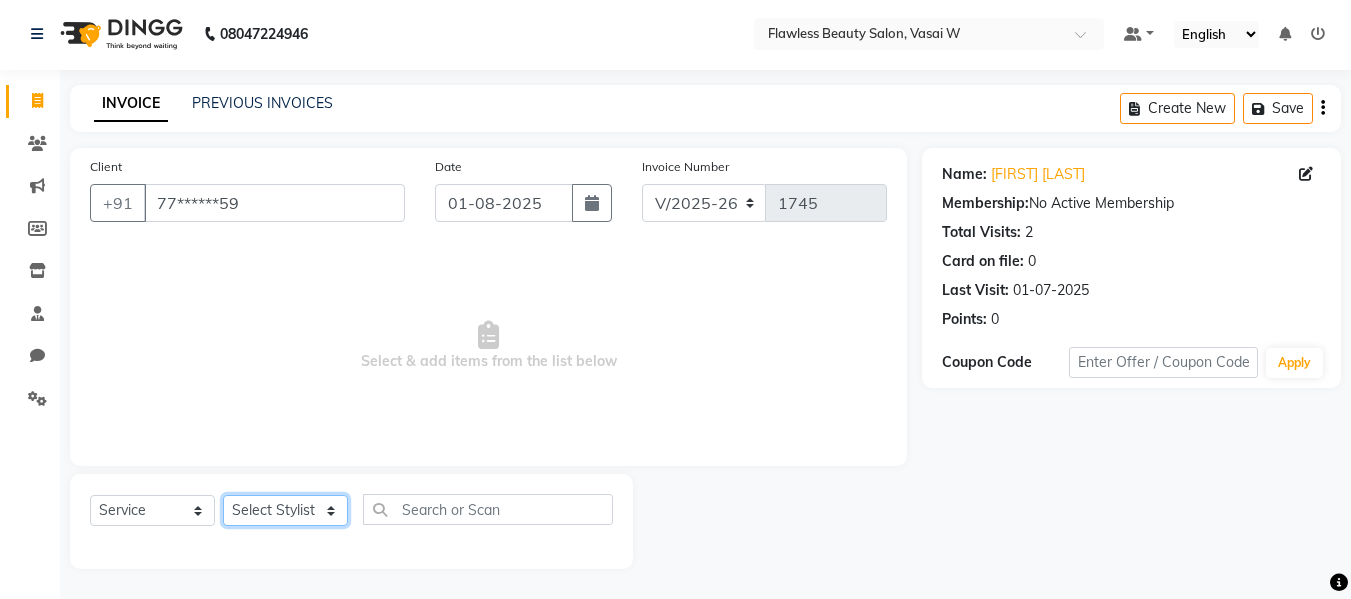 click on "Select Stylist [FIRST] [FIRST] [FIRST] [LAST] [FIRST] [FIRST] [FIRST] [FIRST] [FIRST] [FIRST]" 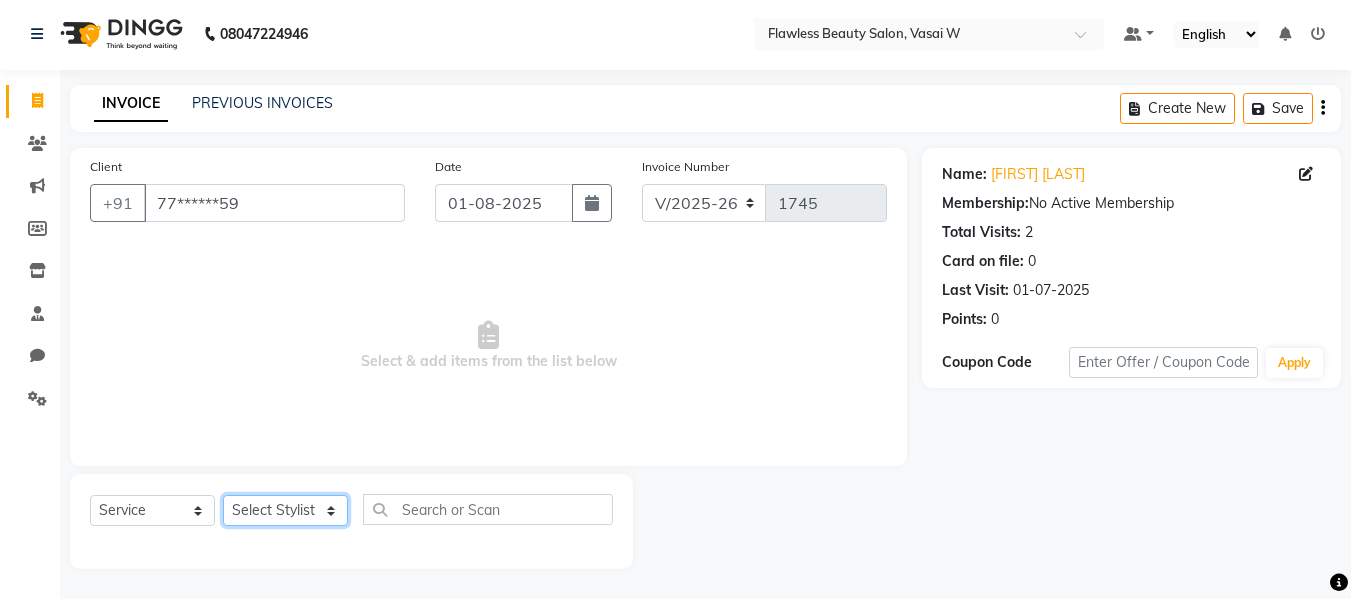 select on "76408" 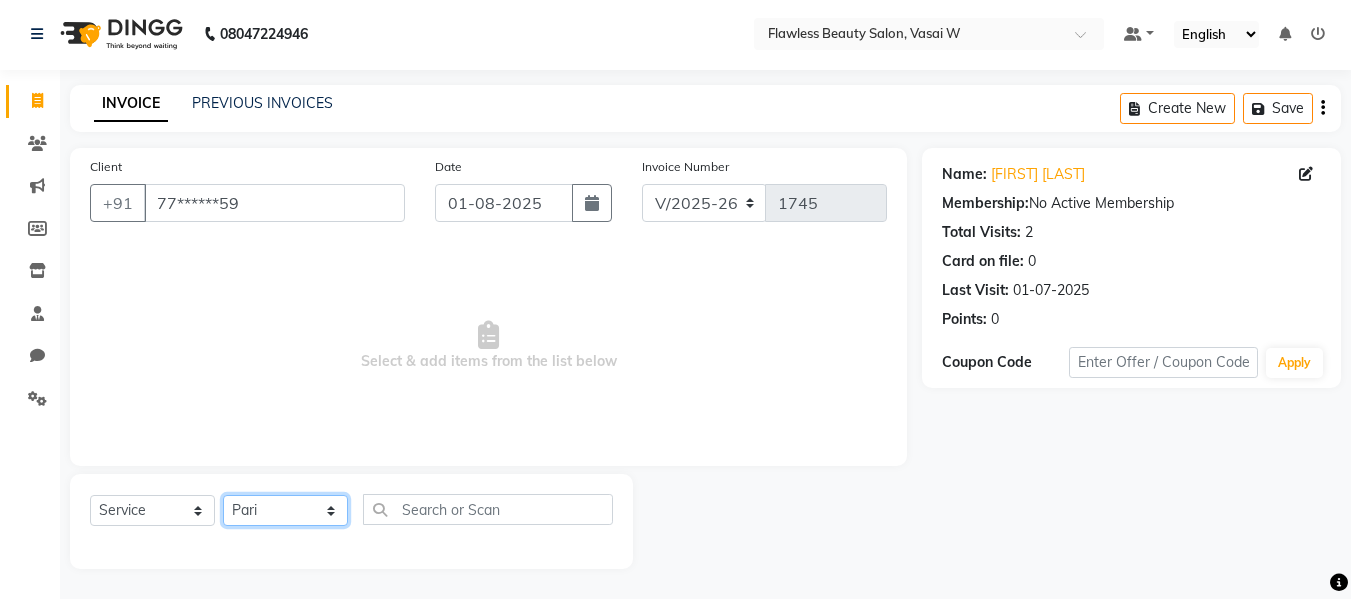 click on "Select Stylist [FIRST] [FIRST] [FIRST] [LAST] [FIRST] [FIRST] [FIRST] [FIRST] [FIRST] [FIRST]" 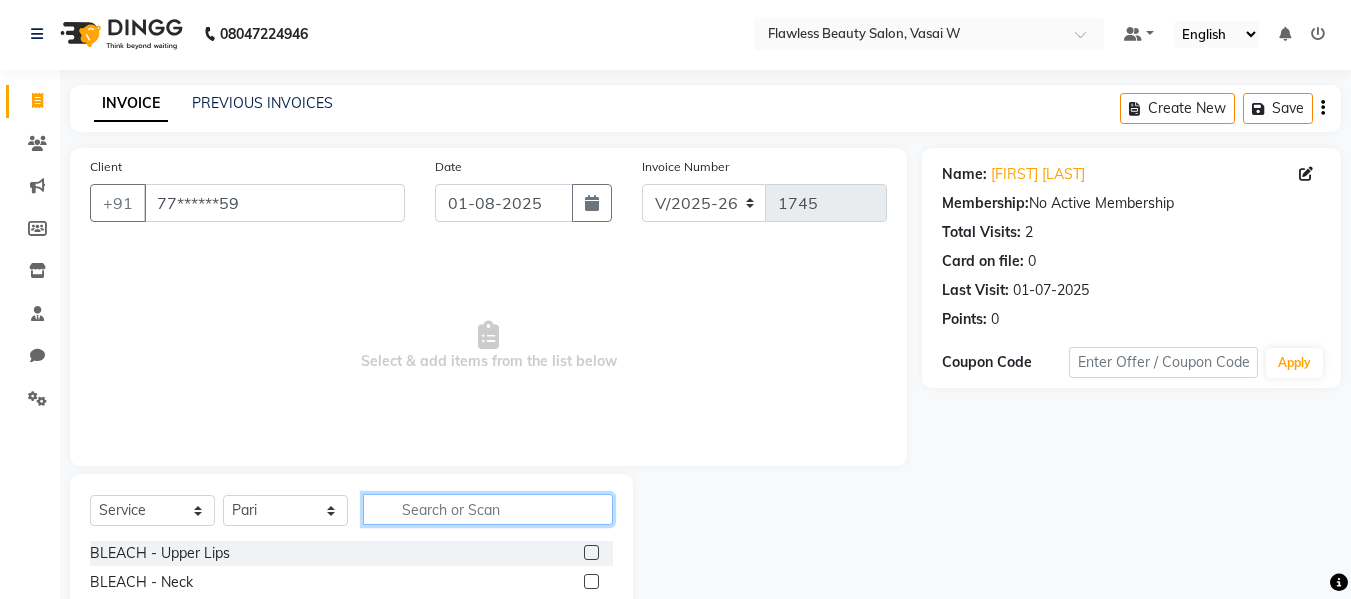 click 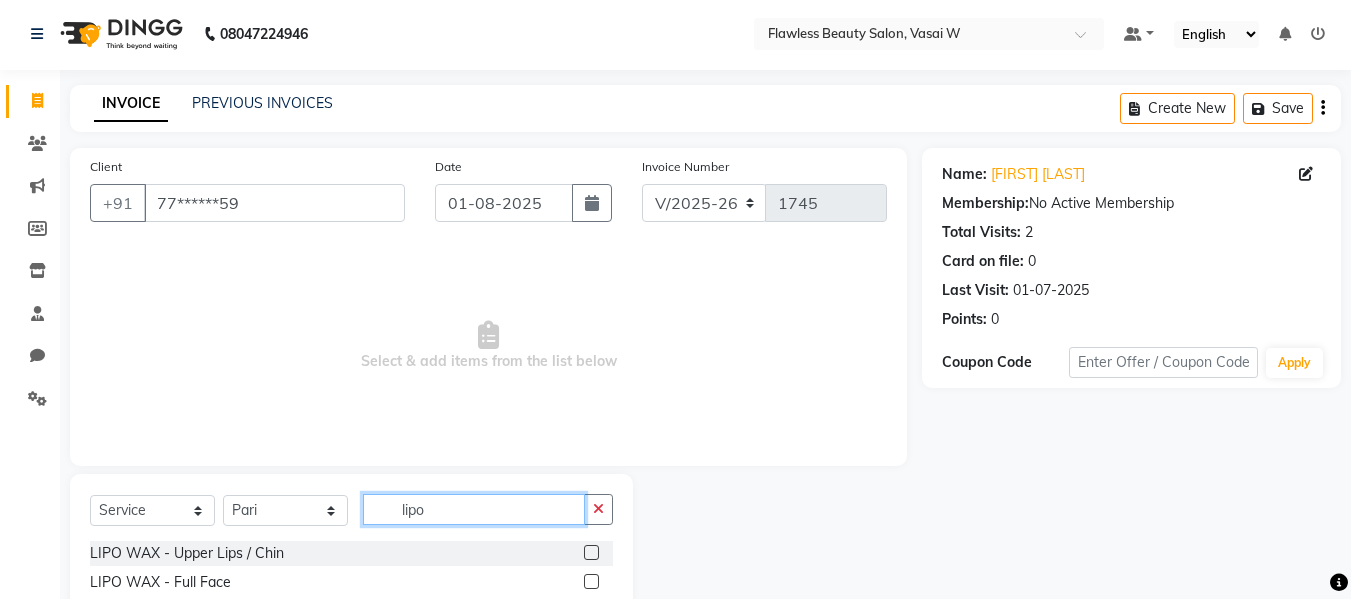 type on "lipo" 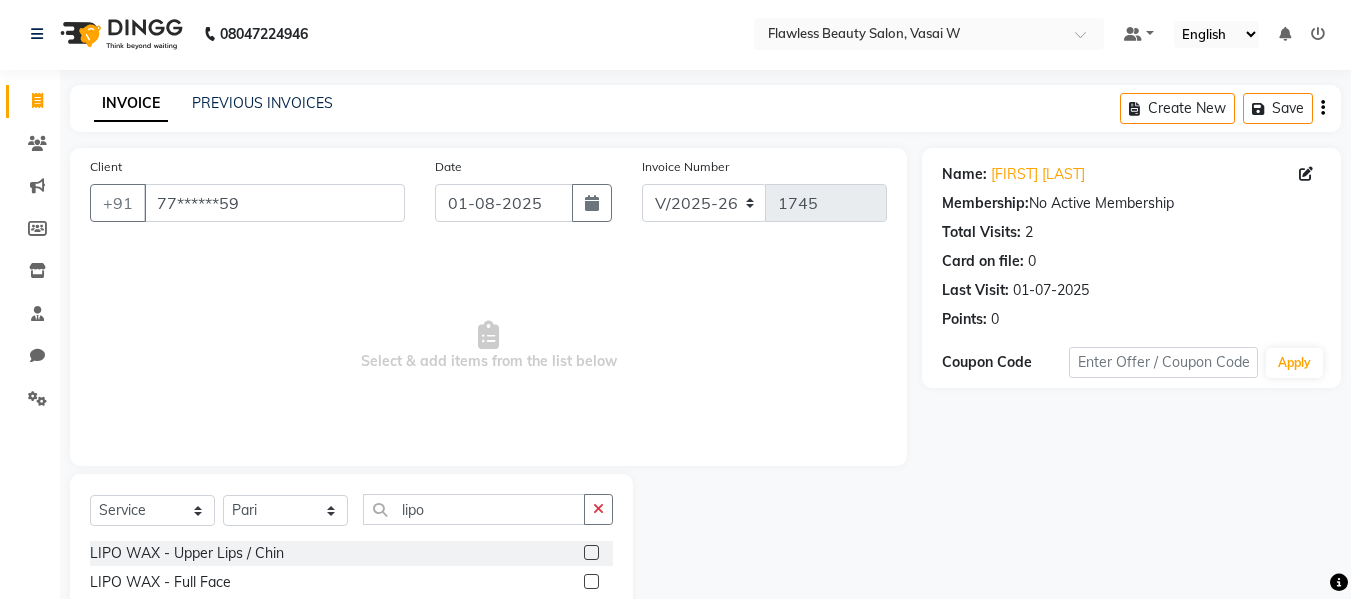 click 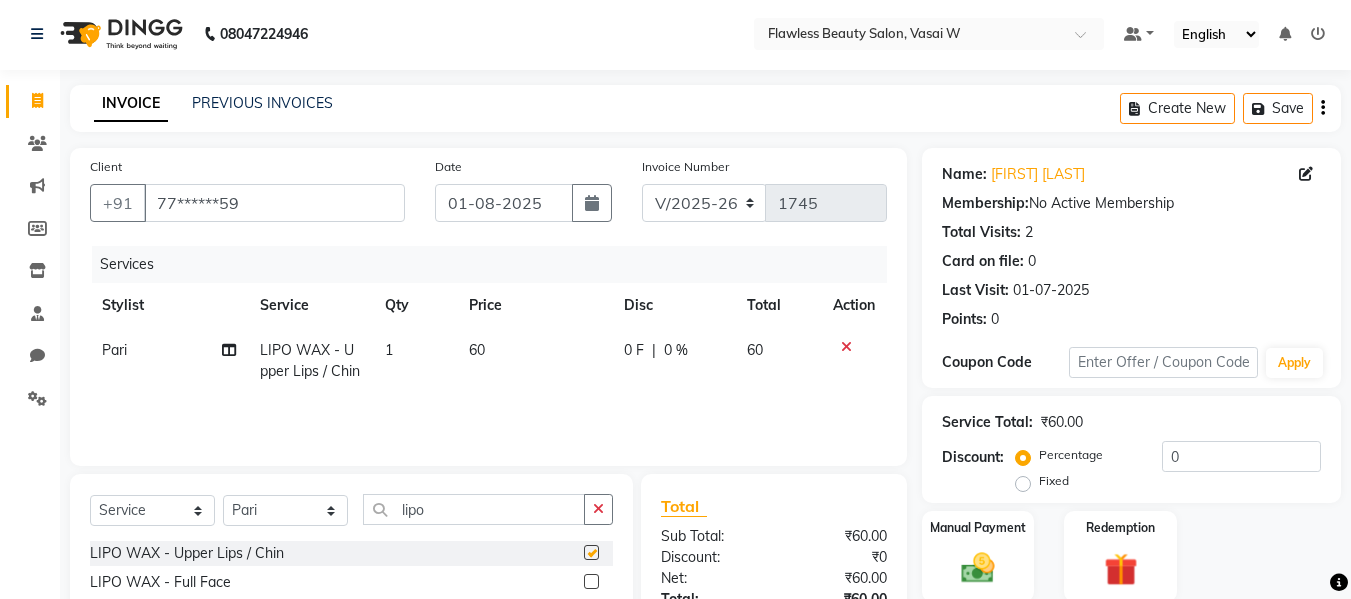 checkbox on "false" 